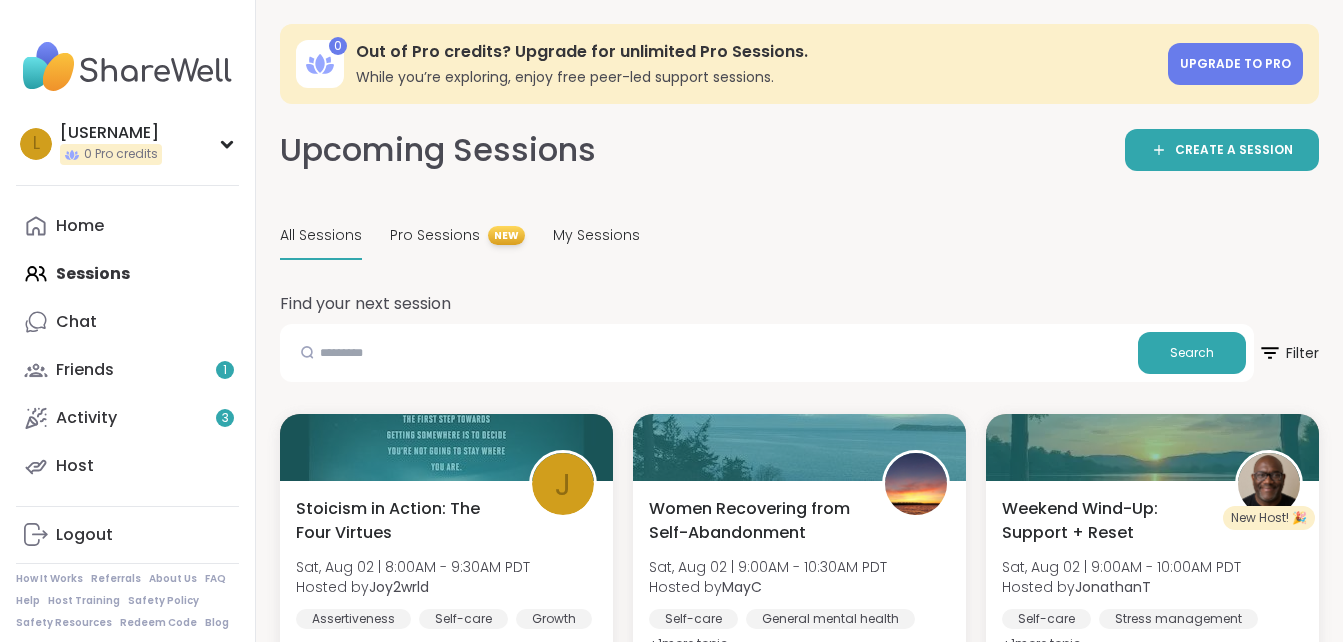scroll, scrollTop: 0, scrollLeft: 0, axis: both 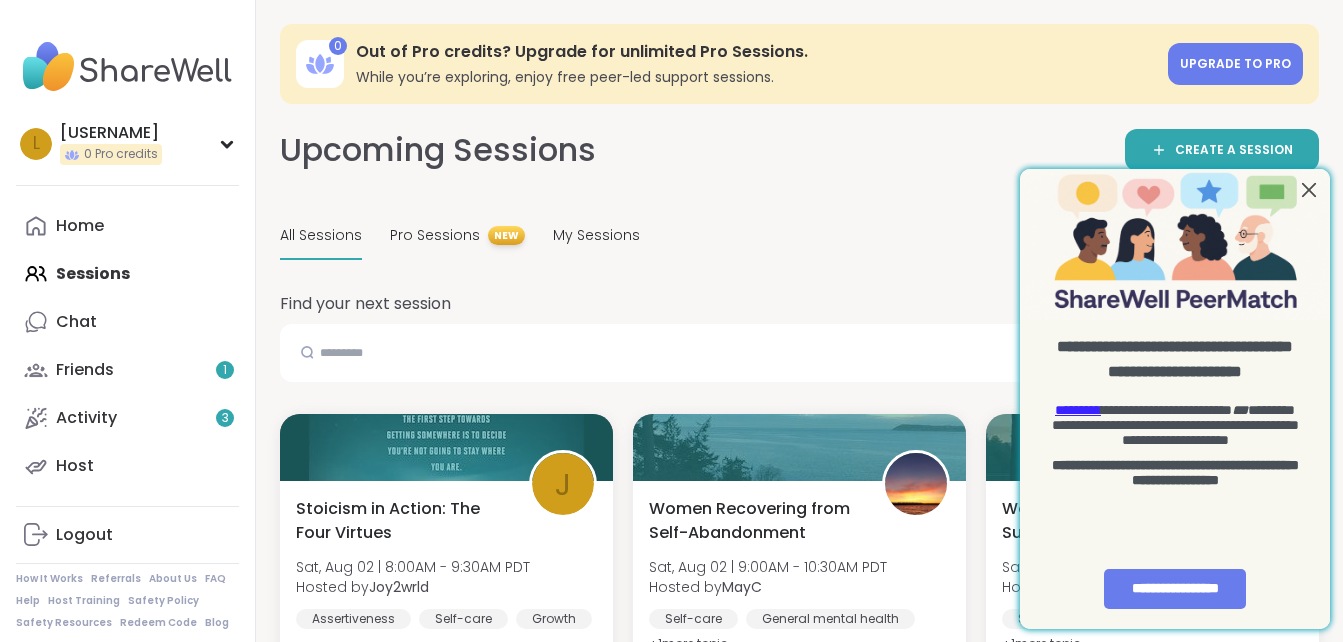 click at bounding box center (1309, 189) 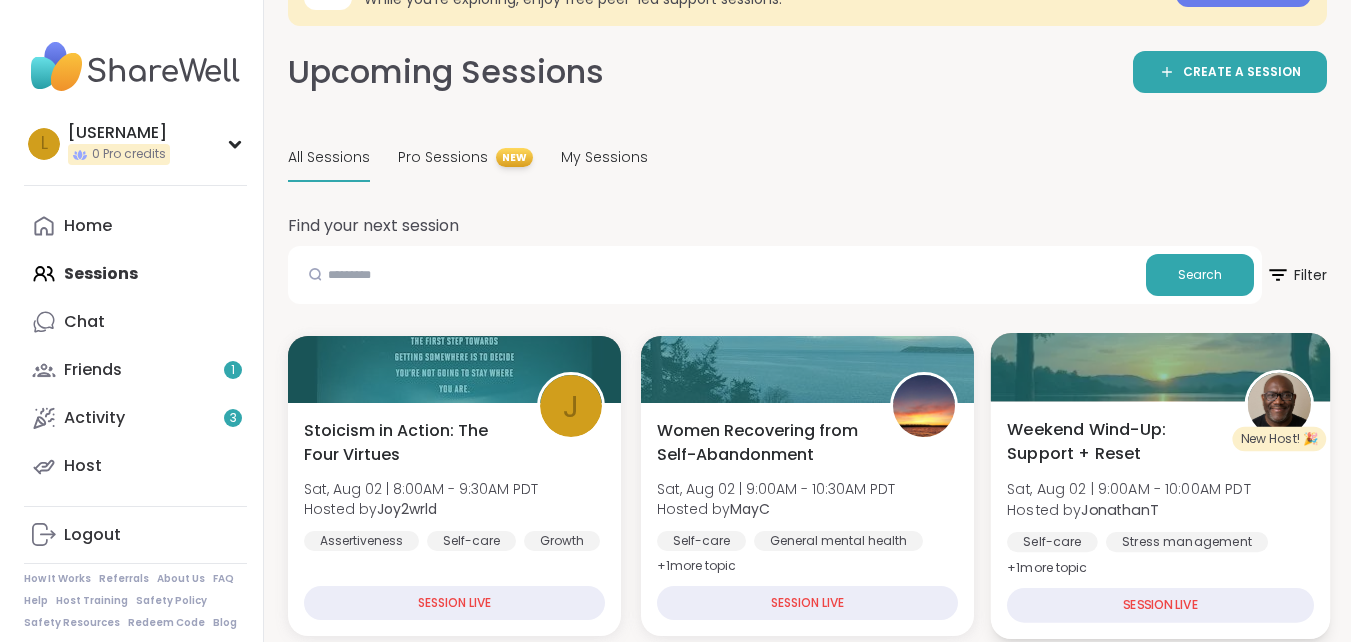 scroll, scrollTop: 400, scrollLeft: 0, axis: vertical 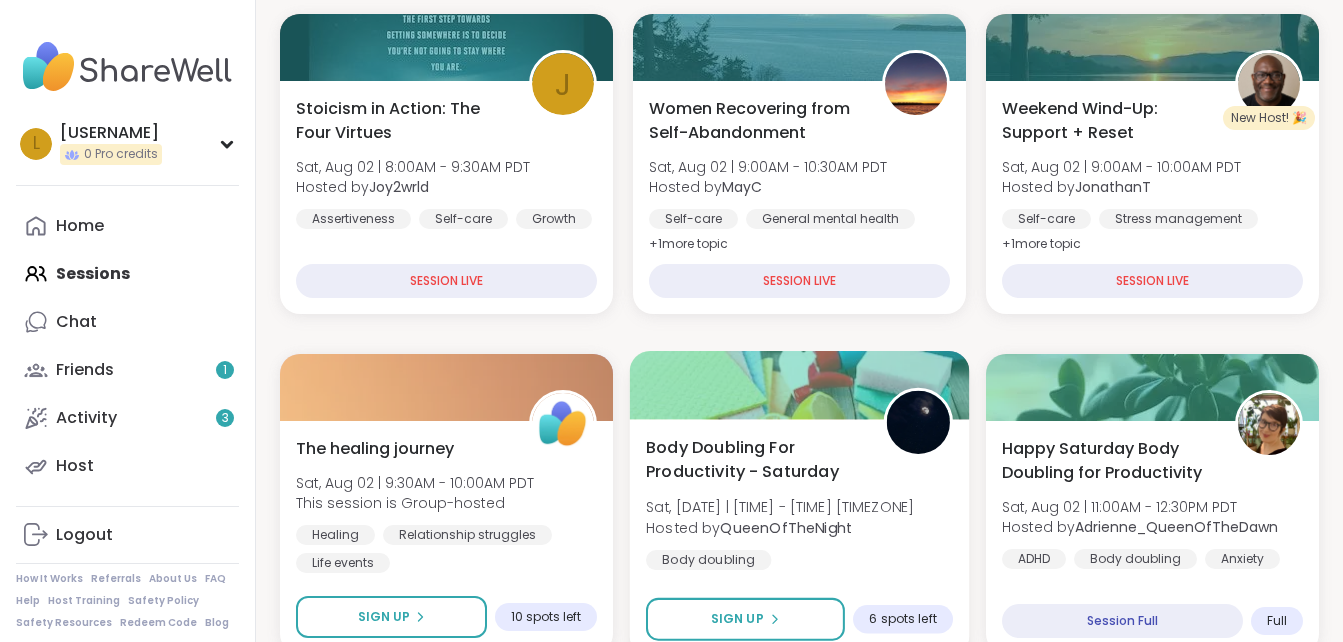 click on "Body Doubling For Productivity - Saturday" at bounding box center [753, 459] 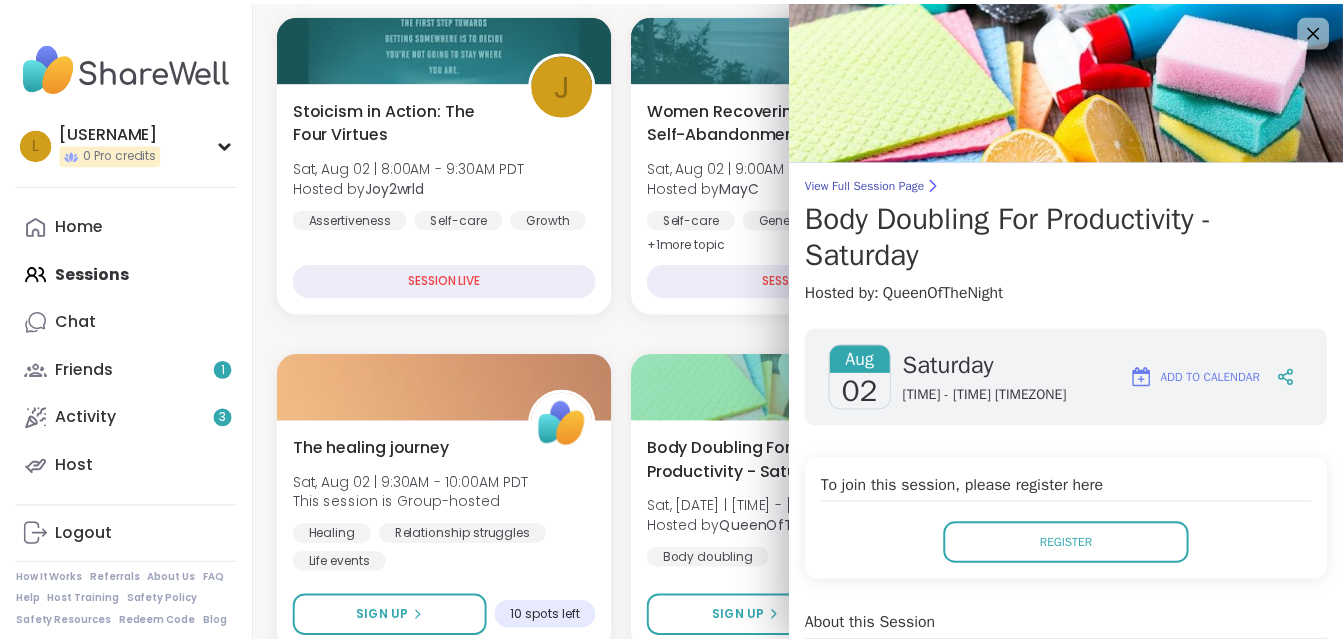 scroll, scrollTop: 500, scrollLeft: 0, axis: vertical 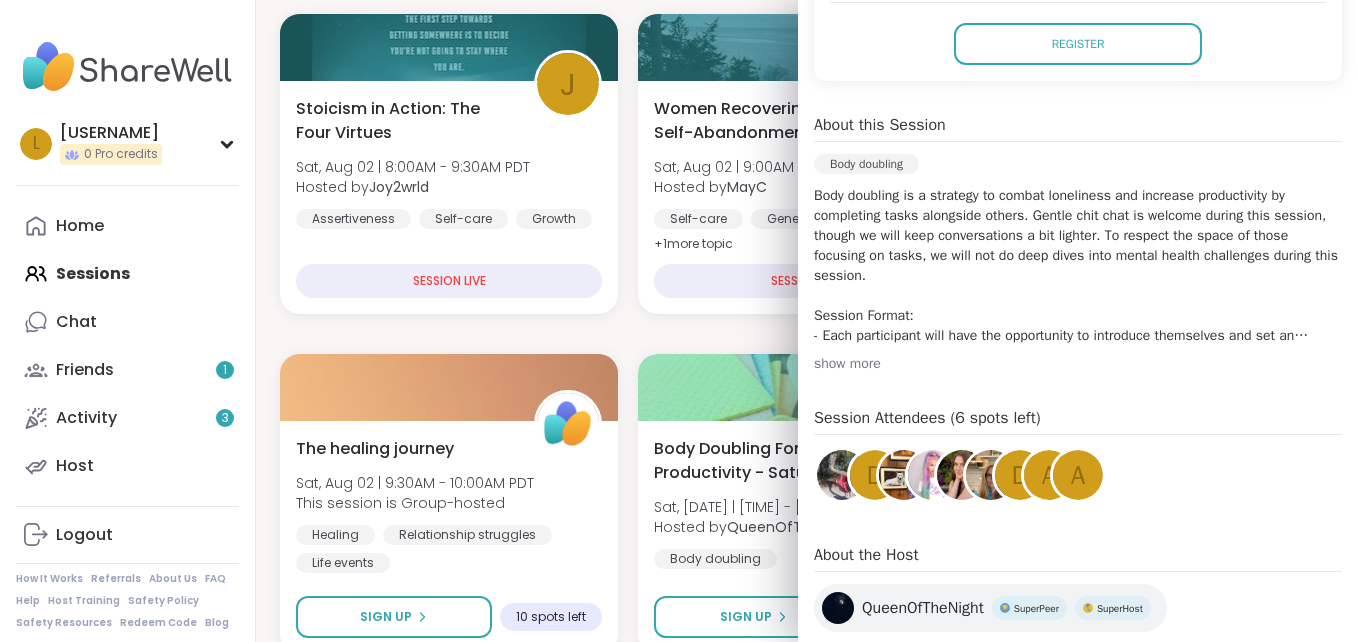 click on "show more" at bounding box center [1078, 364] 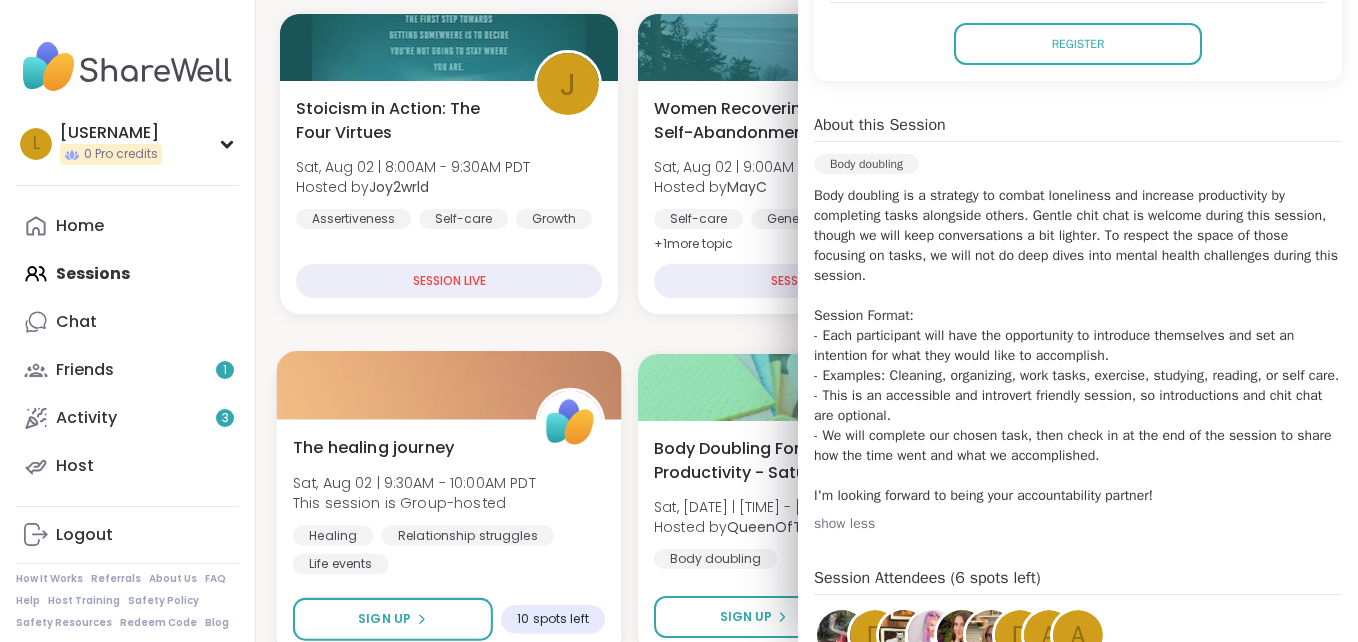 click on "The healing journey" at bounding box center (373, 447) 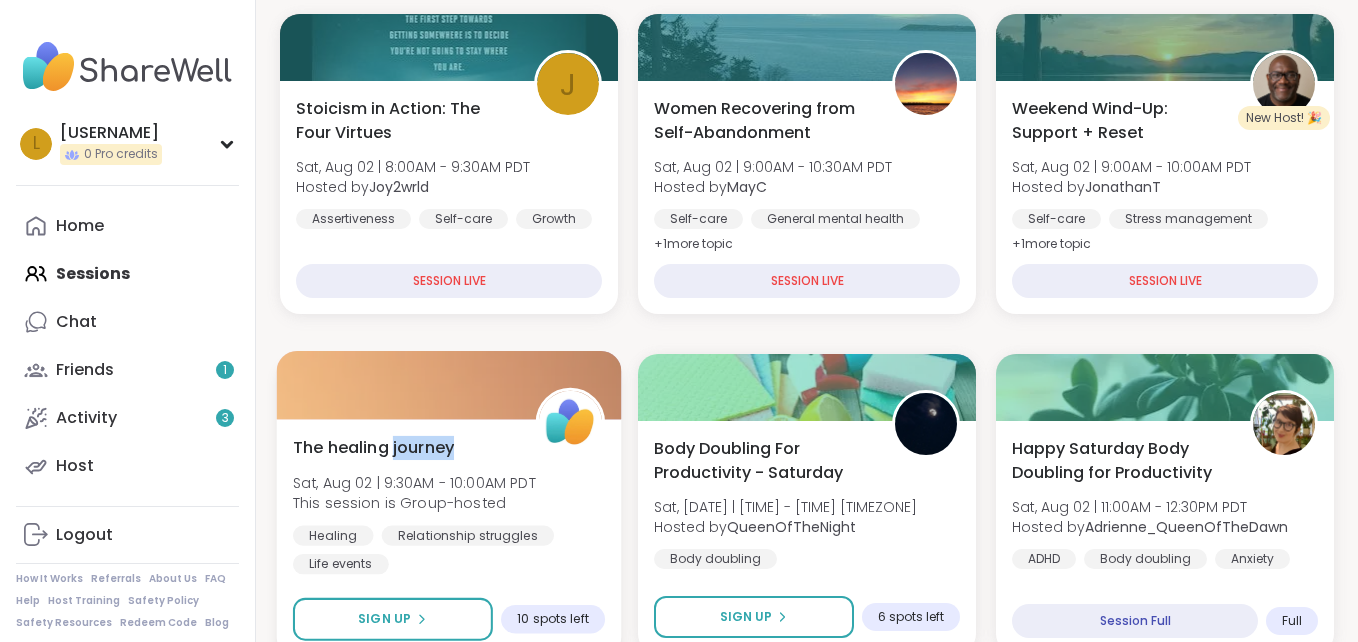scroll, scrollTop: 0, scrollLeft: 0, axis: both 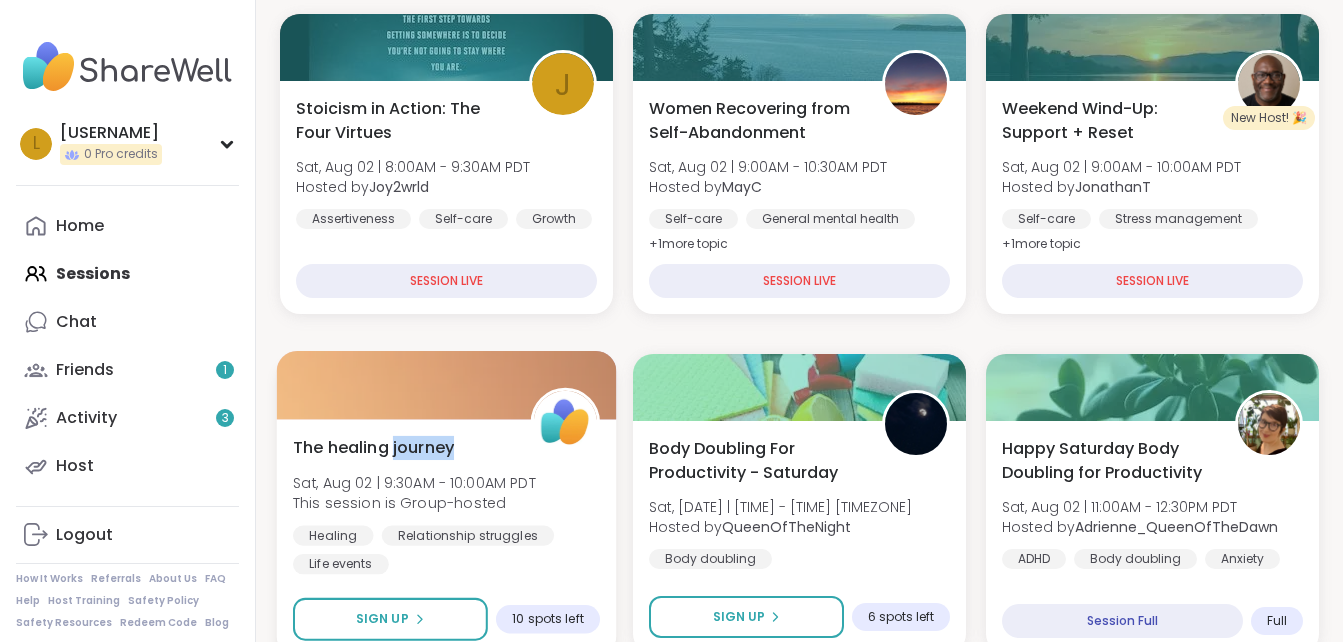 click on "The healing journey" at bounding box center (373, 447) 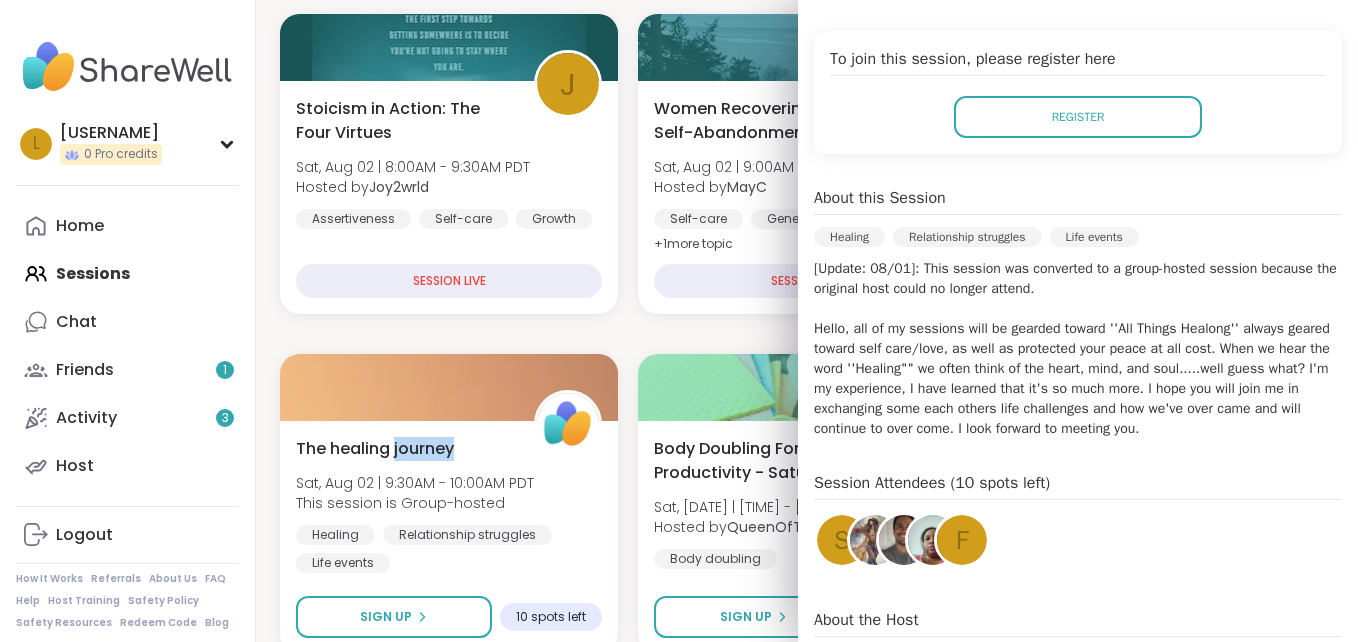 scroll, scrollTop: 400, scrollLeft: 0, axis: vertical 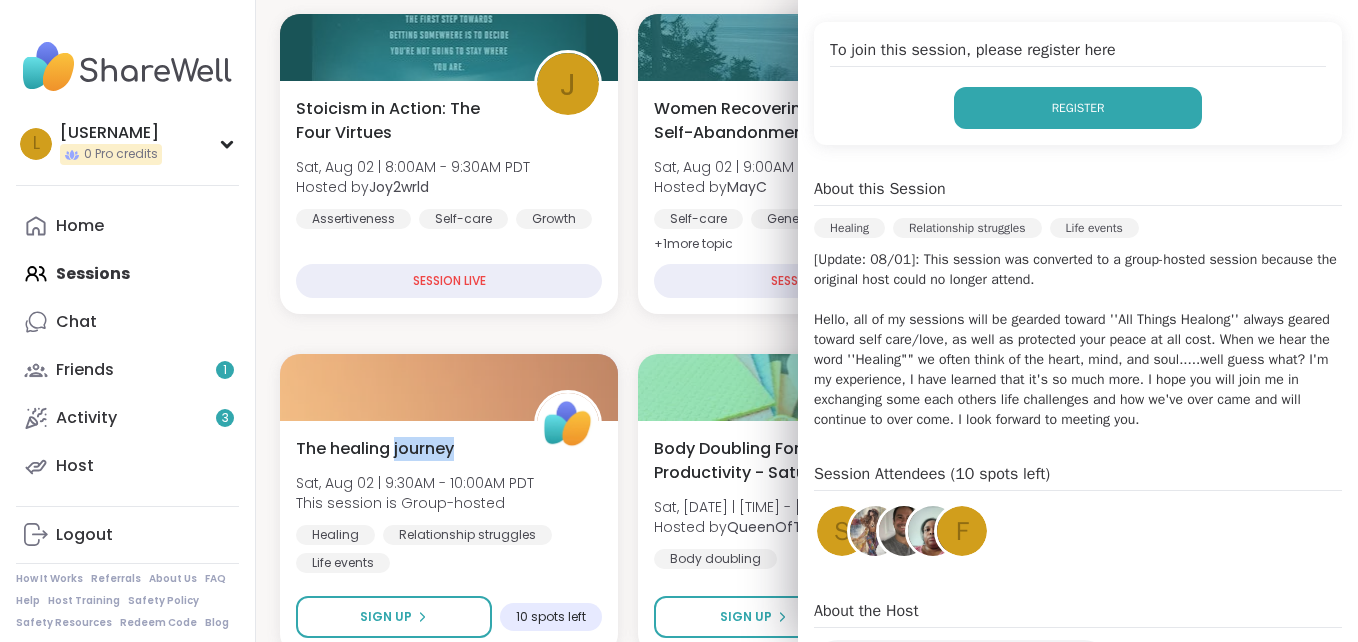 click on "Register" at bounding box center [1078, 108] 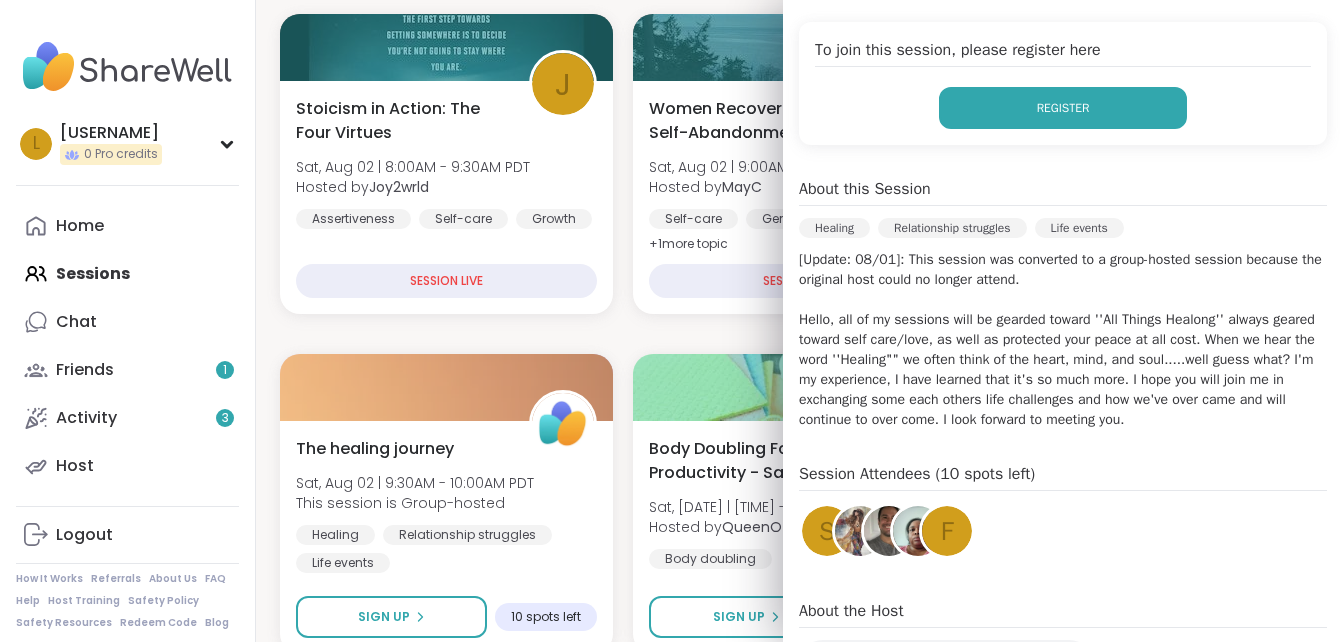 click on "Register" at bounding box center (1063, 108) 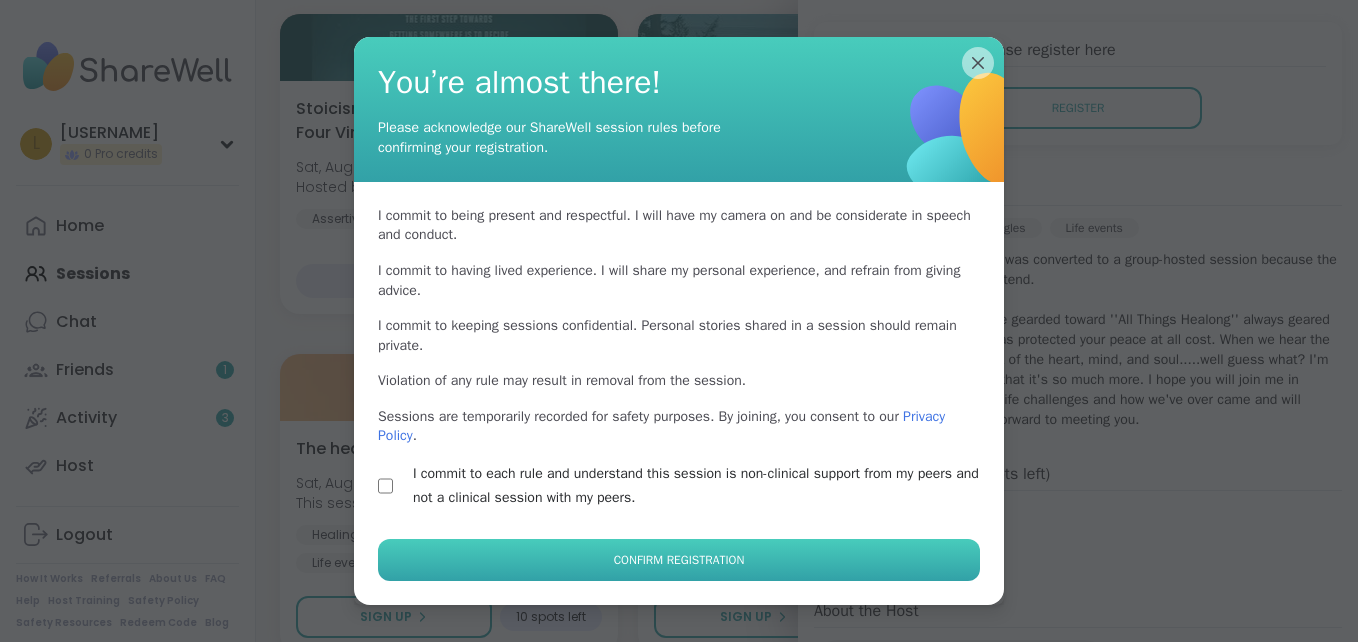 click on "Confirm Registration" at bounding box center [679, 560] 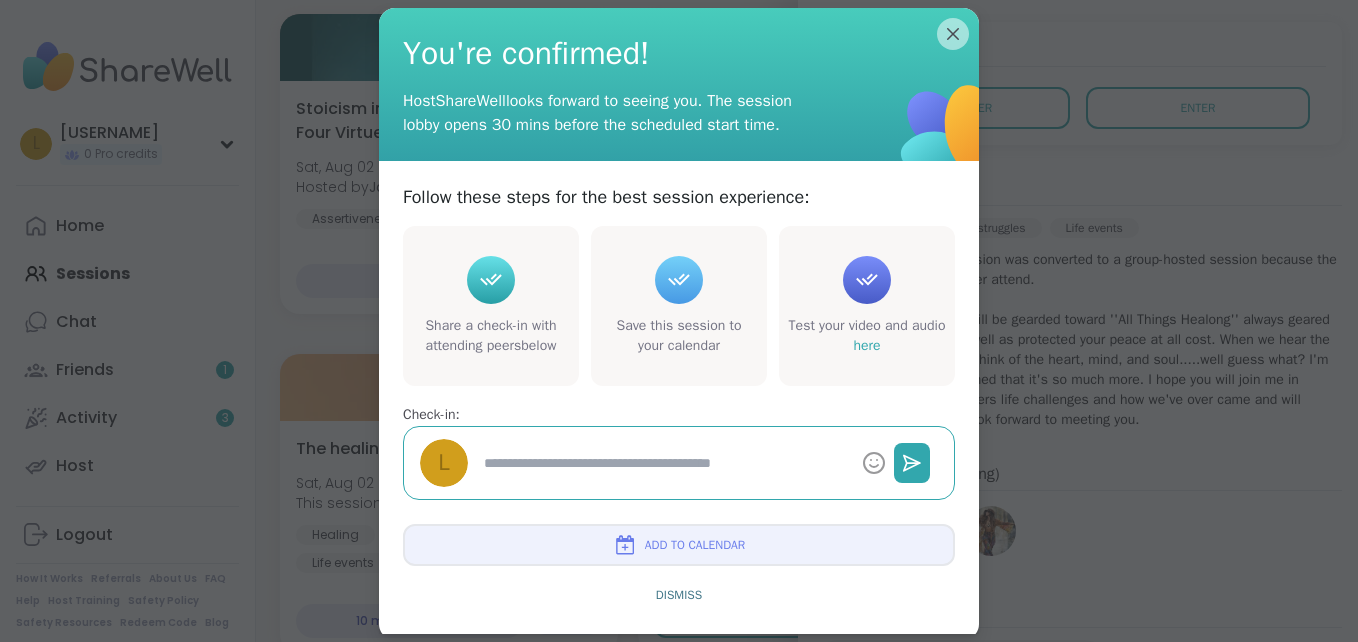 scroll, scrollTop: 400, scrollLeft: 0, axis: vertical 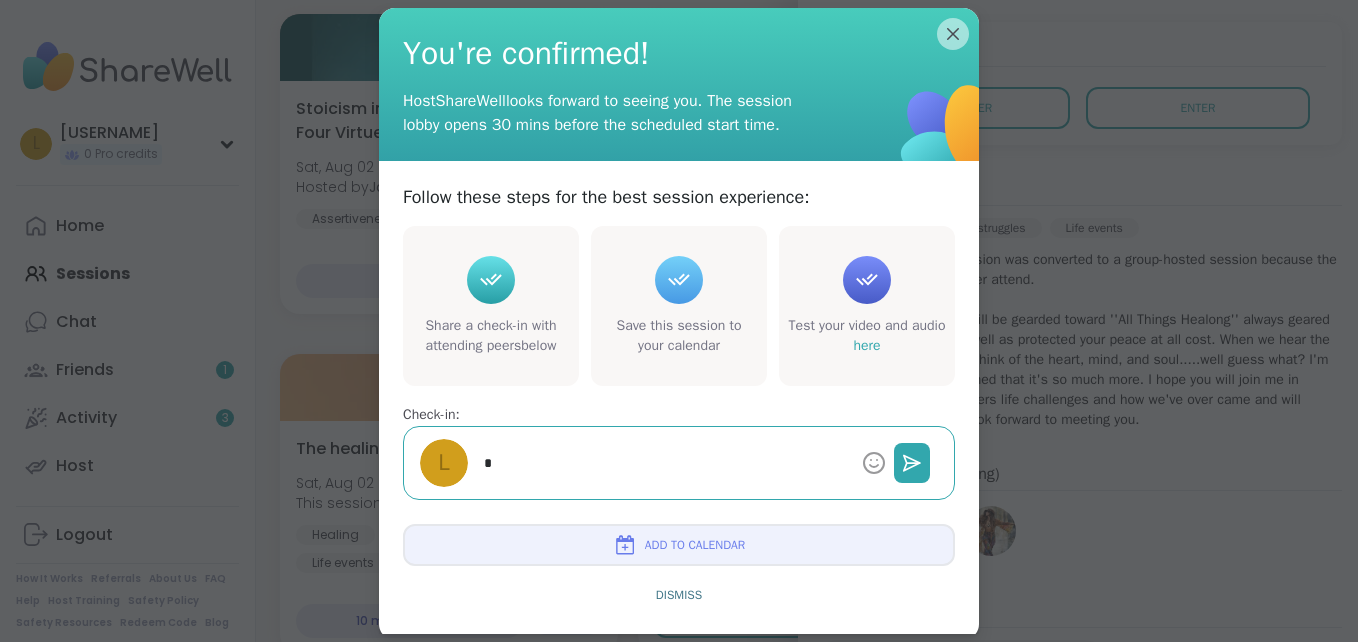 type on "*" 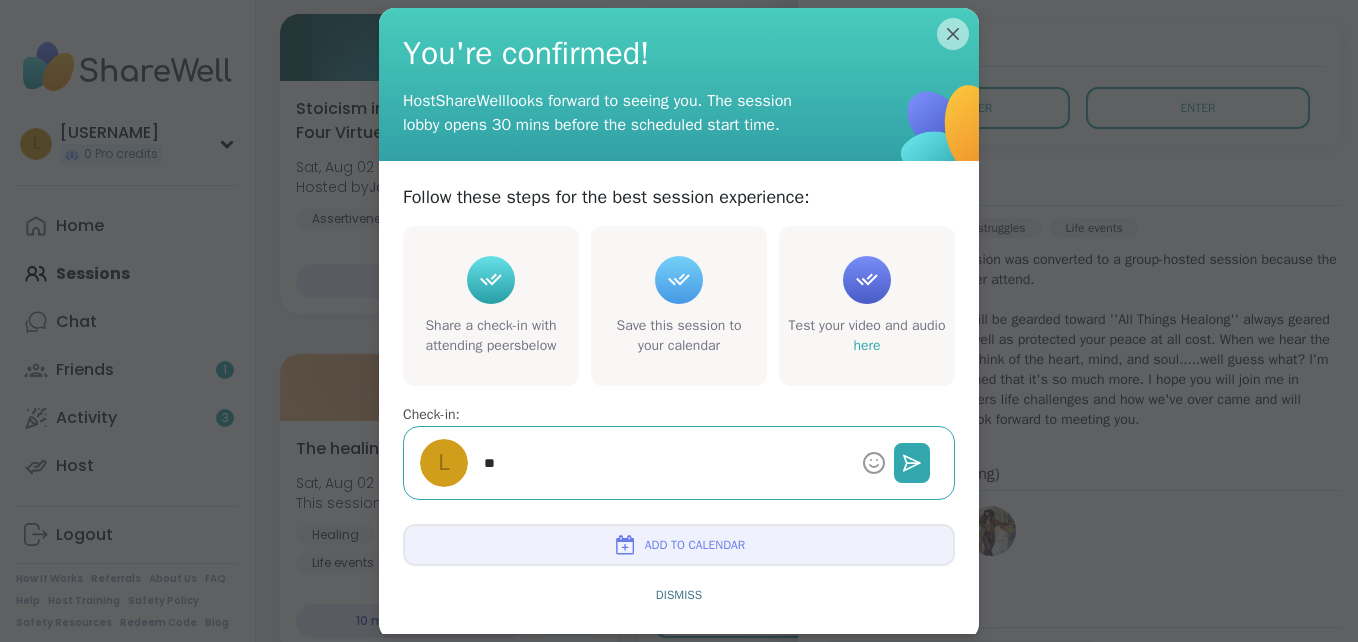 type on "*" 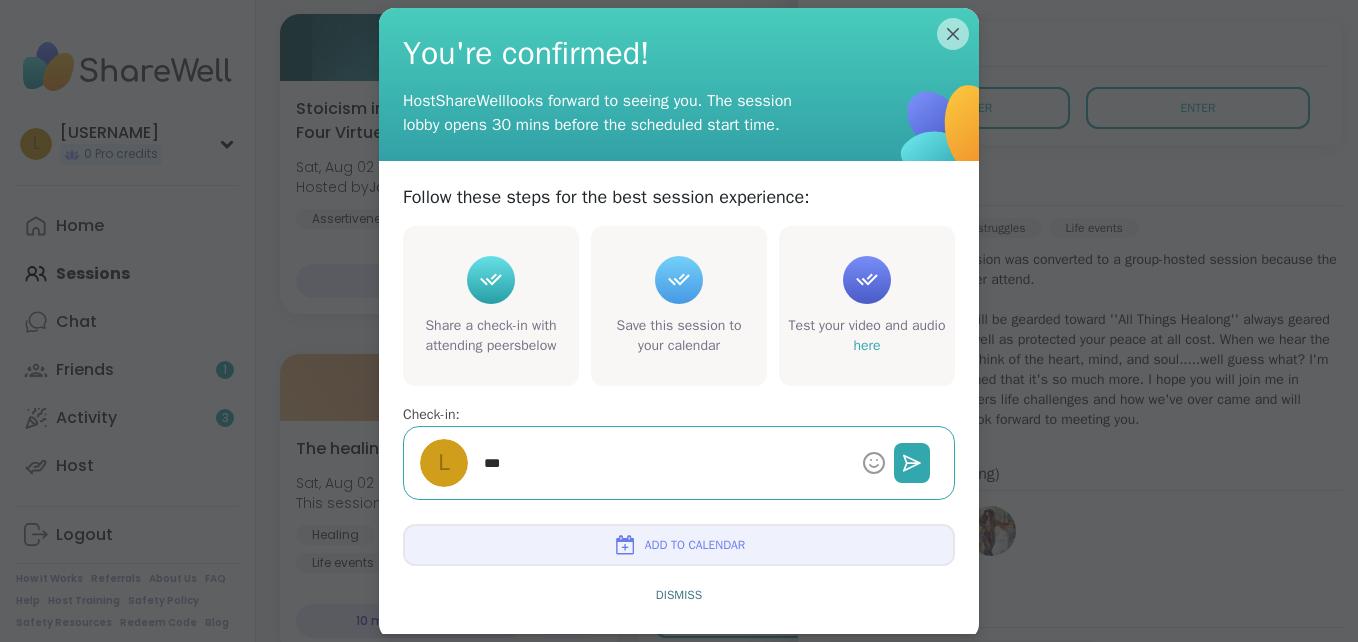 type on "*" 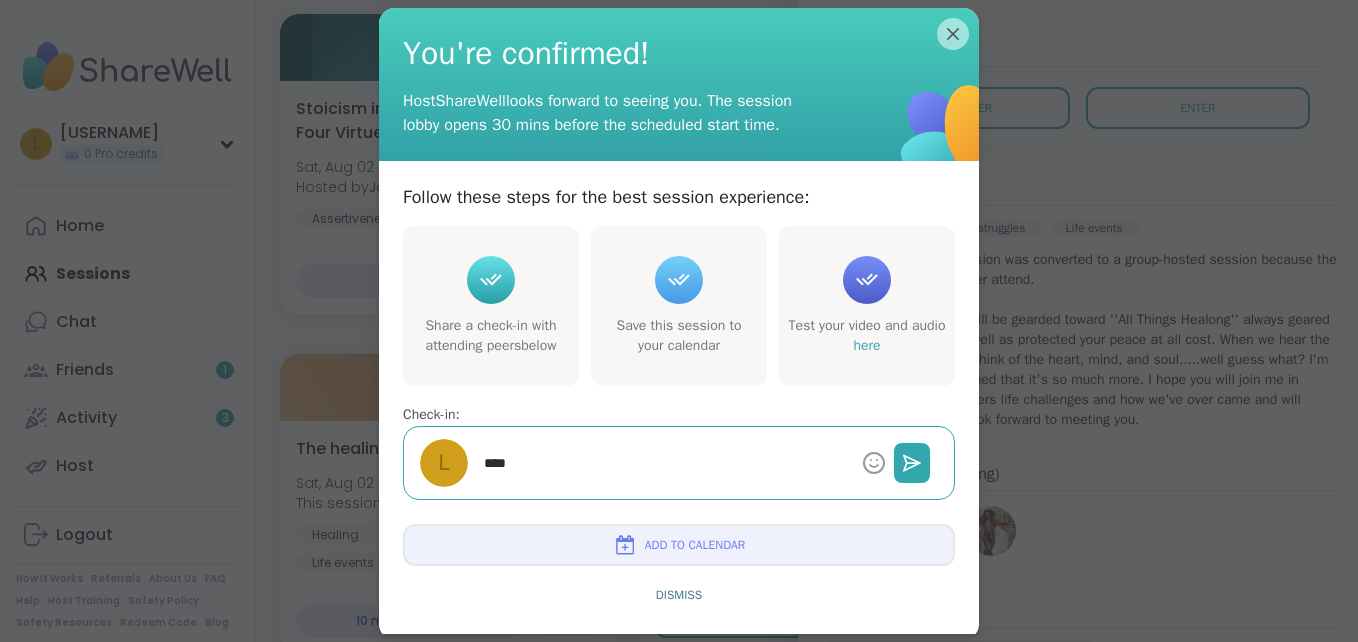 type on "*" 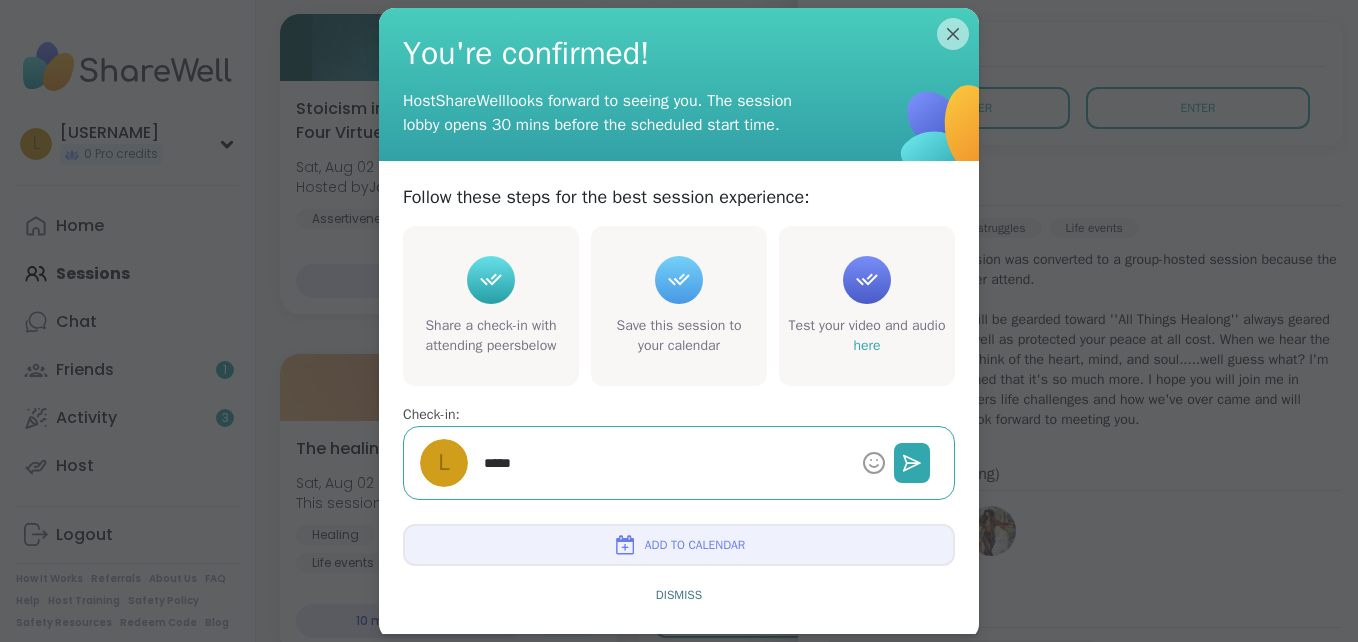 type on "*" 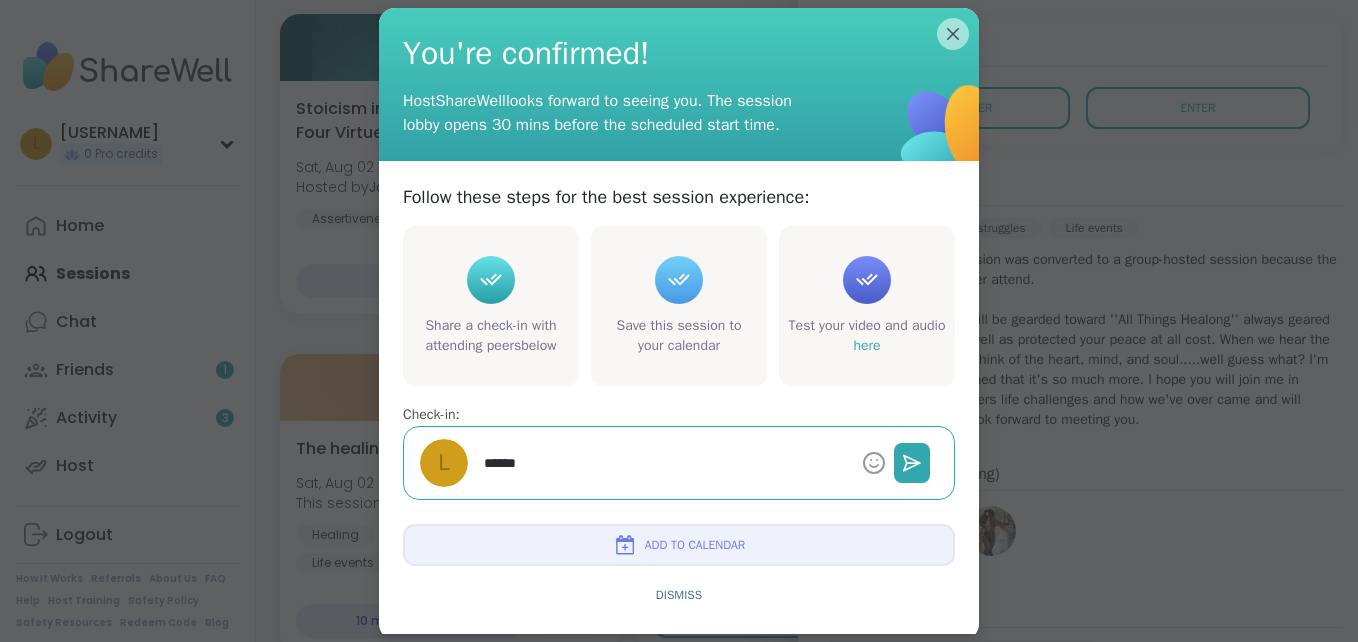type on "*" 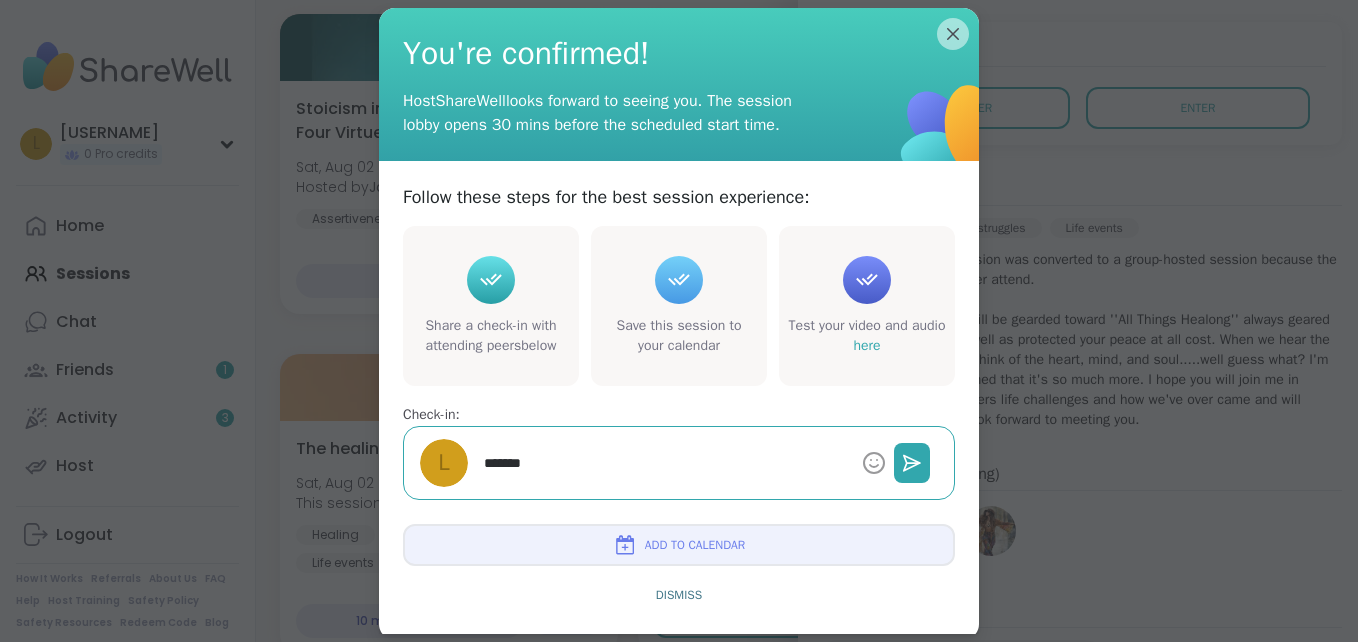 type on "*" 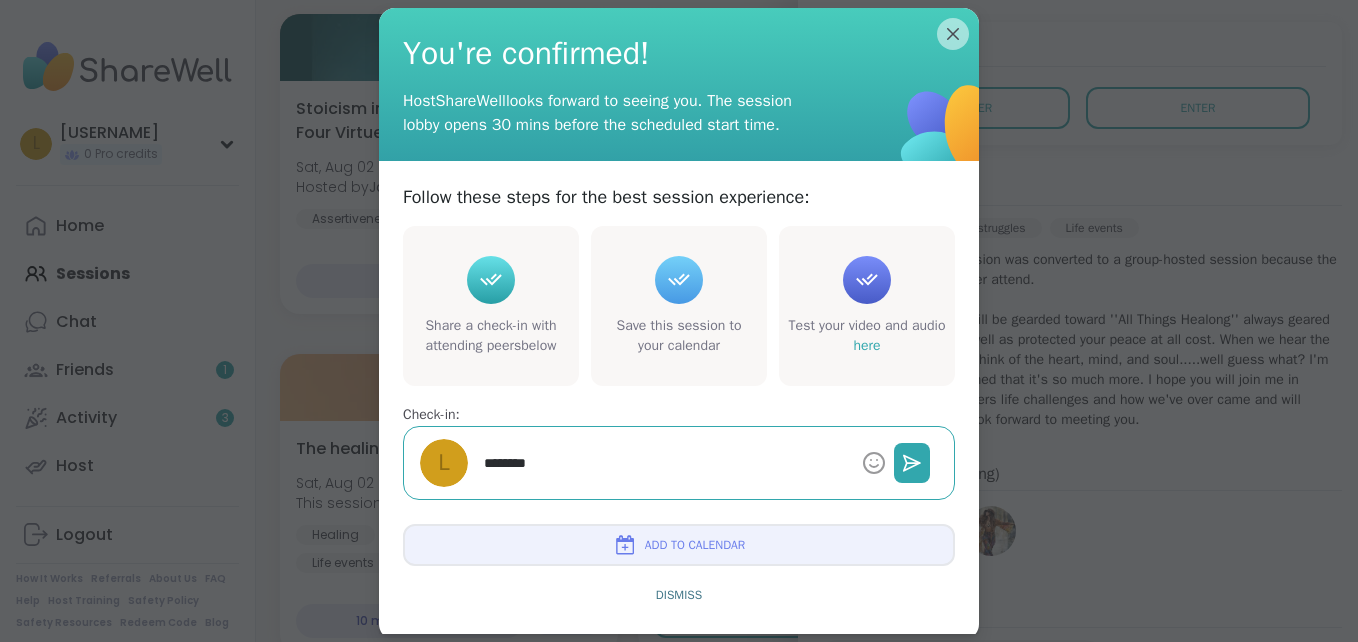 type on "*" 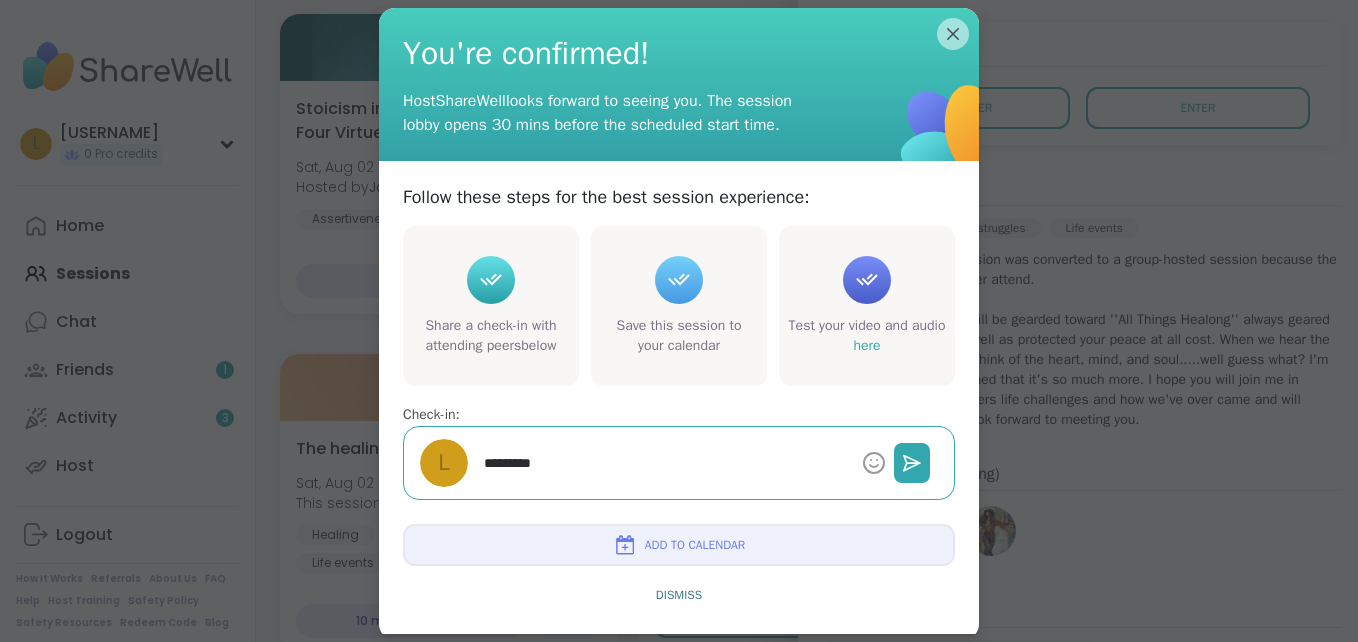type on "*" 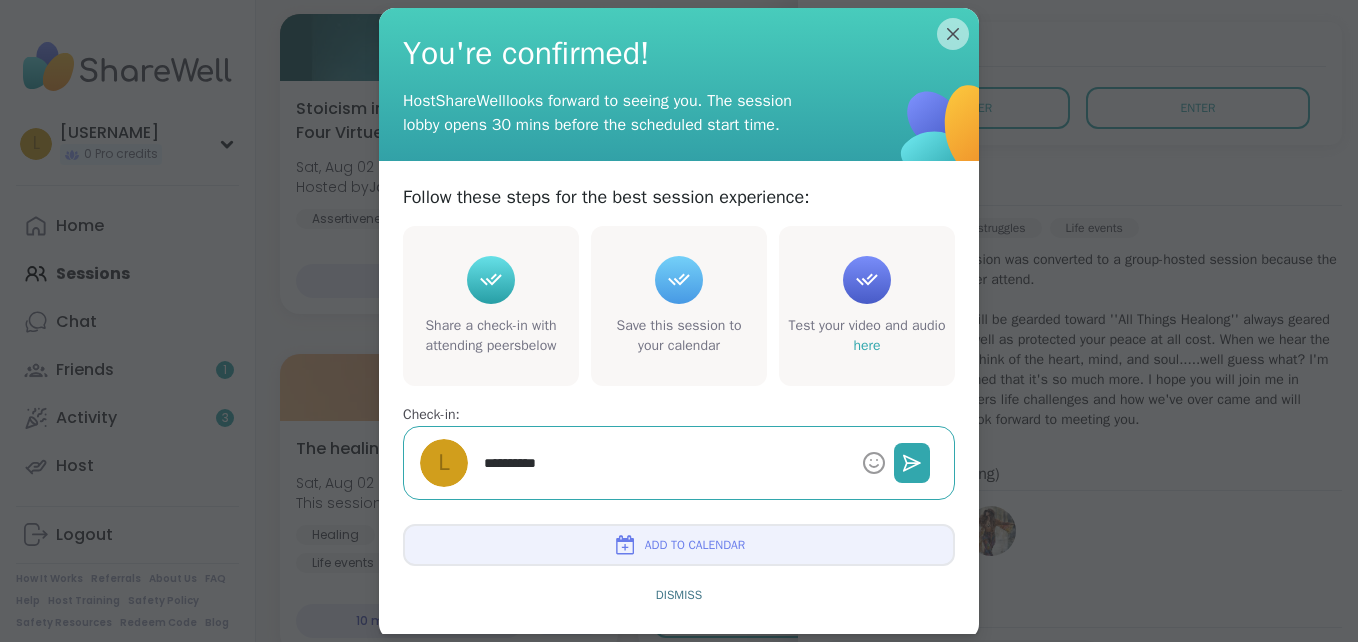 type on "*" 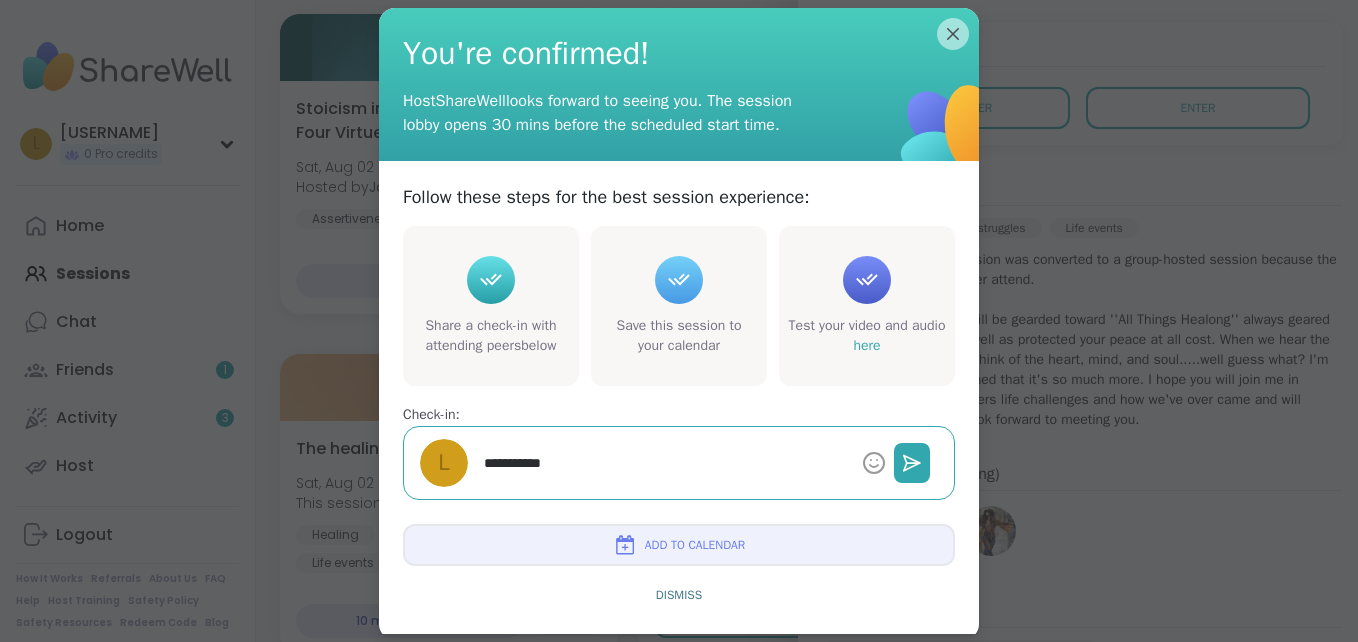 type on "*" 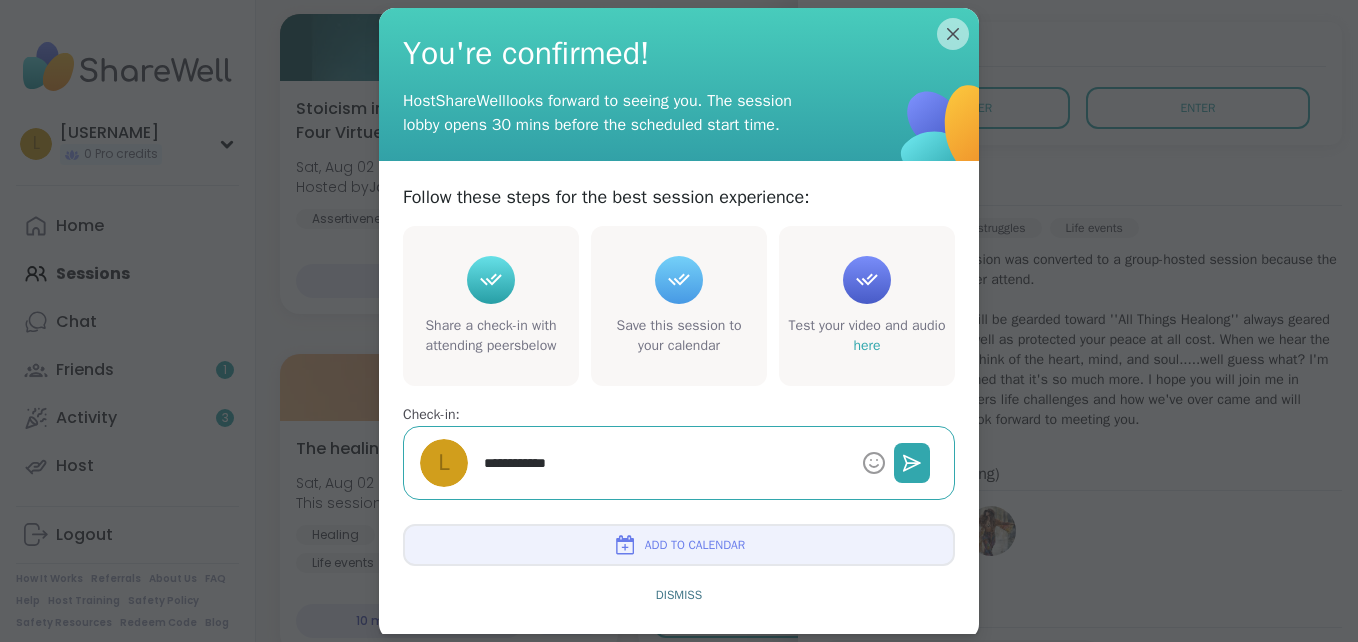 type on "*" 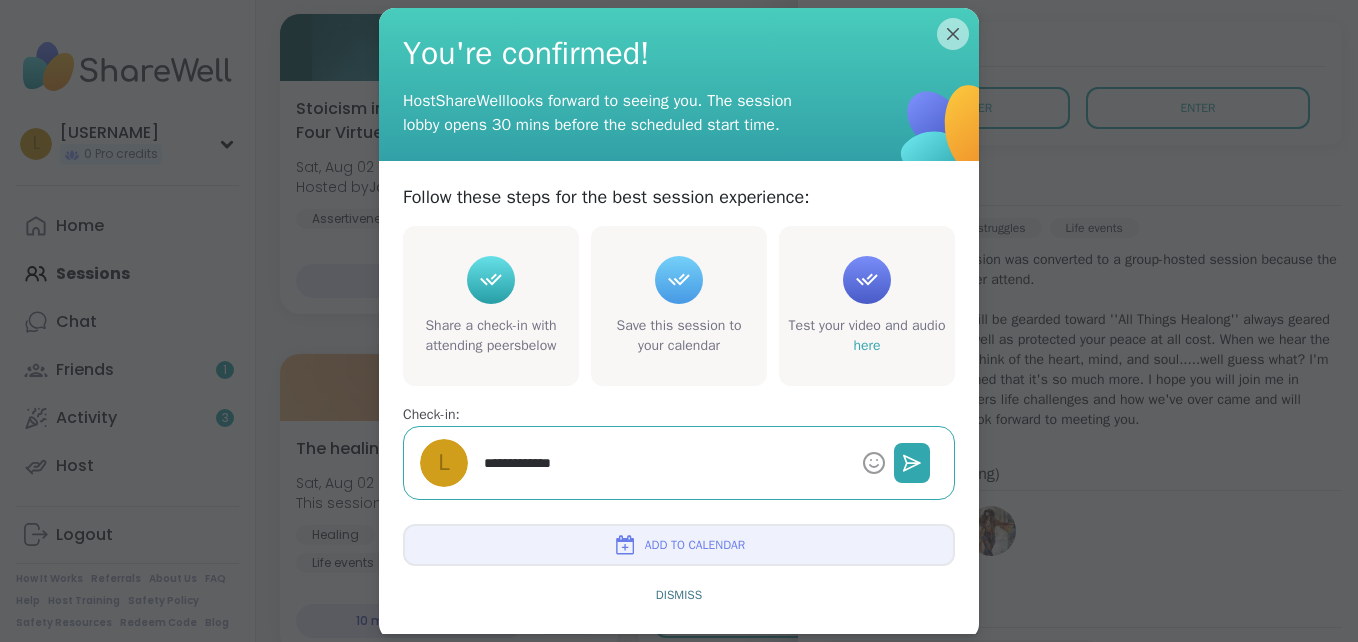 type on "*" 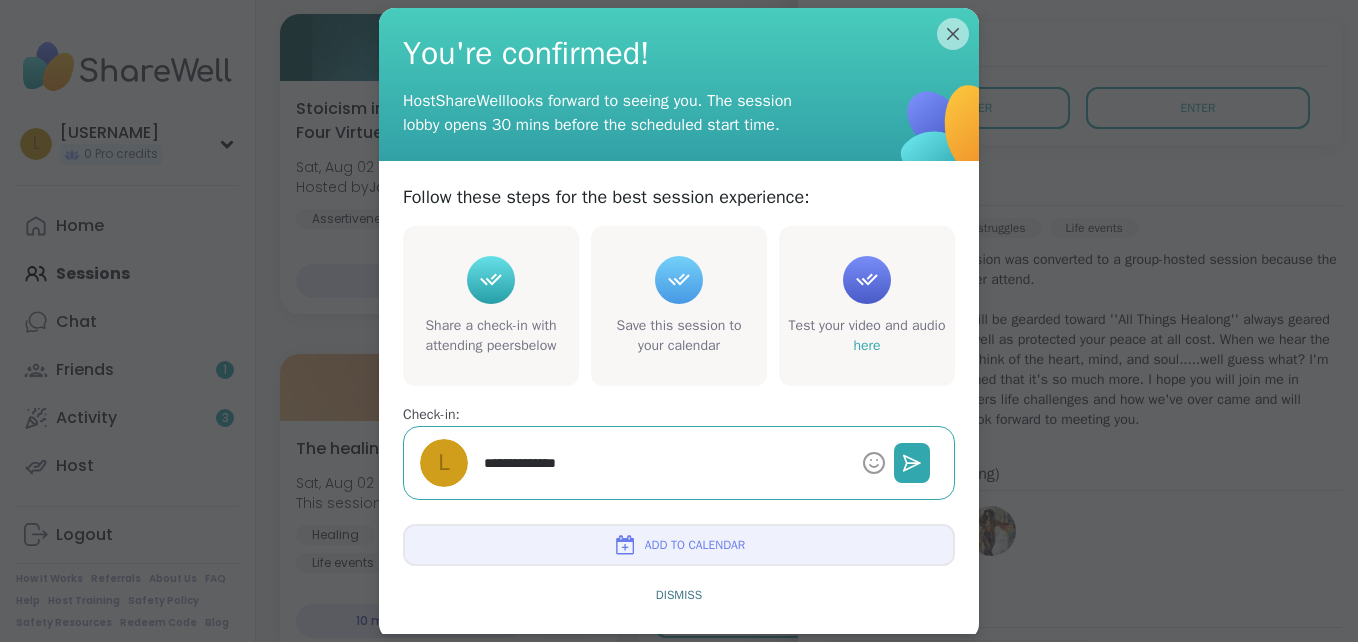 type on "*" 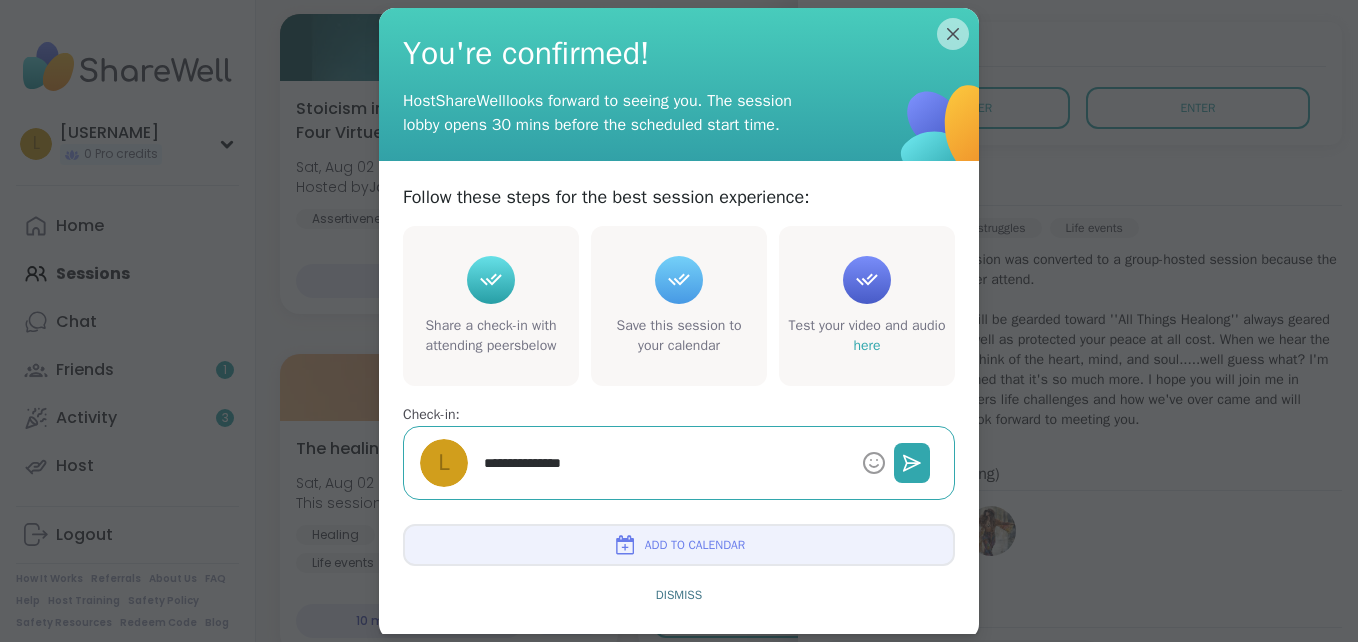 type on "*" 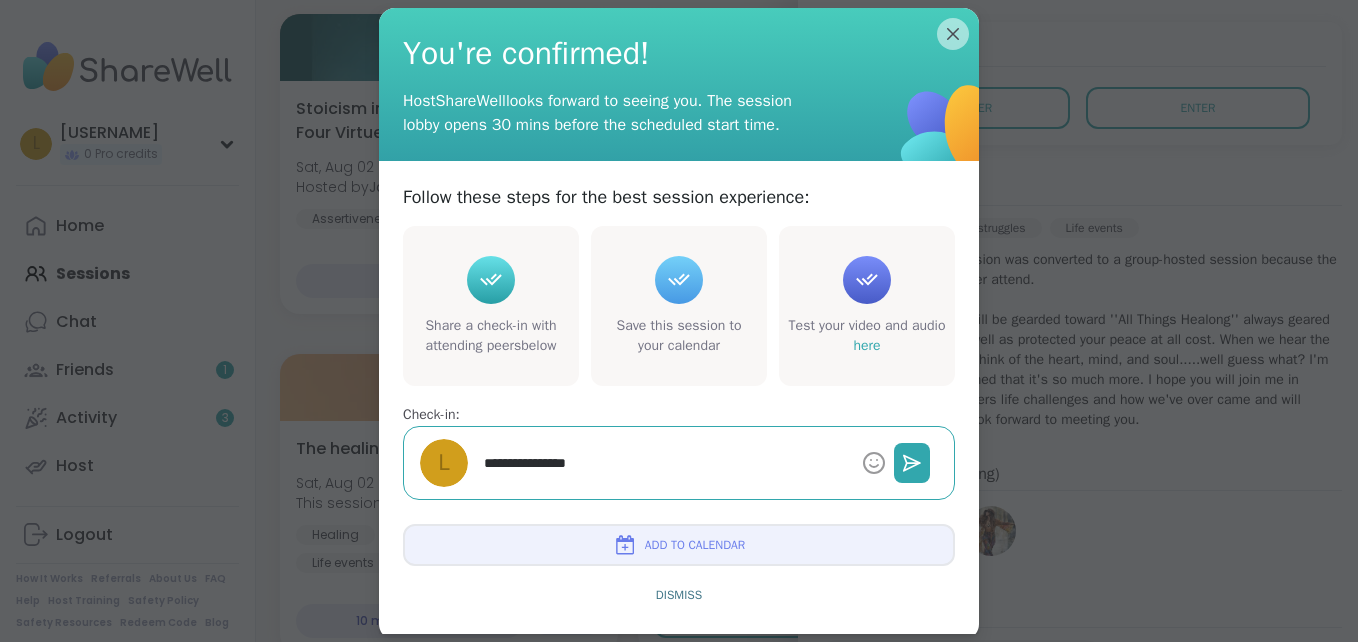 type on "*" 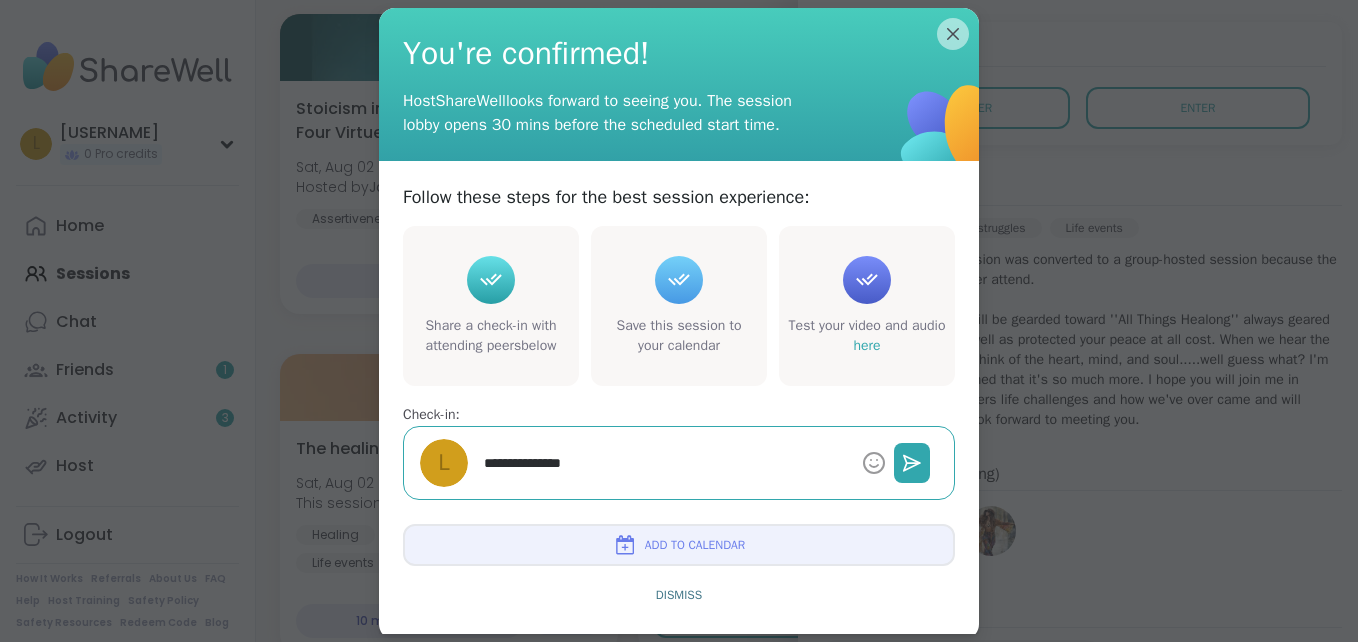 type on "*" 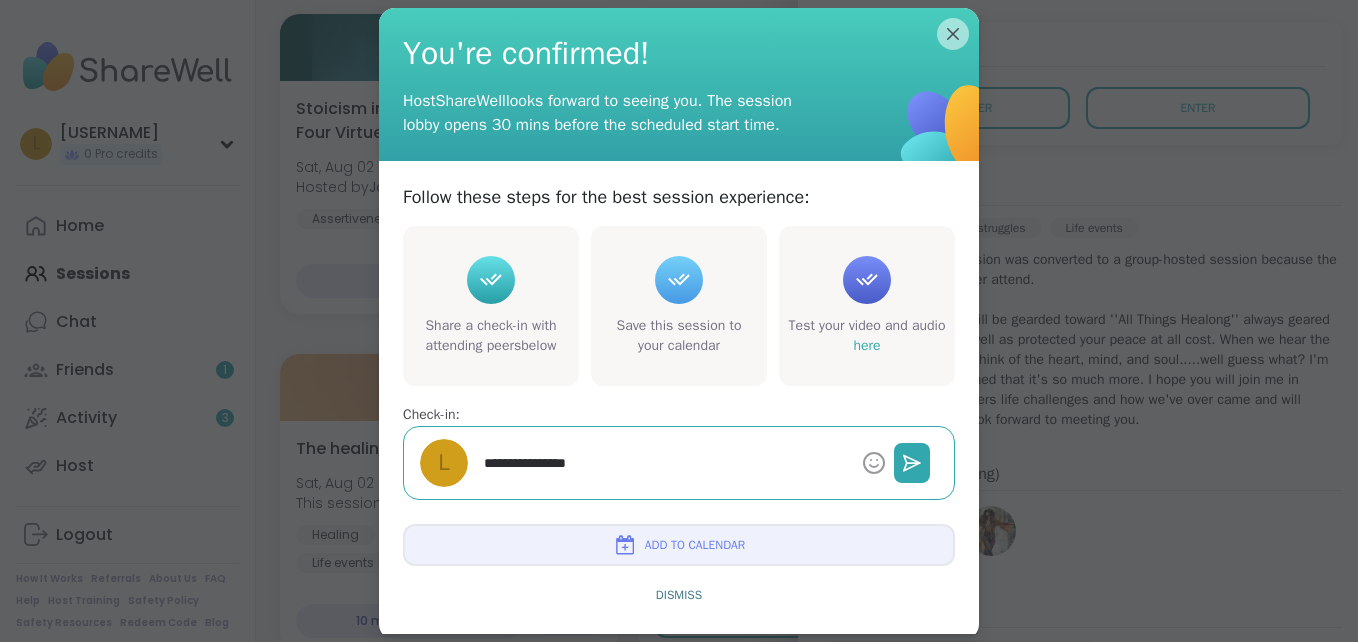type on "*" 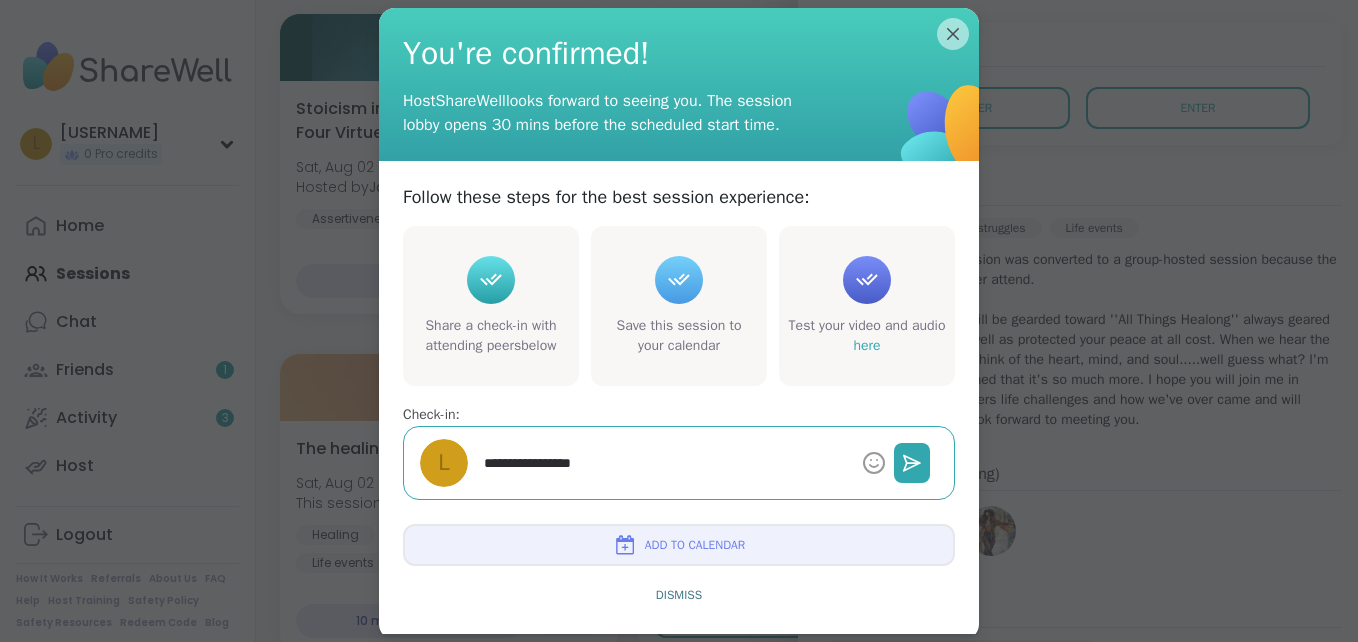 type on "*" 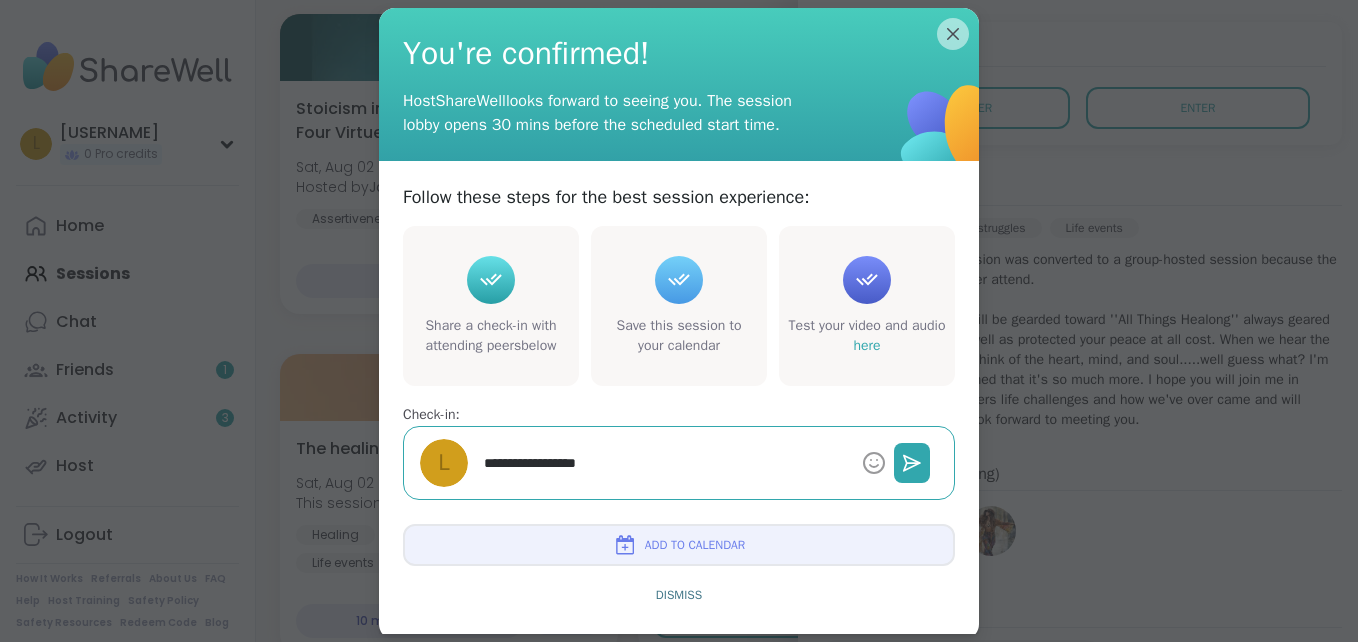 type on "*" 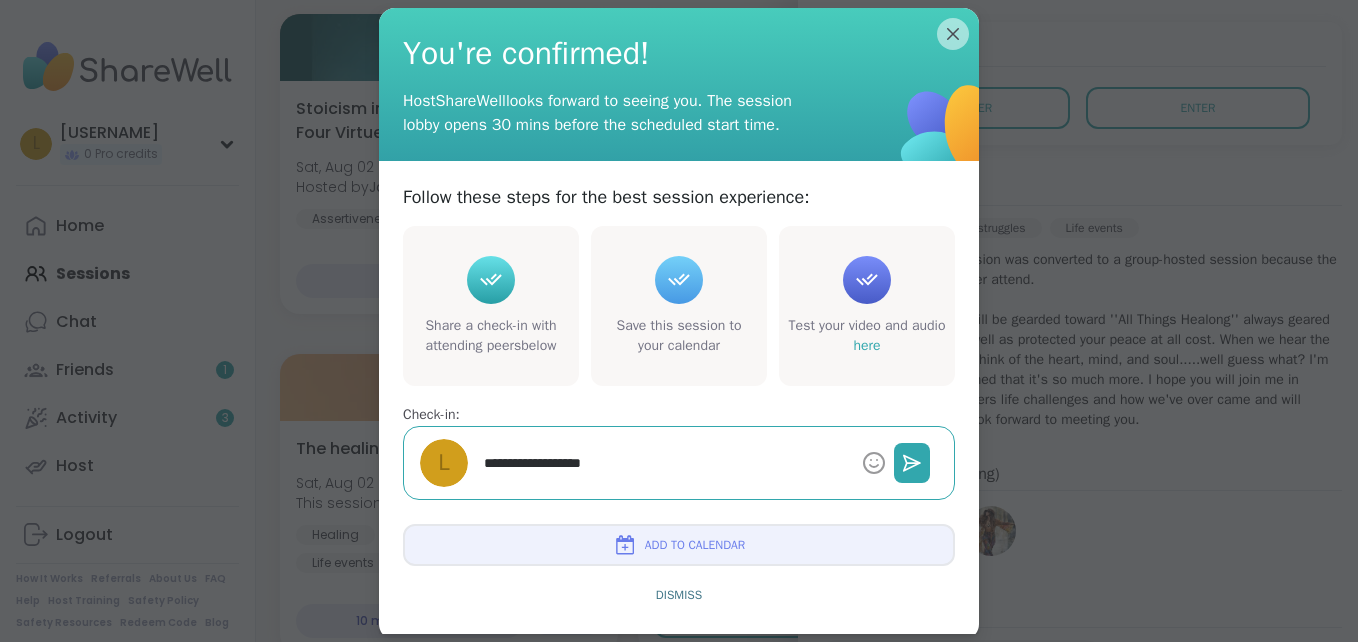type on "*" 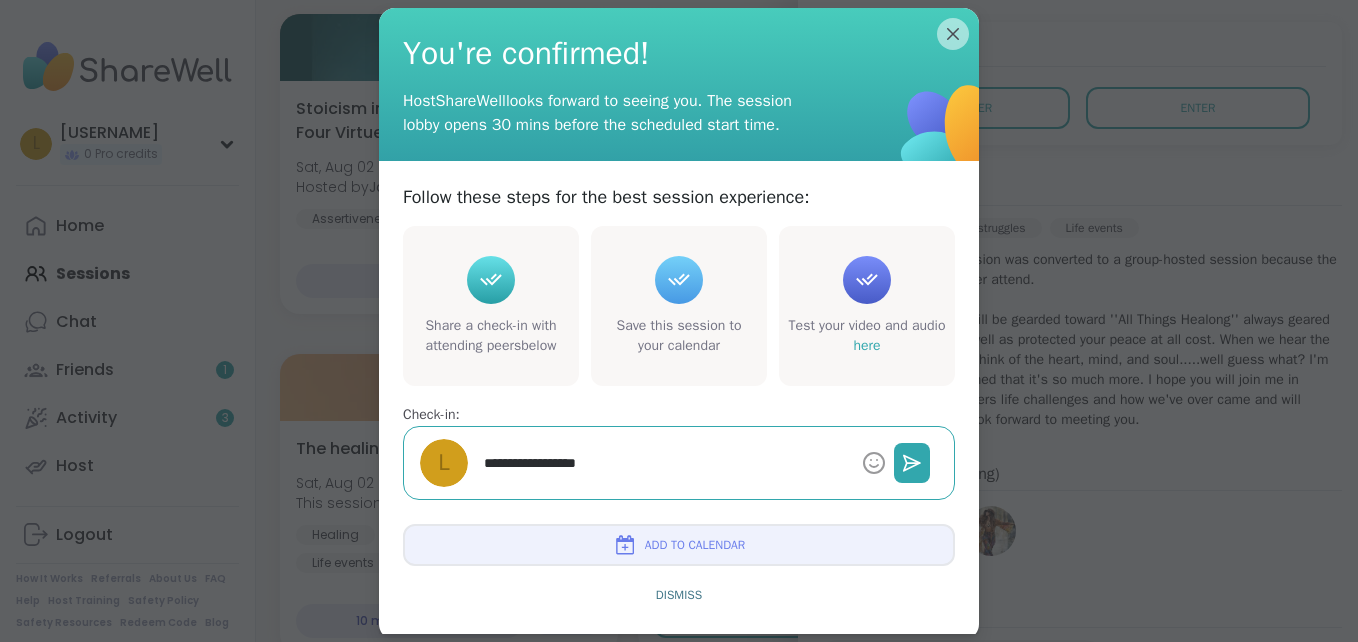 type on "*" 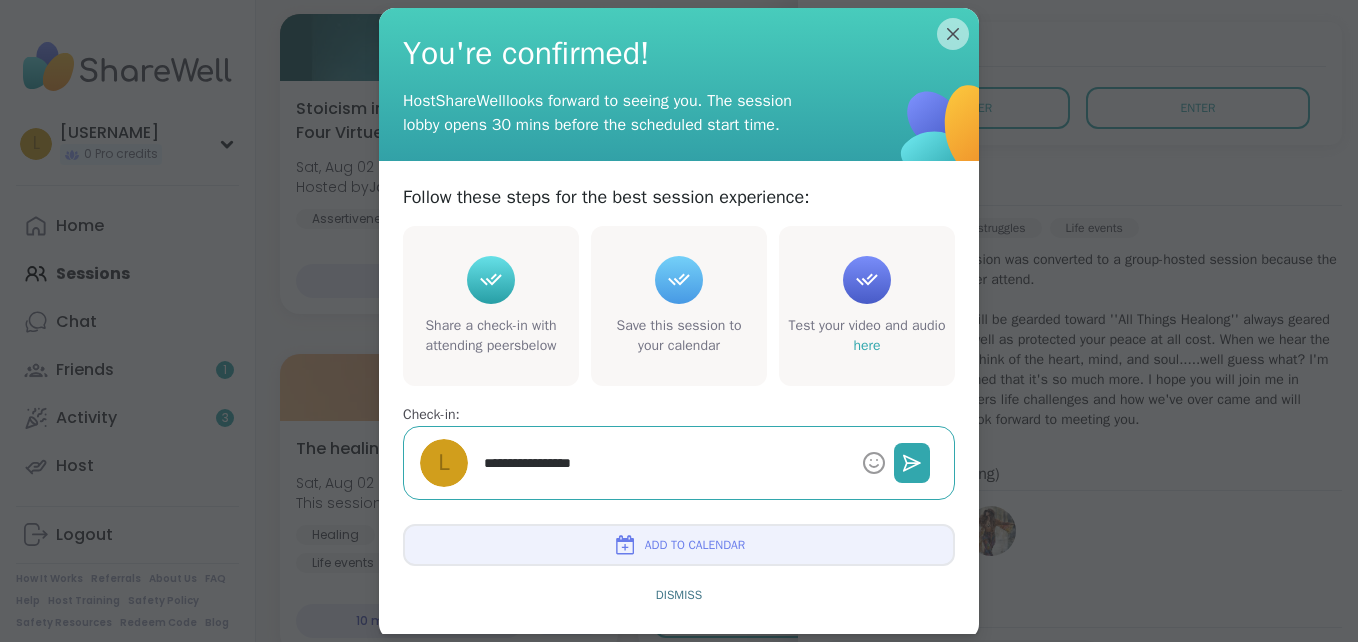 type on "*" 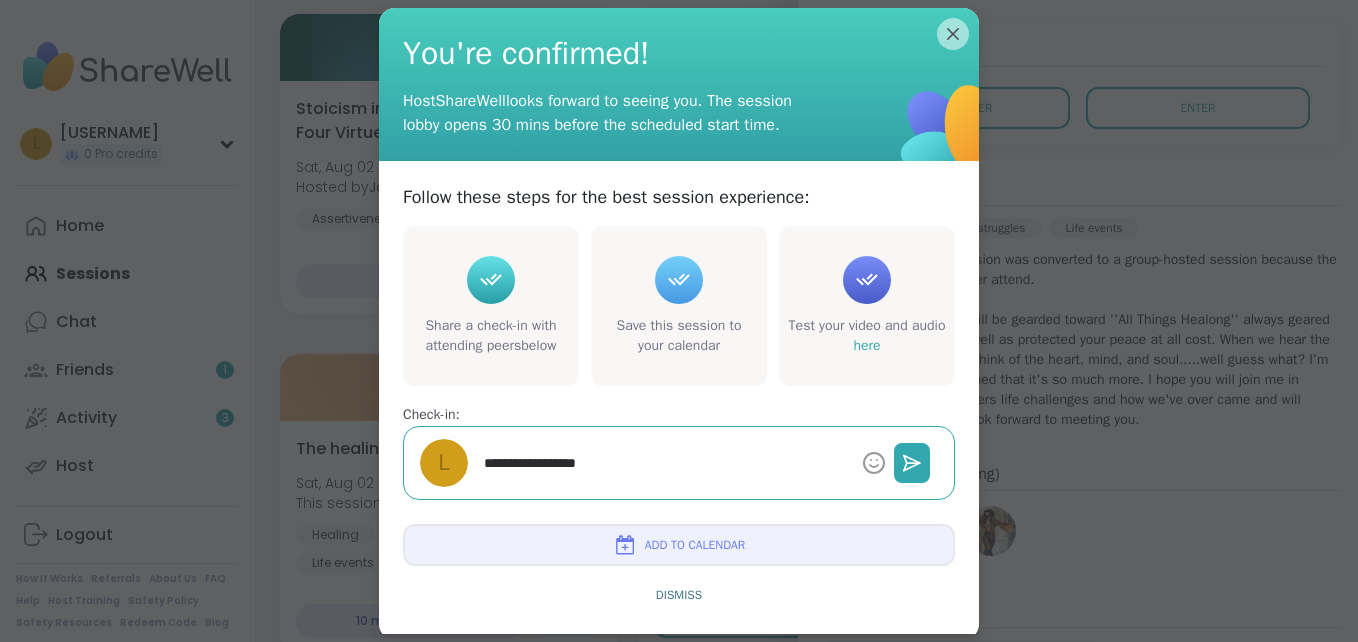 type on "*" 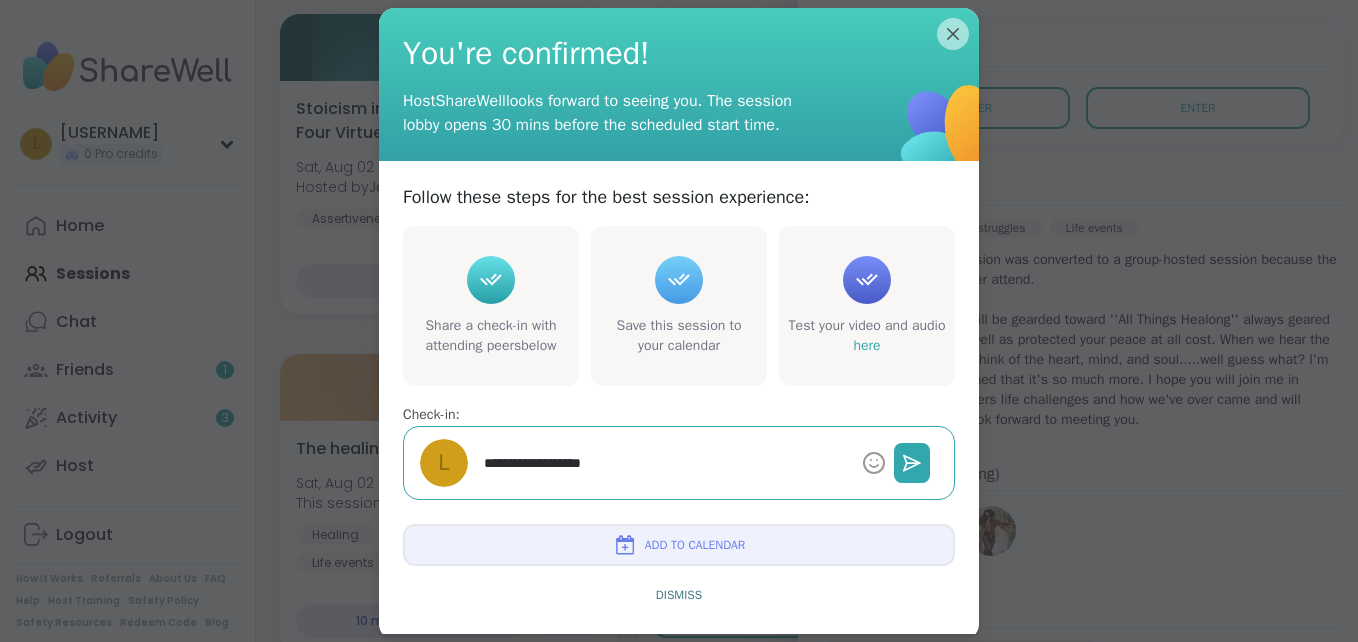 type on "*" 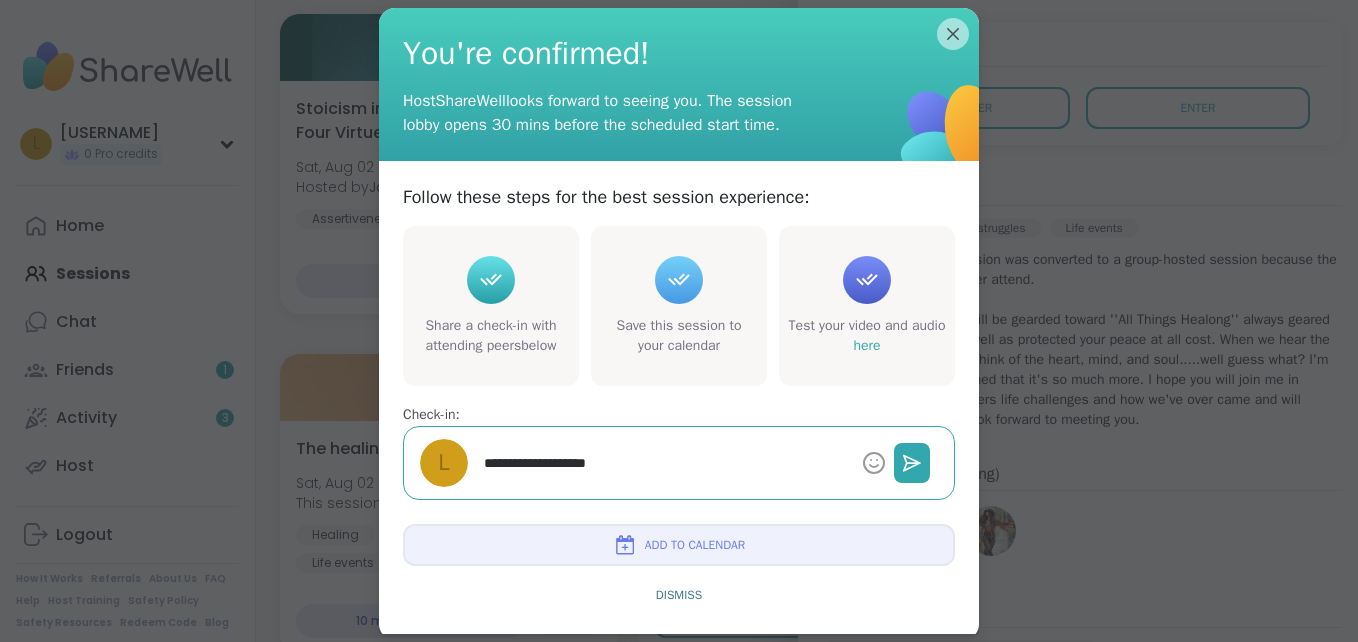 type on "*" 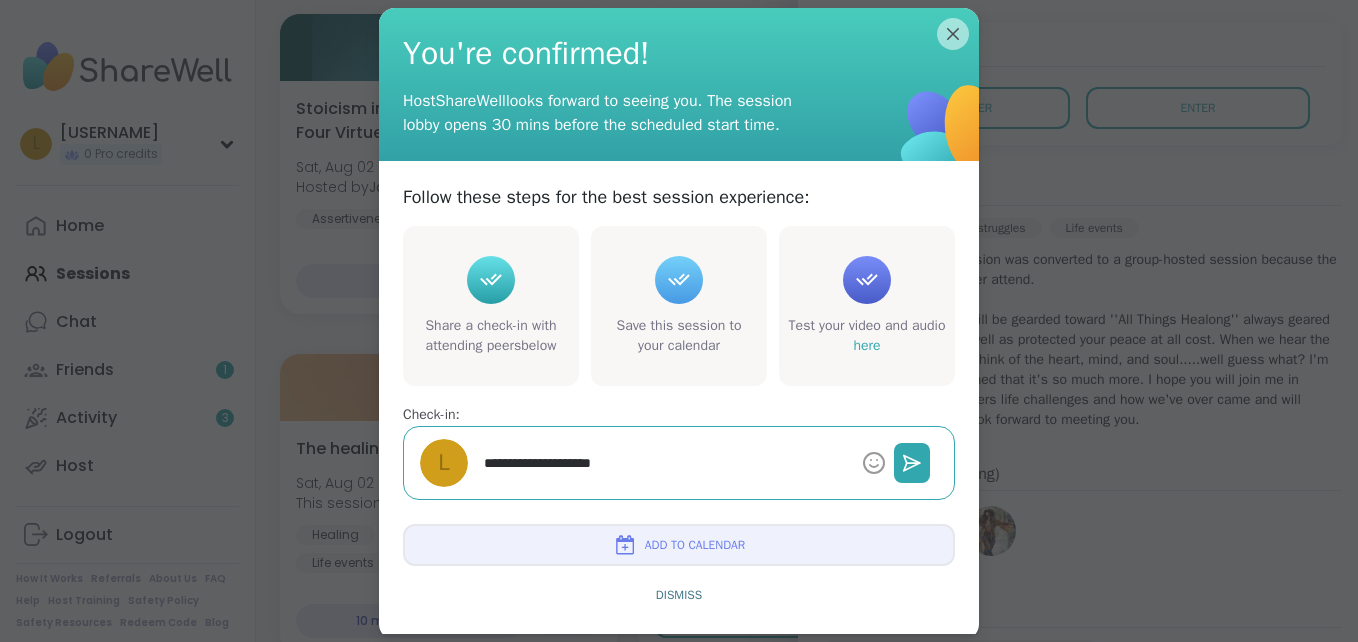 type on "*" 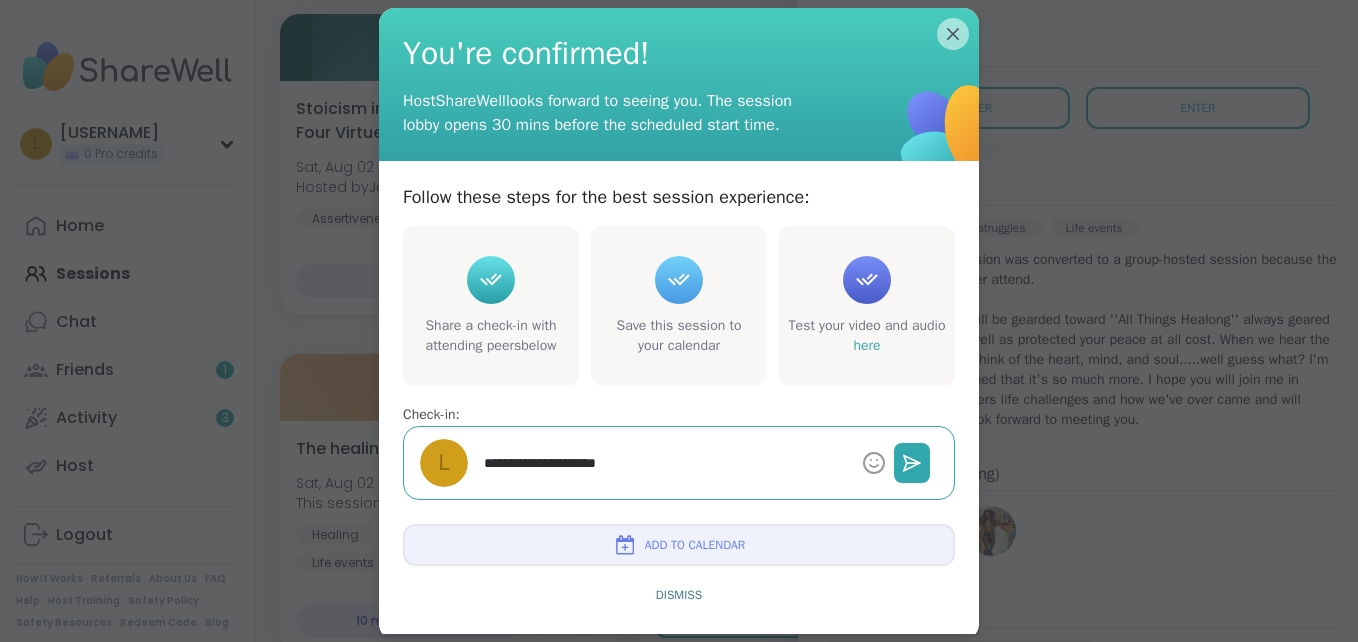 type on "*" 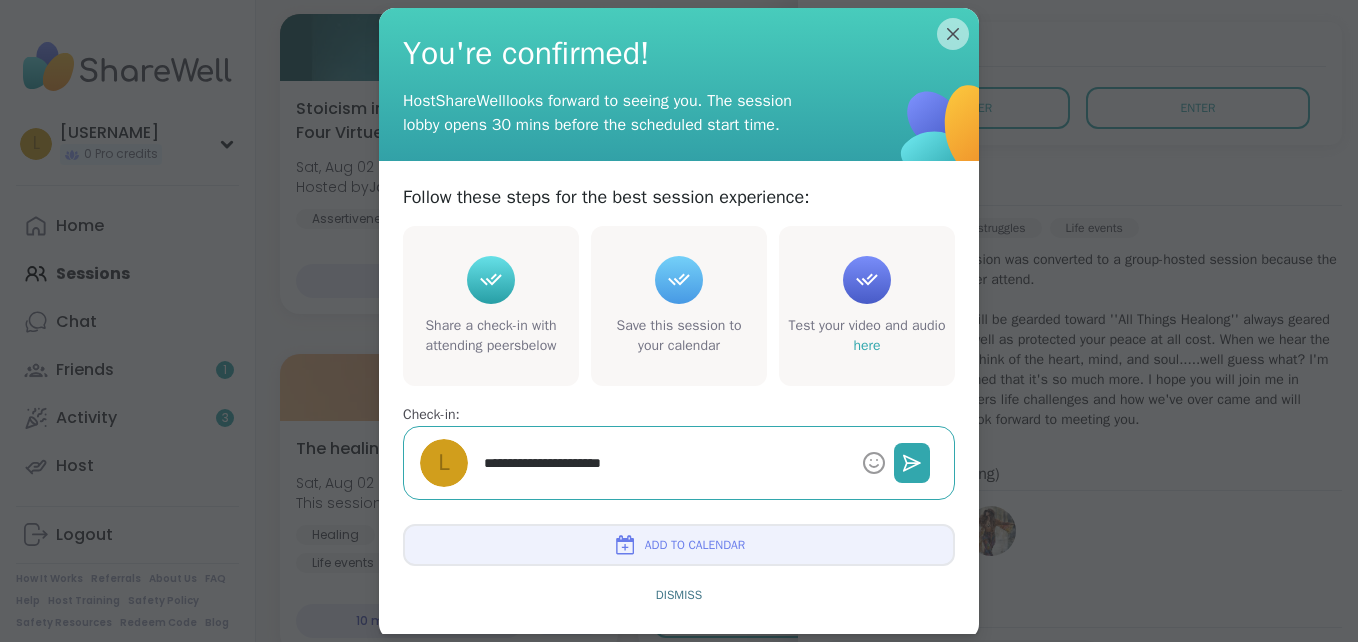type on "*" 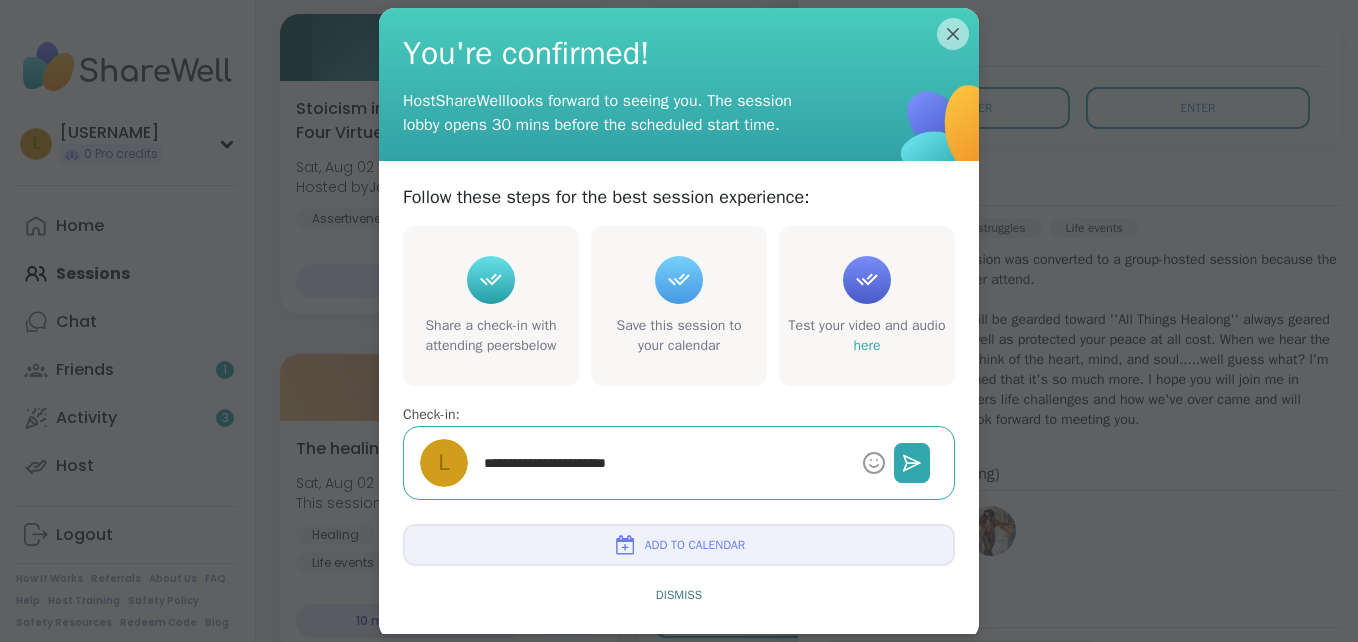 type on "*" 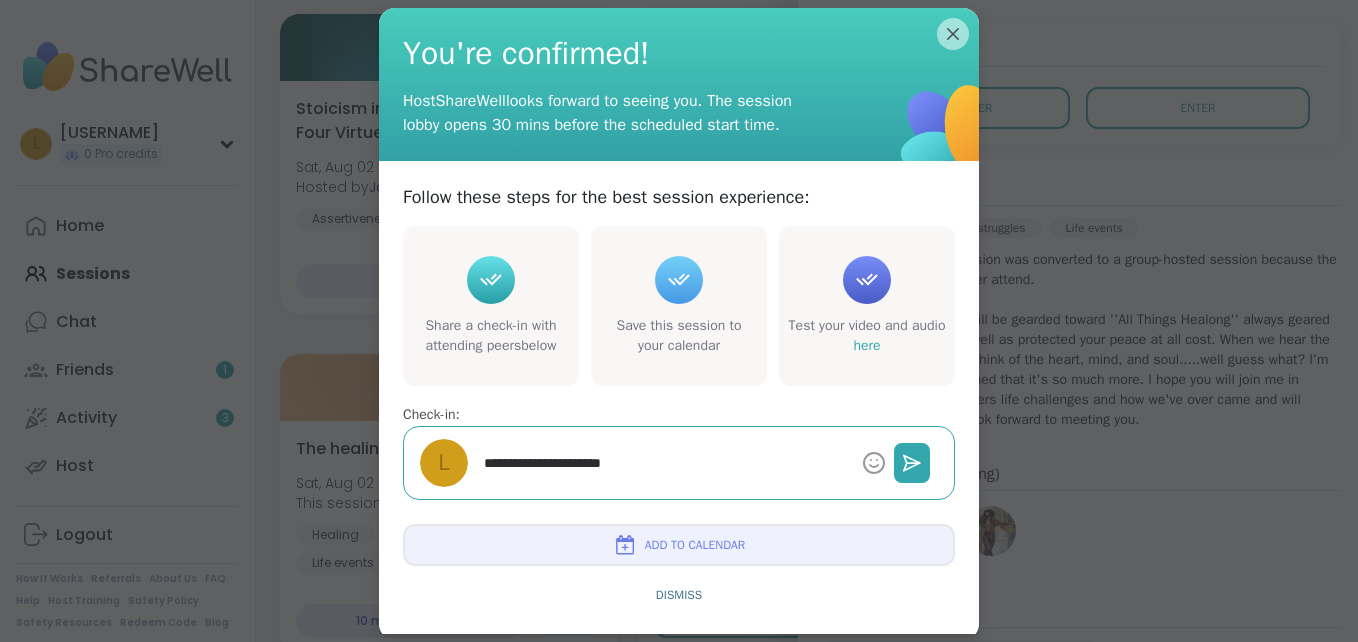 type on "*" 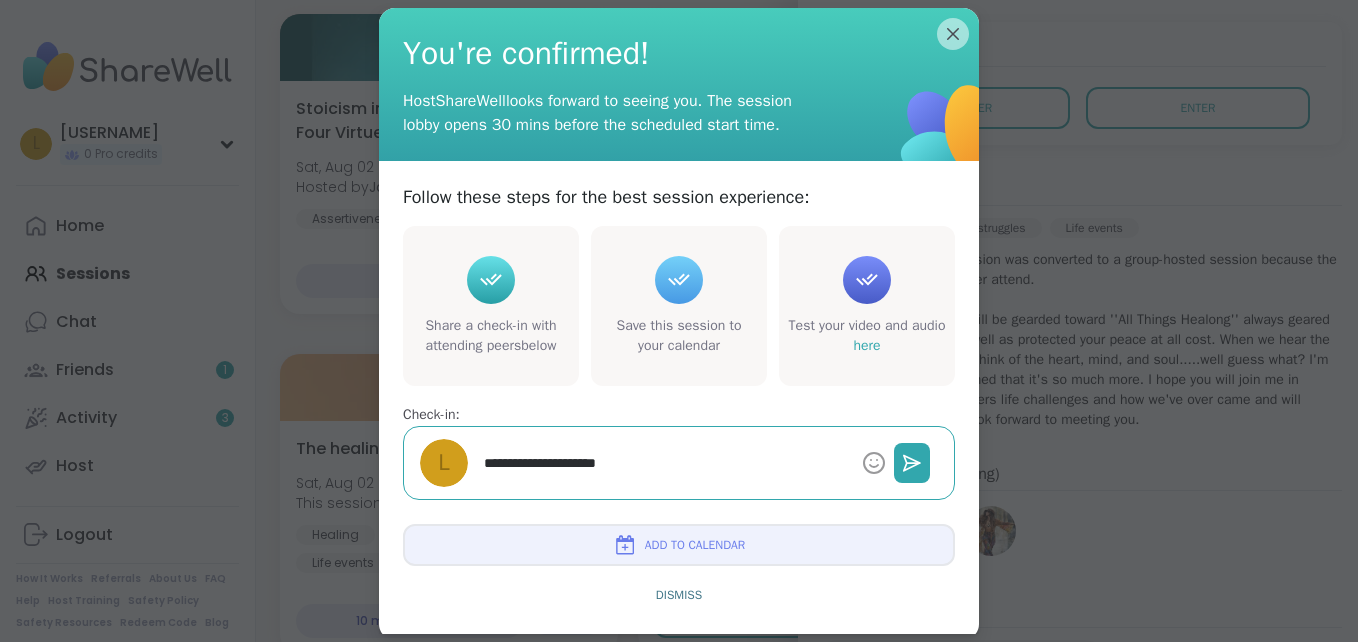 type on "*" 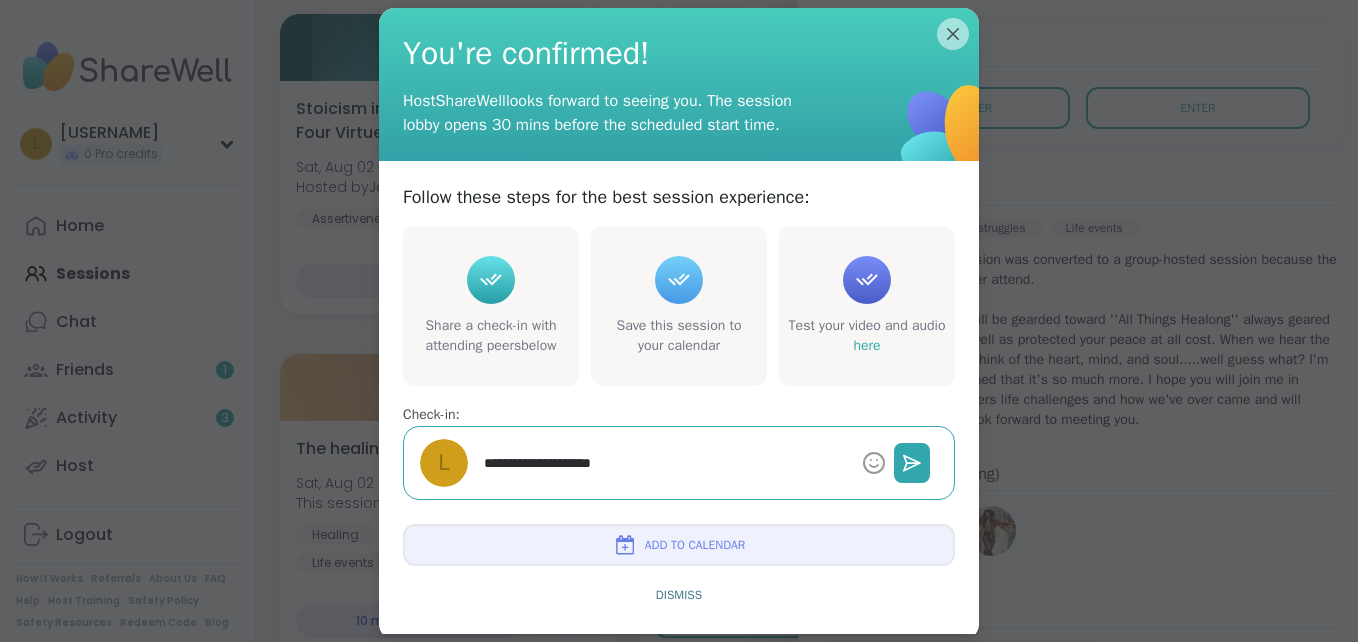 type on "*" 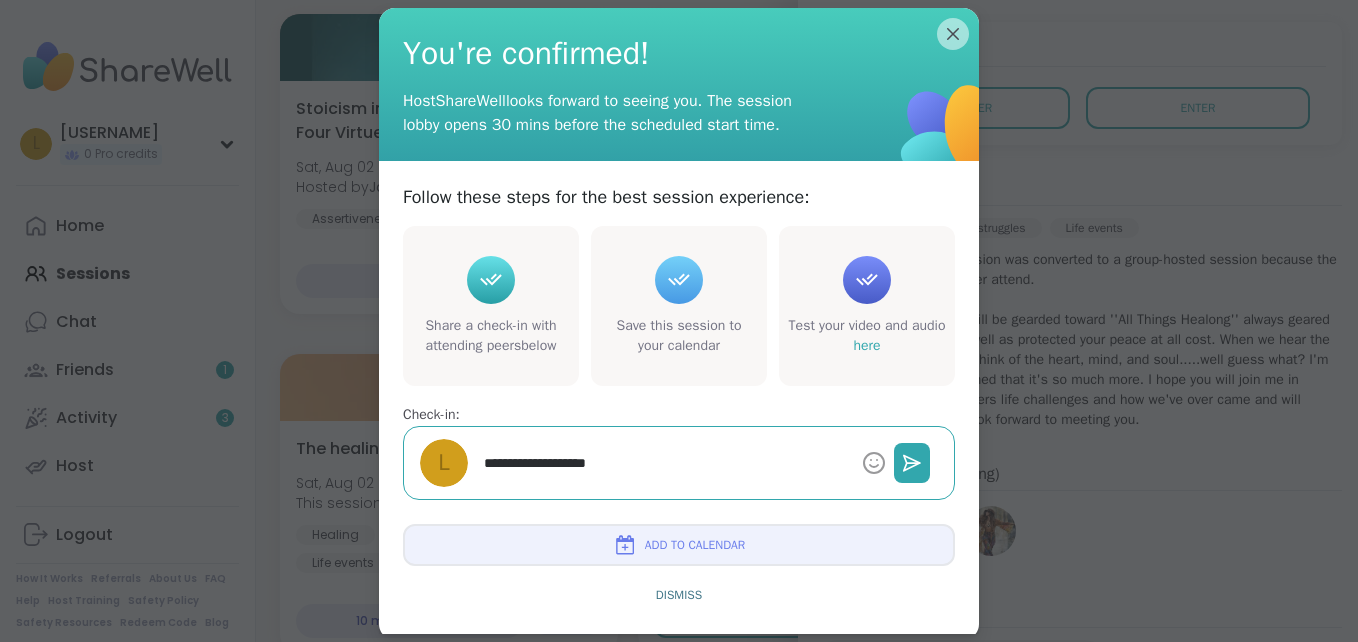 type on "*" 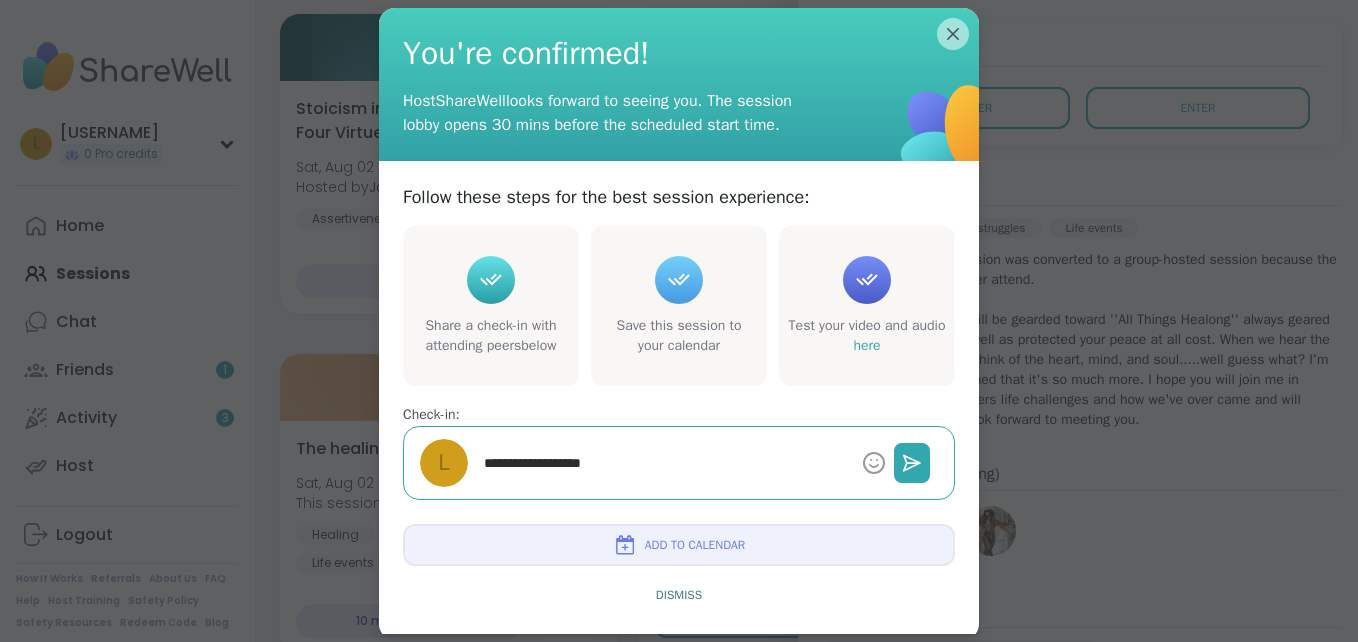 type on "*" 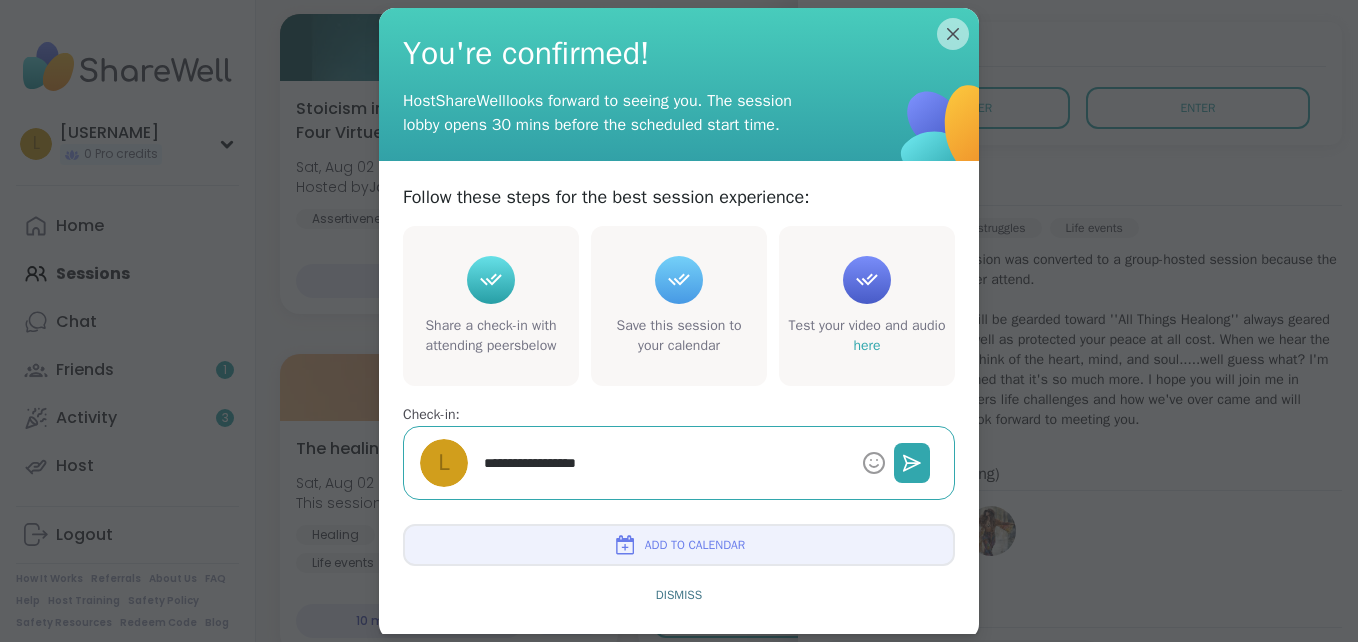 type on "*" 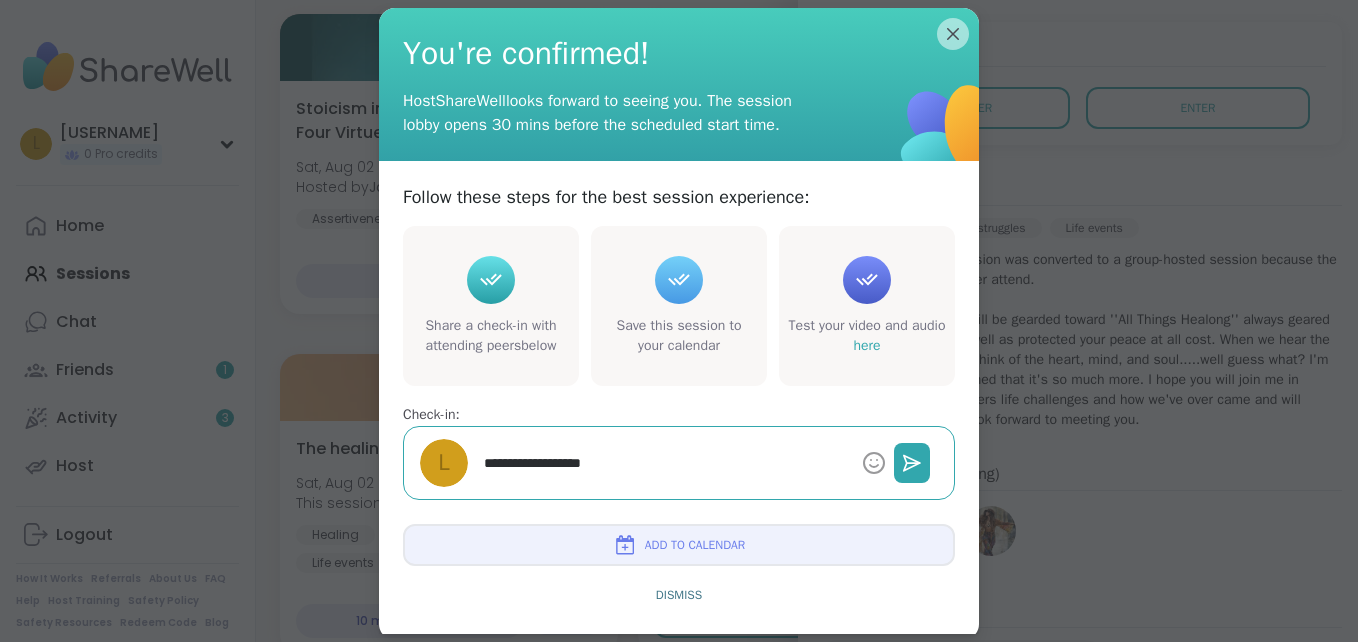 type on "*" 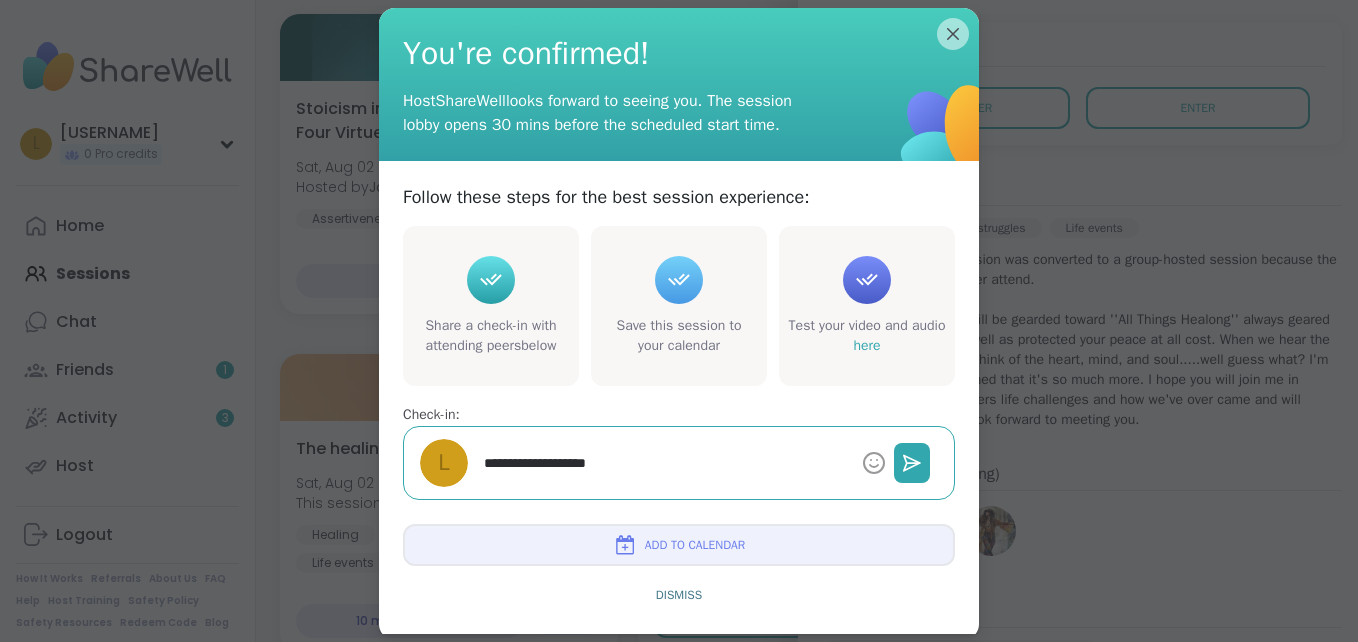 type on "*" 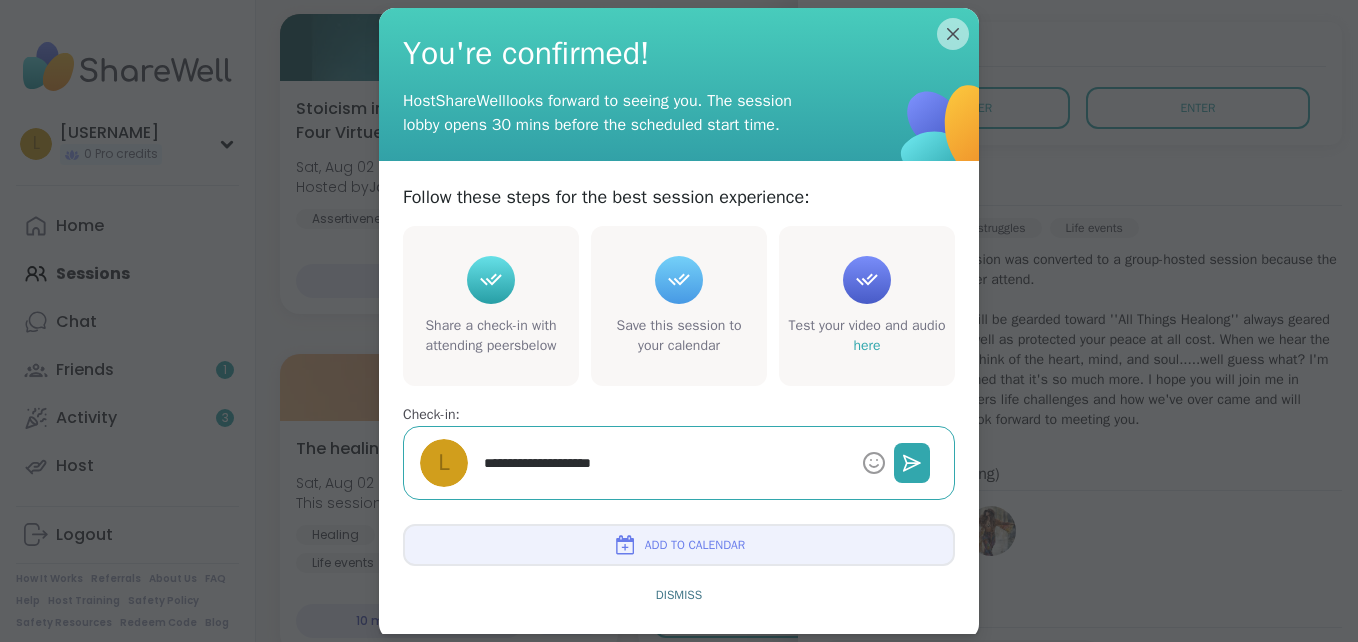 type on "*" 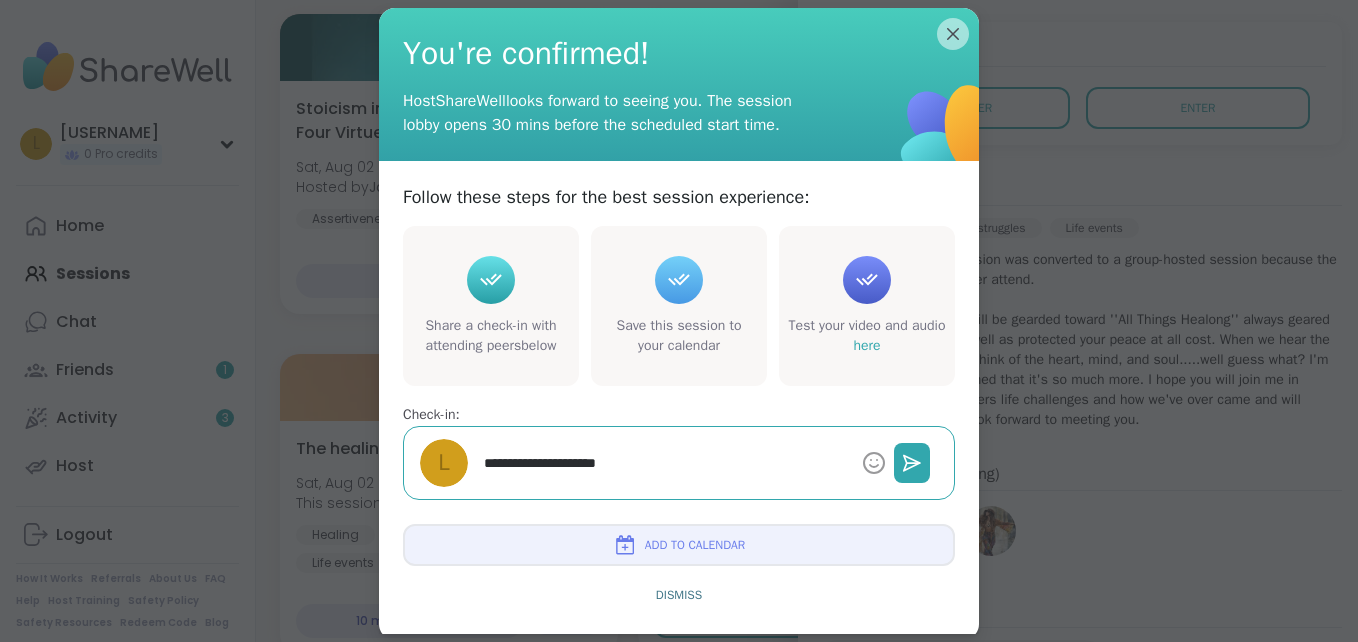 type on "*" 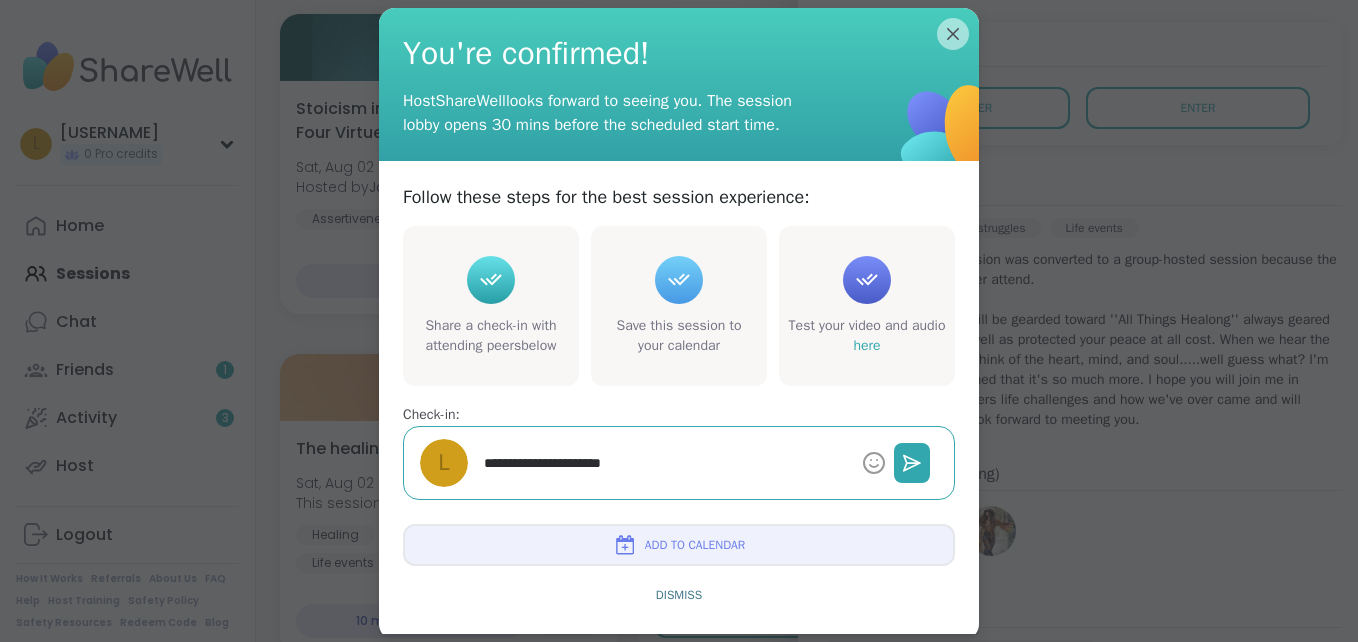 type on "*" 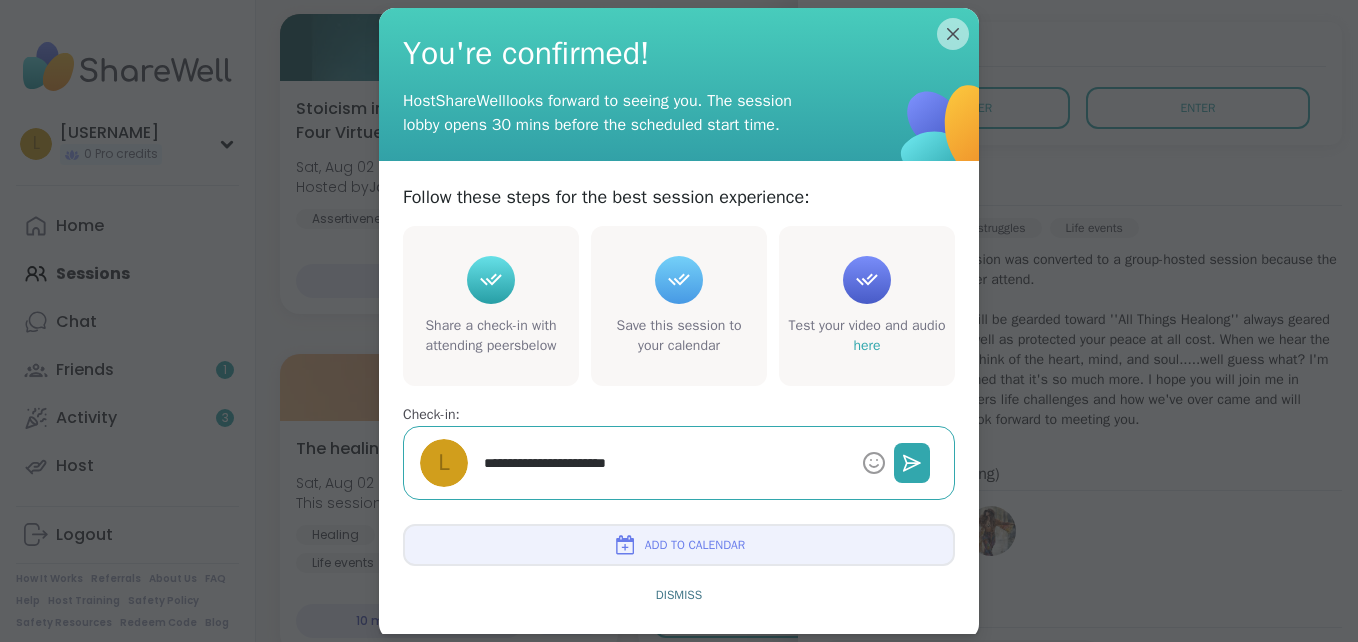 type on "*" 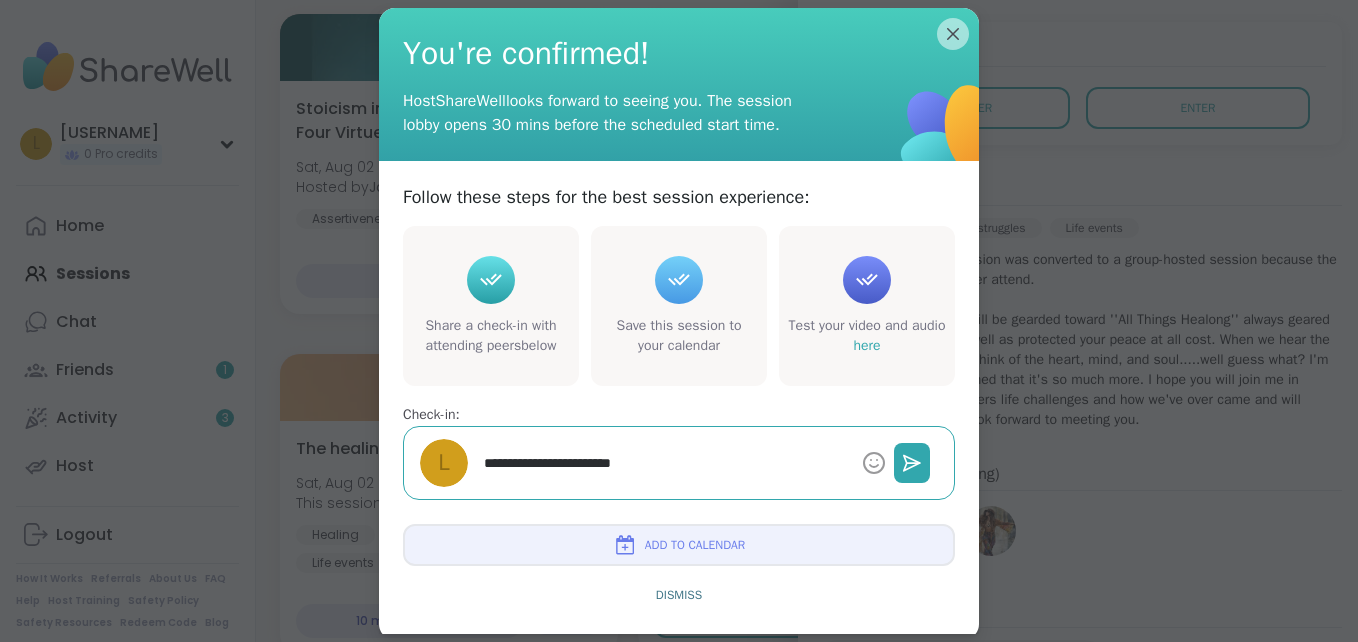 type on "*" 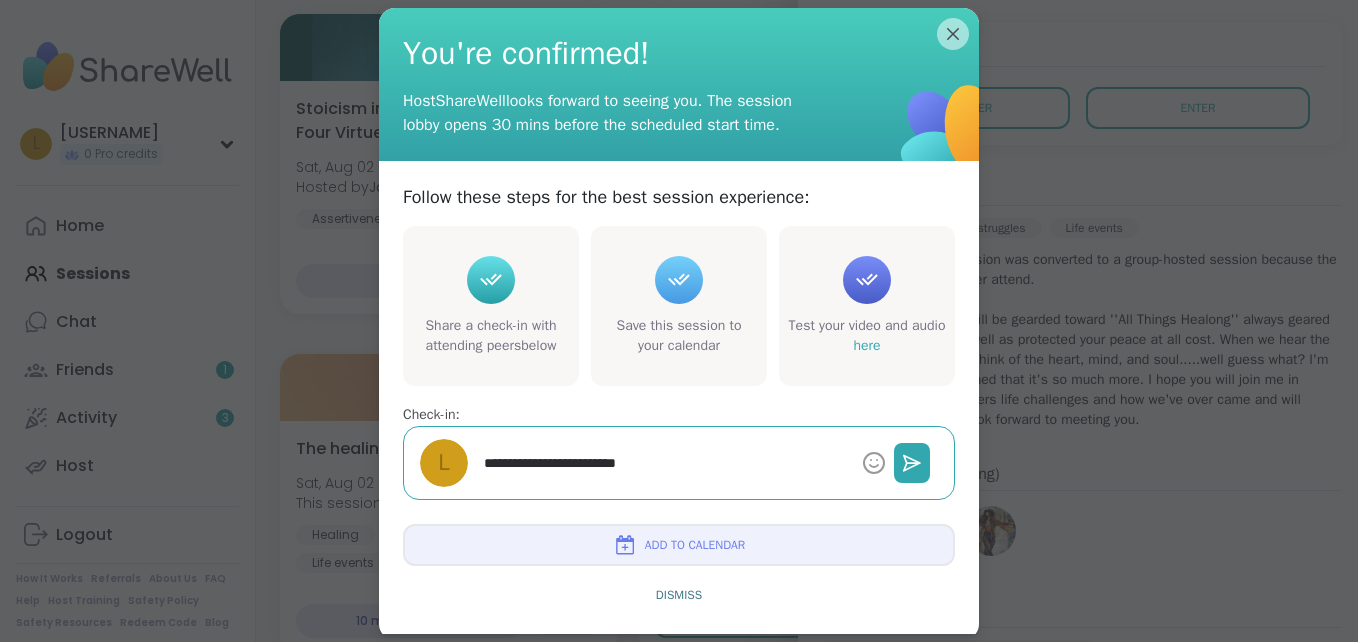 type on "*" 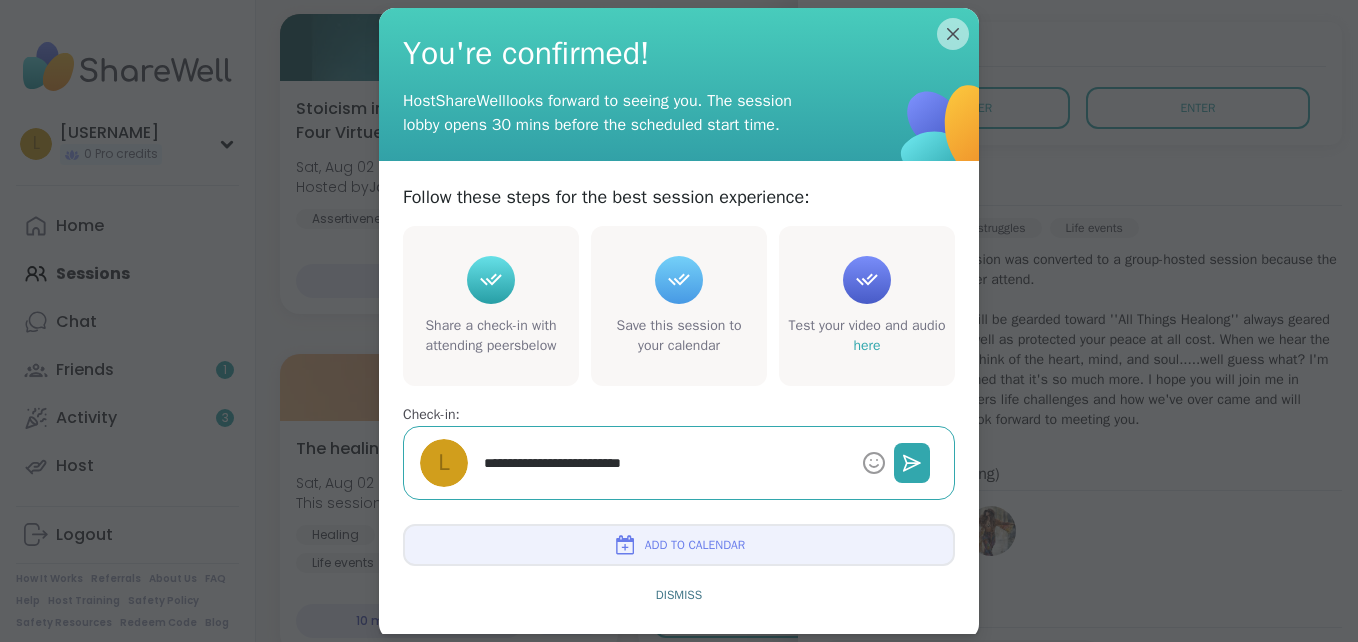 type on "*" 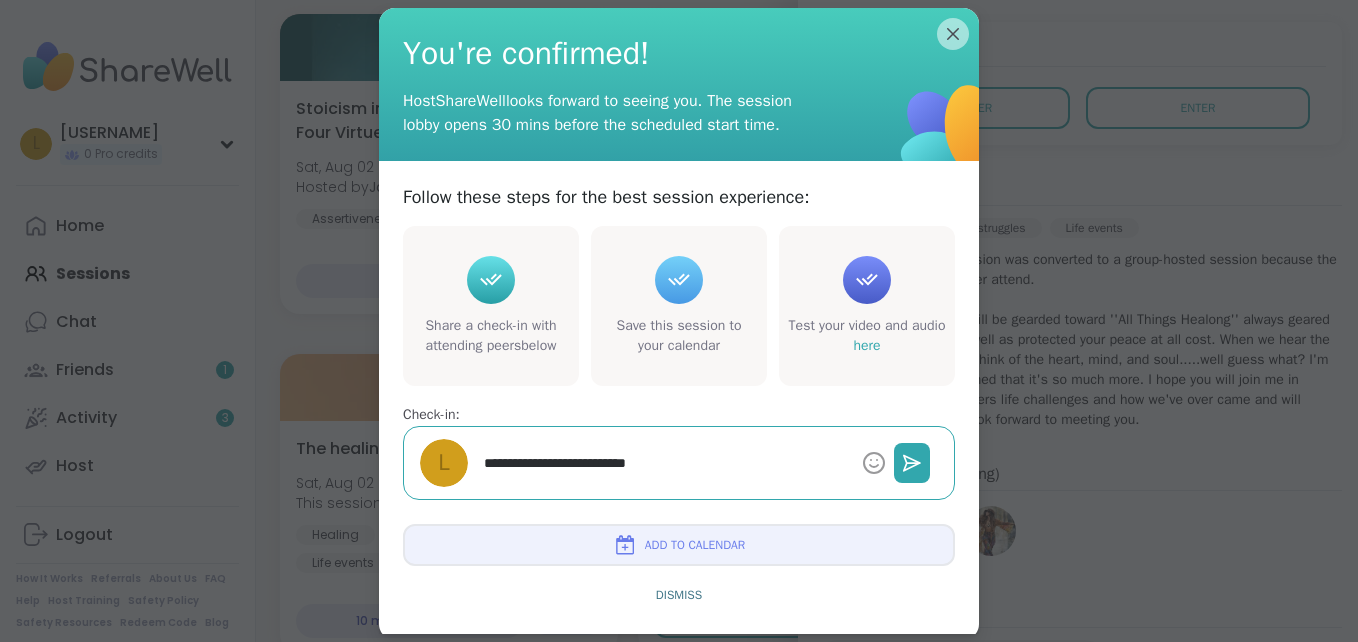 type on "*" 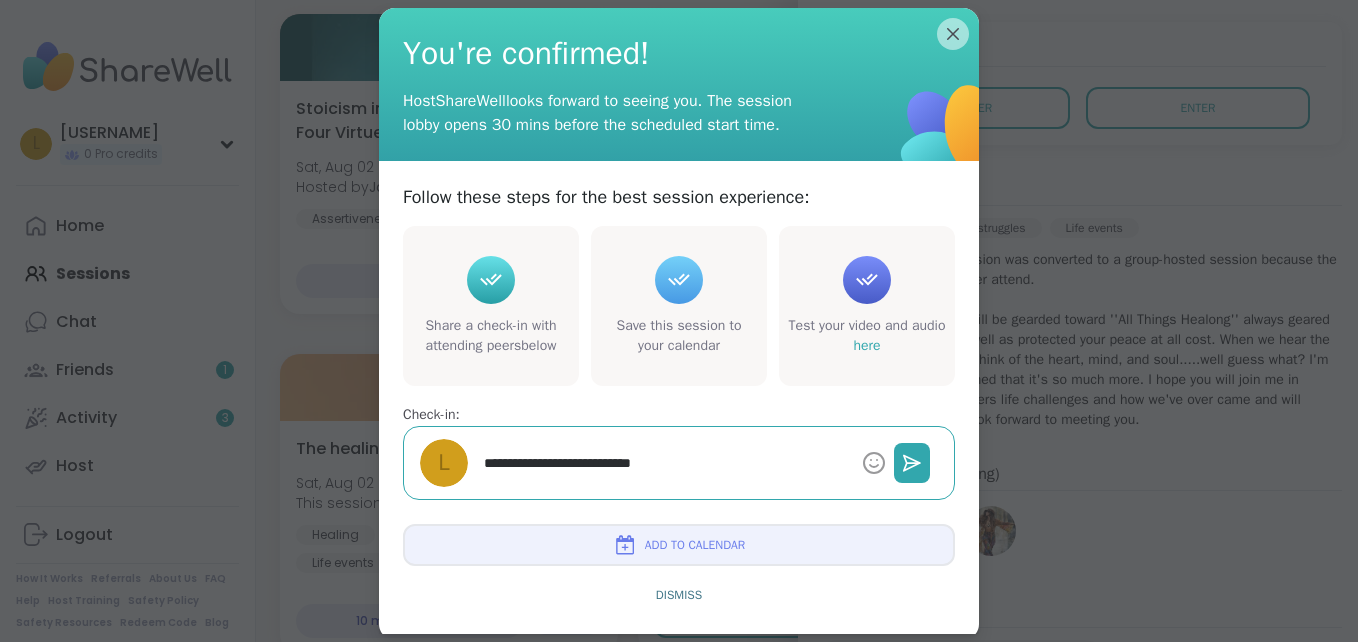 type on "*" 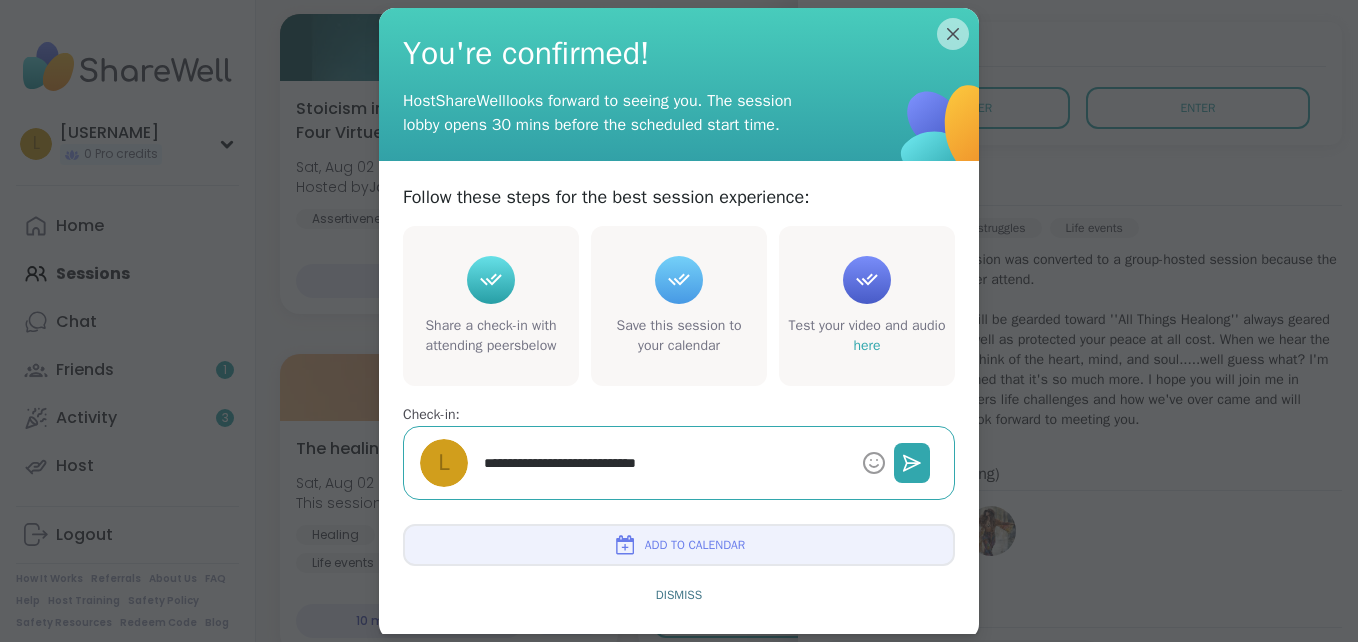 type on "*" 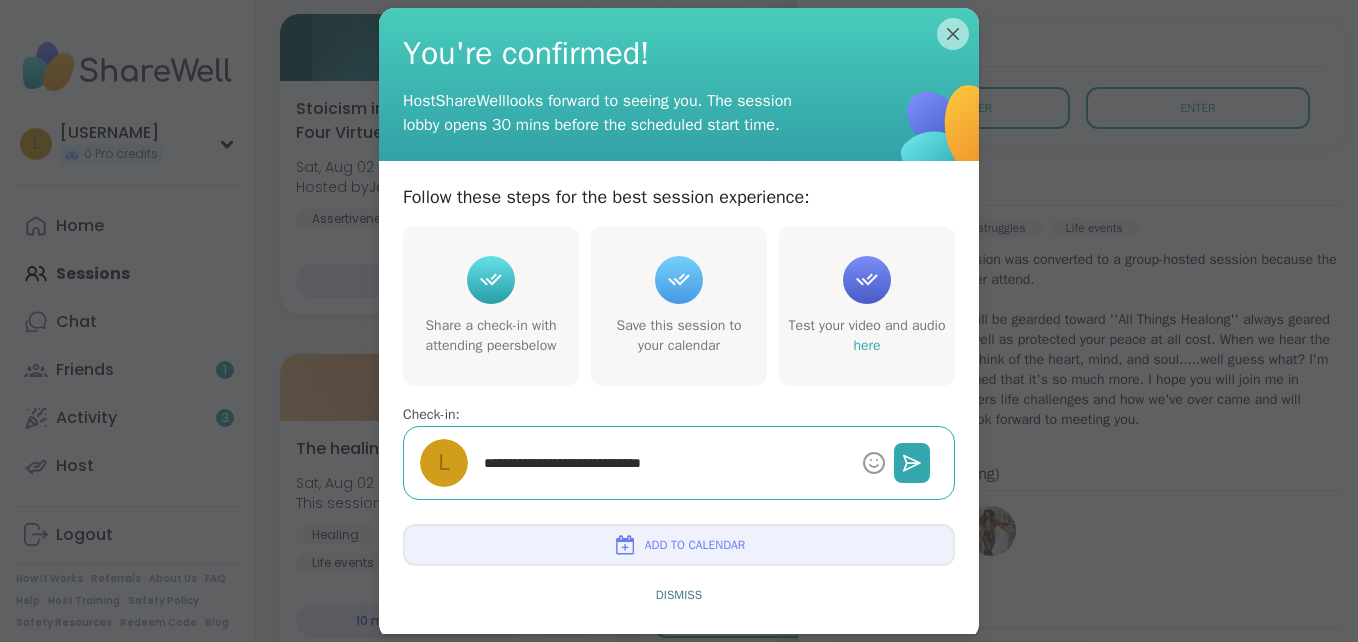 type on "*" 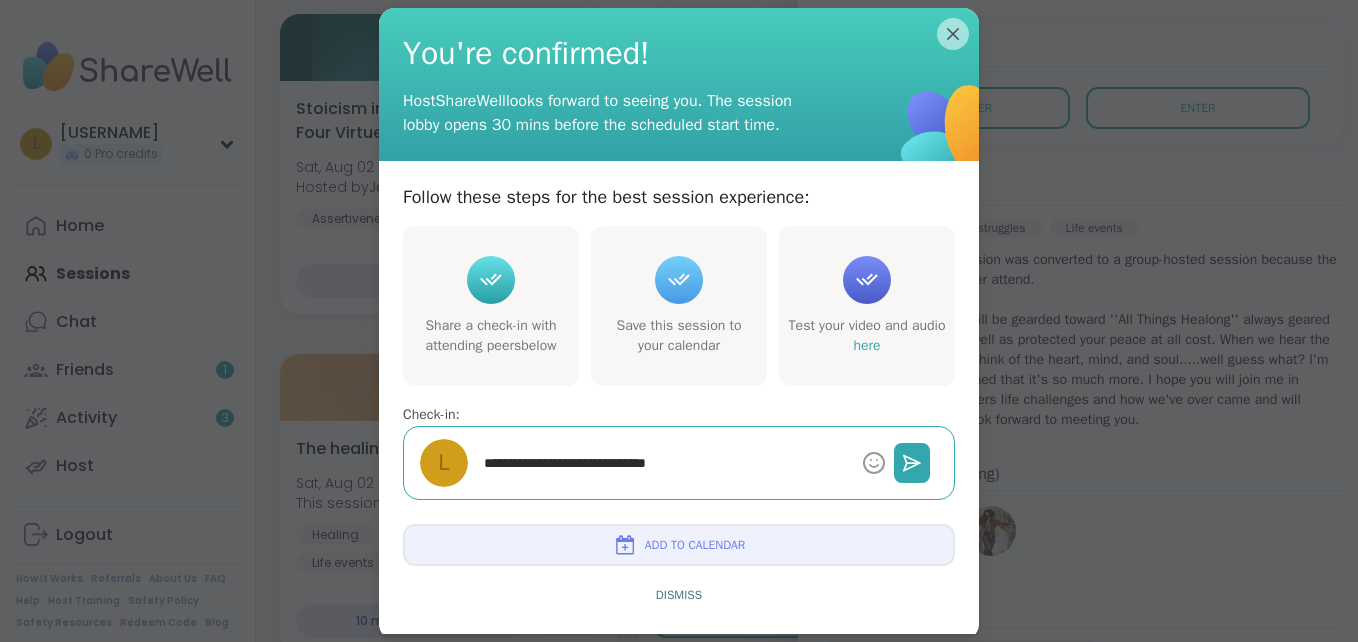 type on "*" 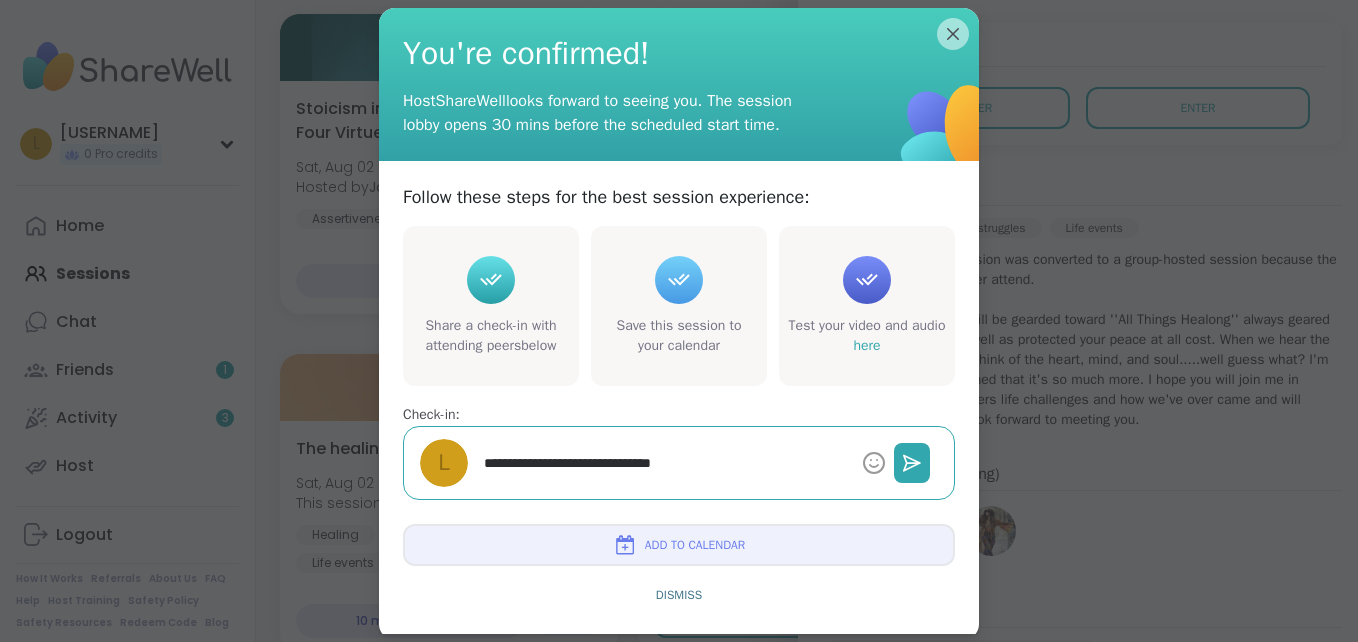 type on "*" 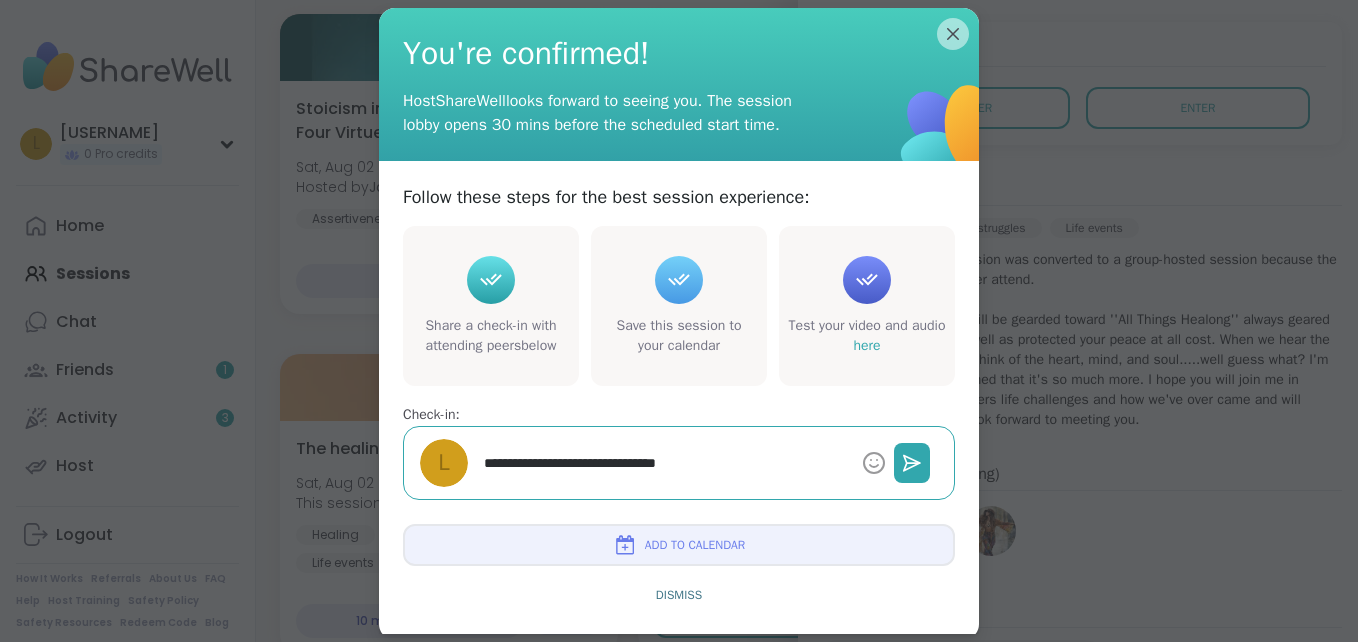 type on "*" 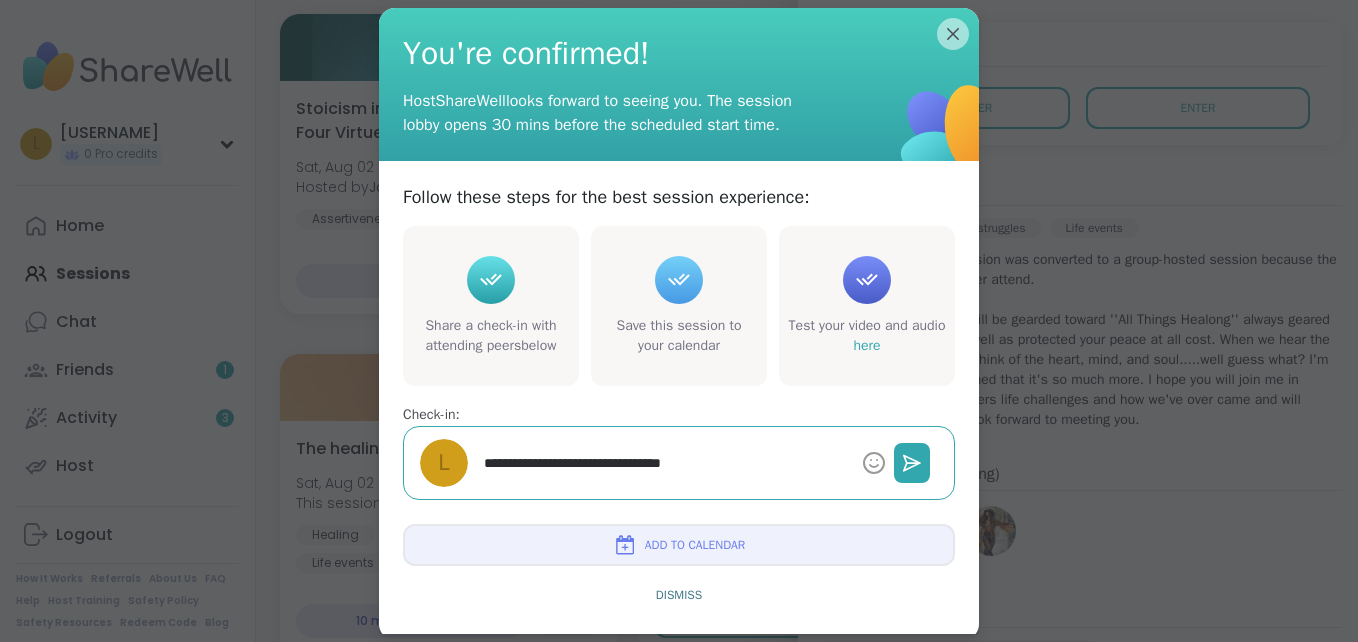 type on "*" 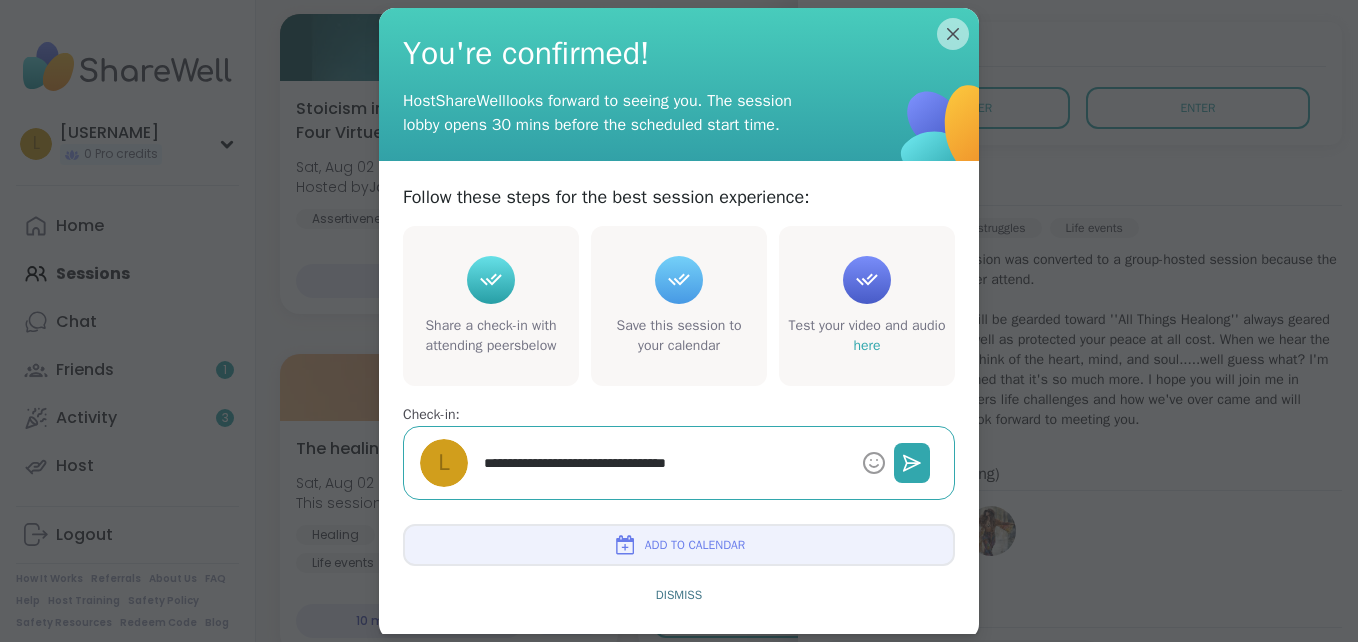 type on "*" 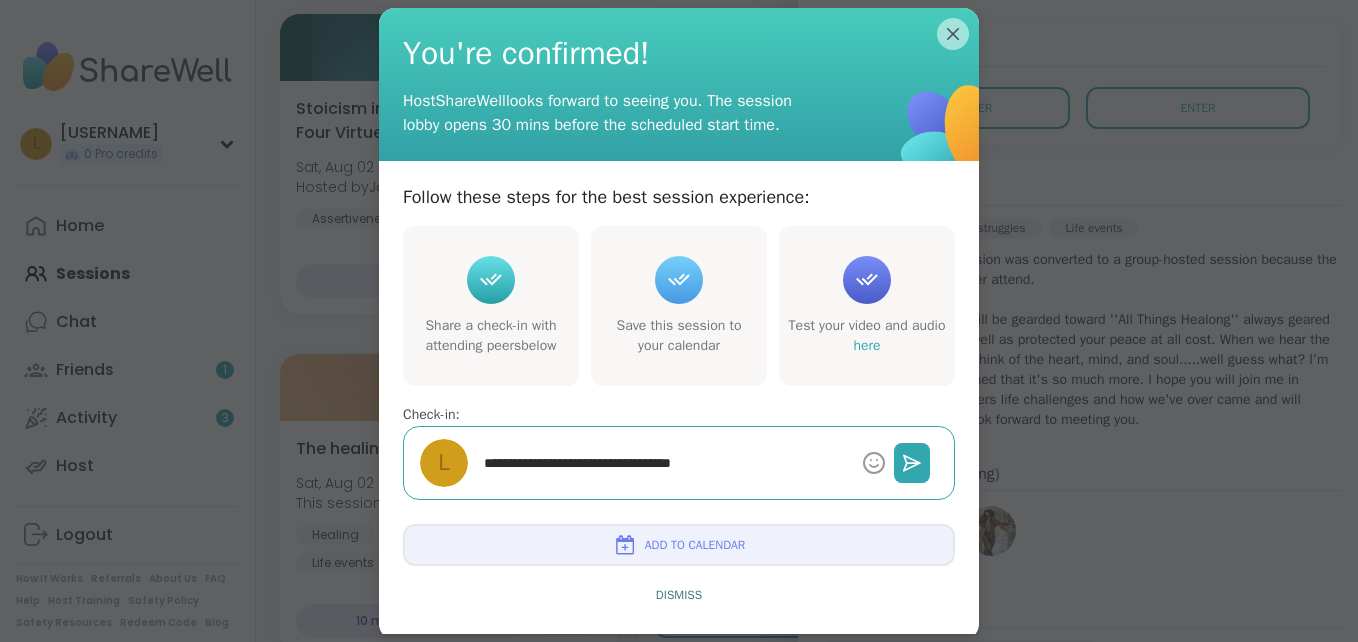 type on "*" 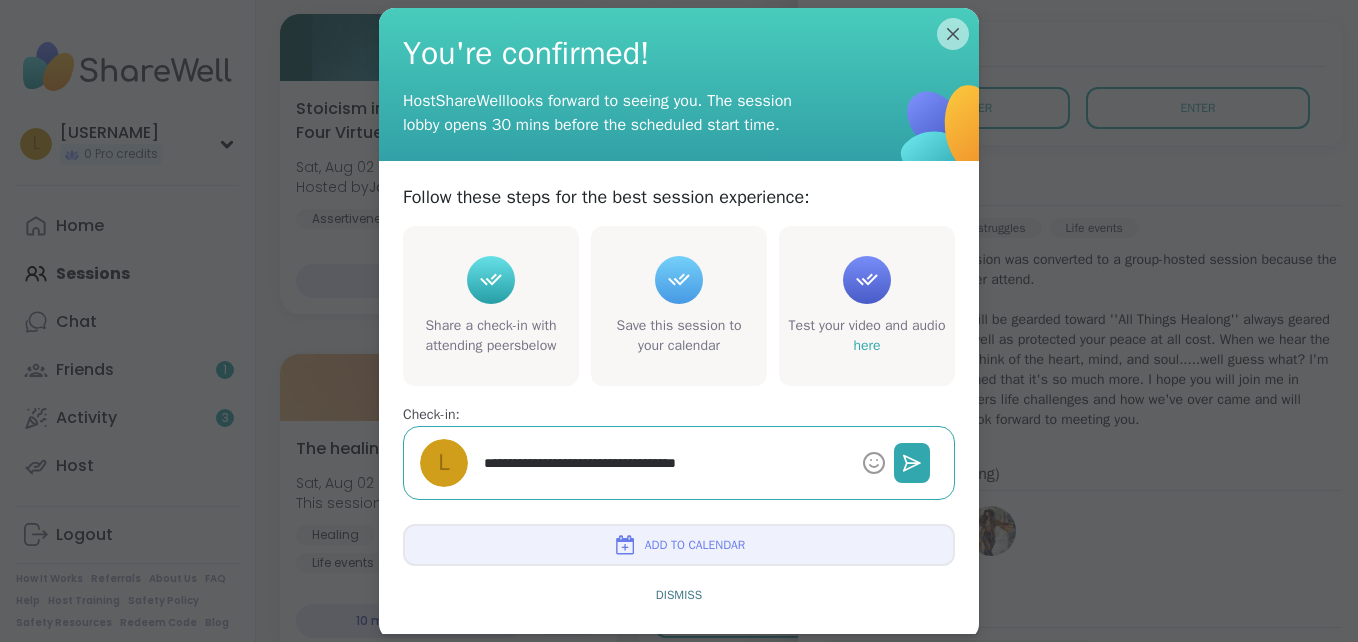 type on "*" 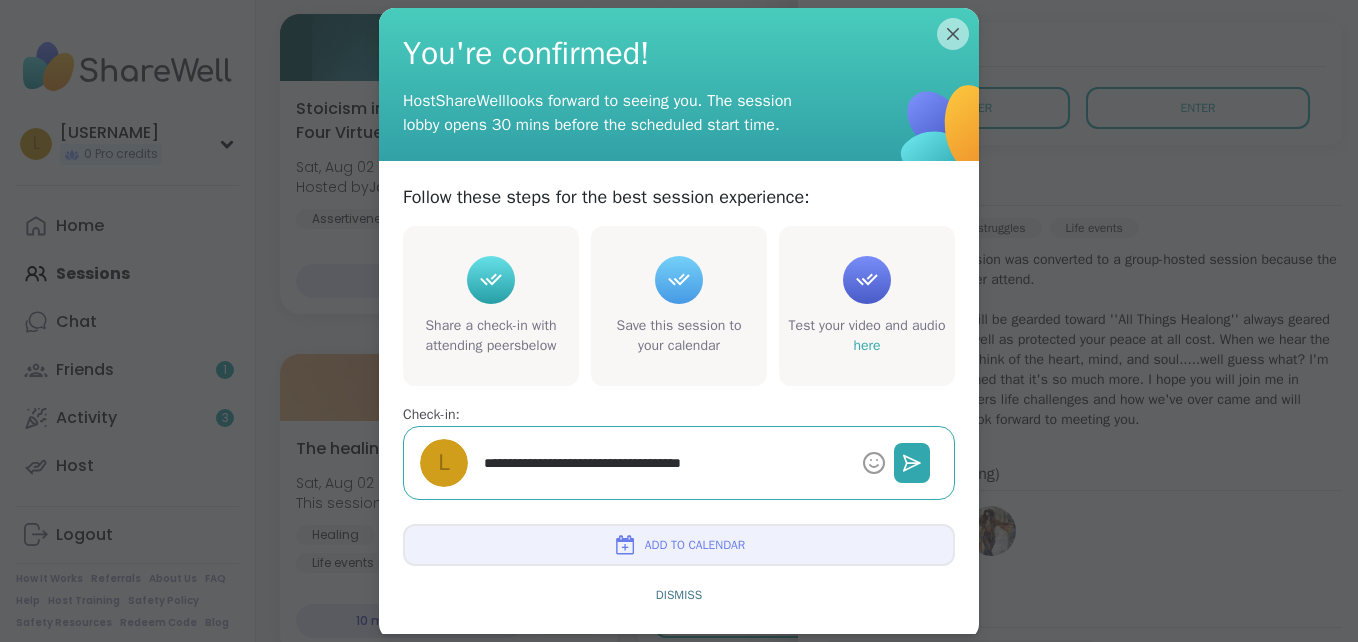 type on "*" 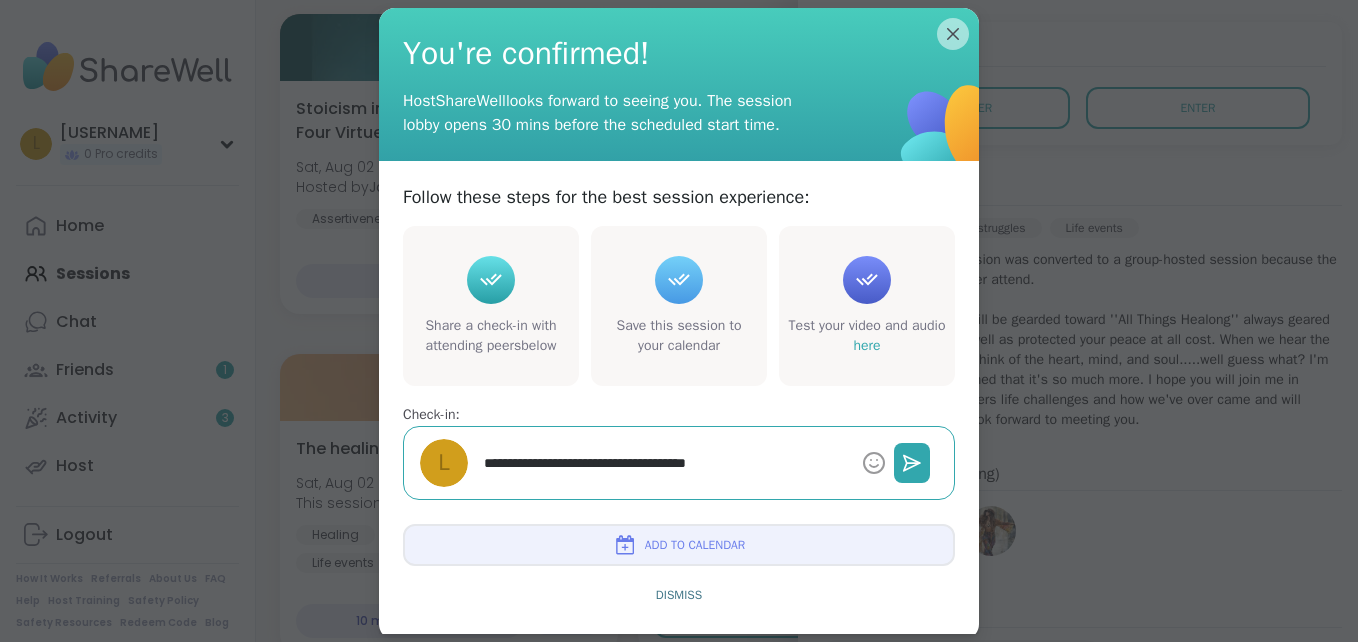 type on "*" 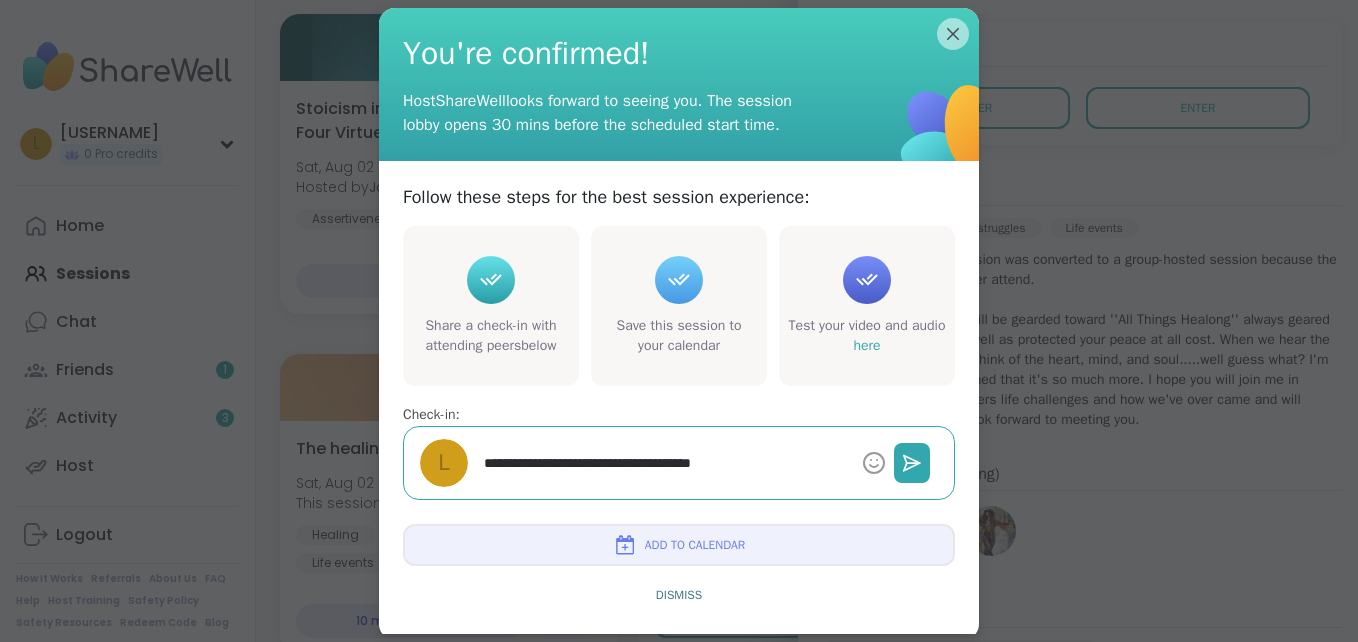 type on "*" 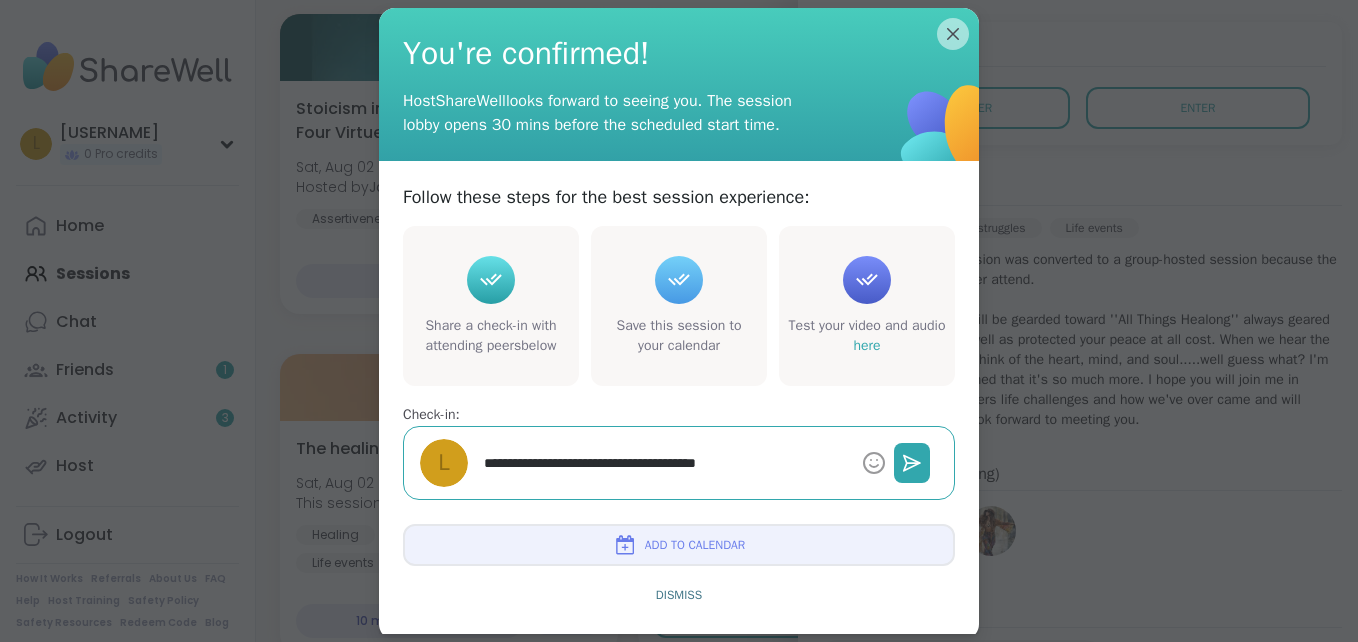 type on "*" 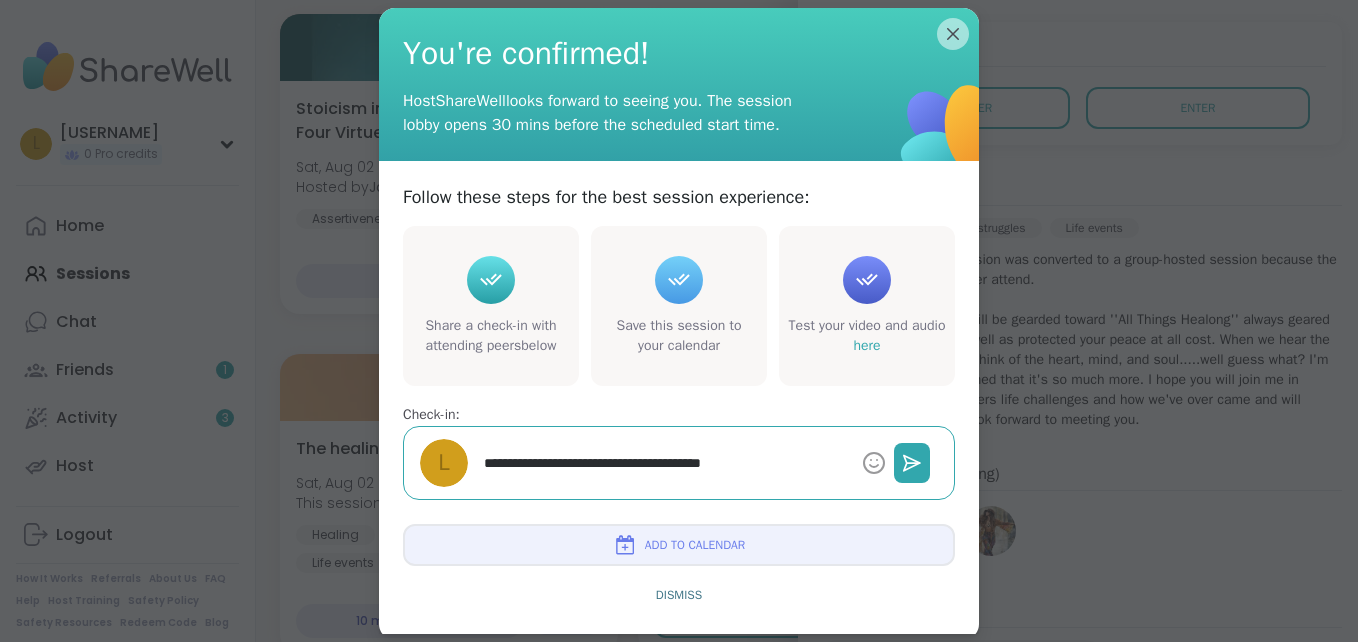 type on "*" 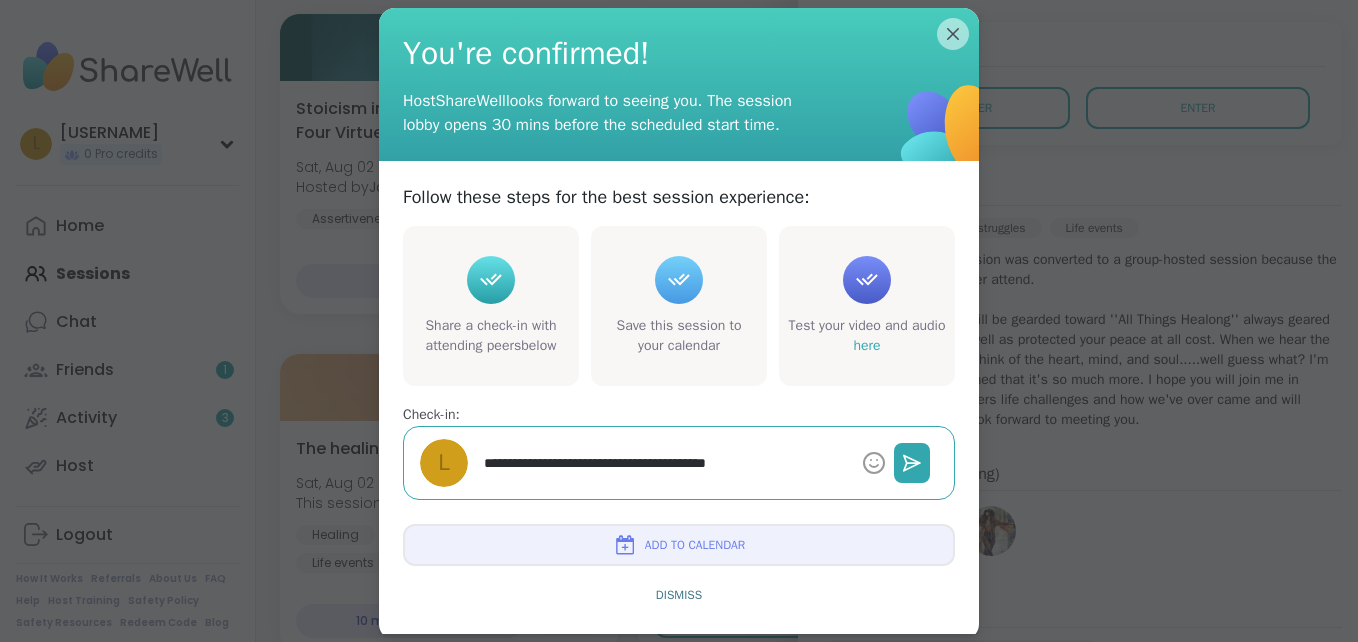 type on "*" 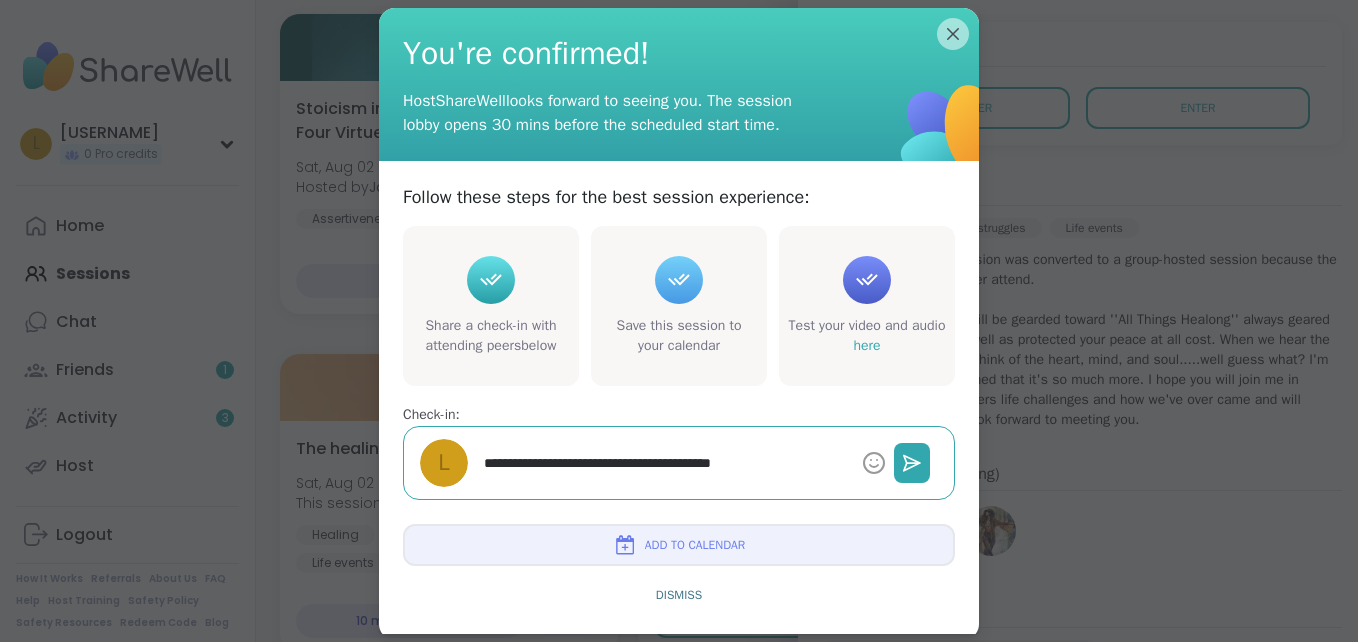 type on "*" 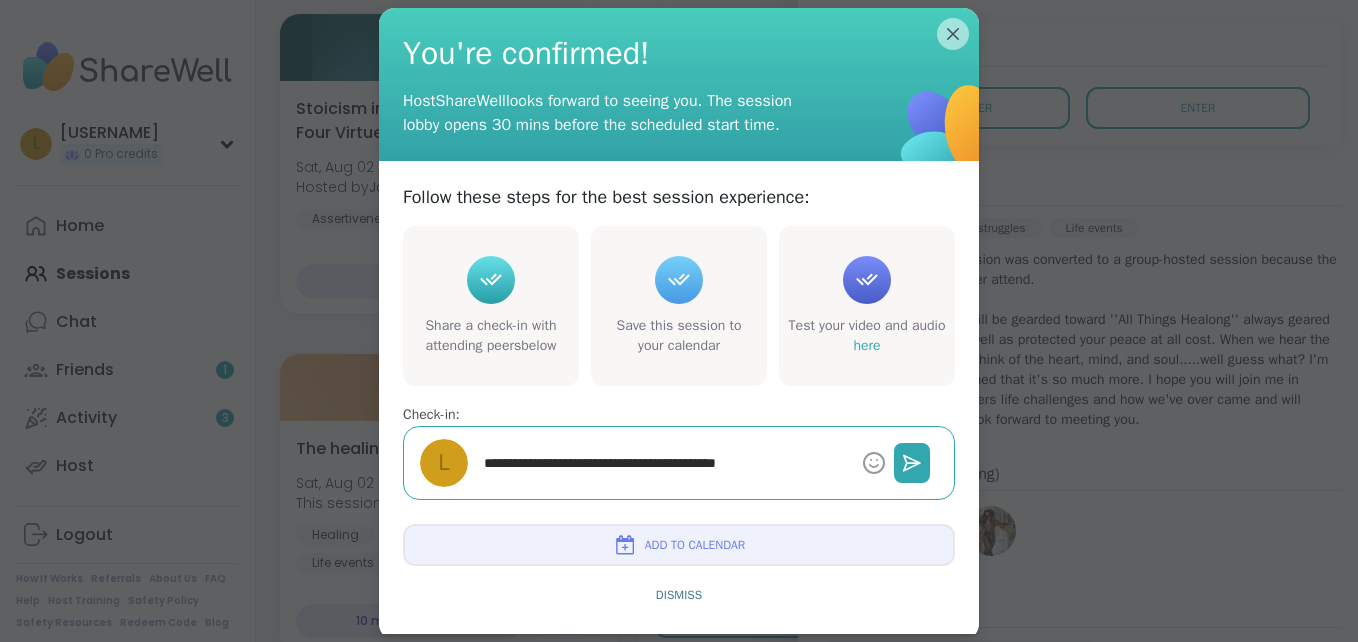 type on "*" 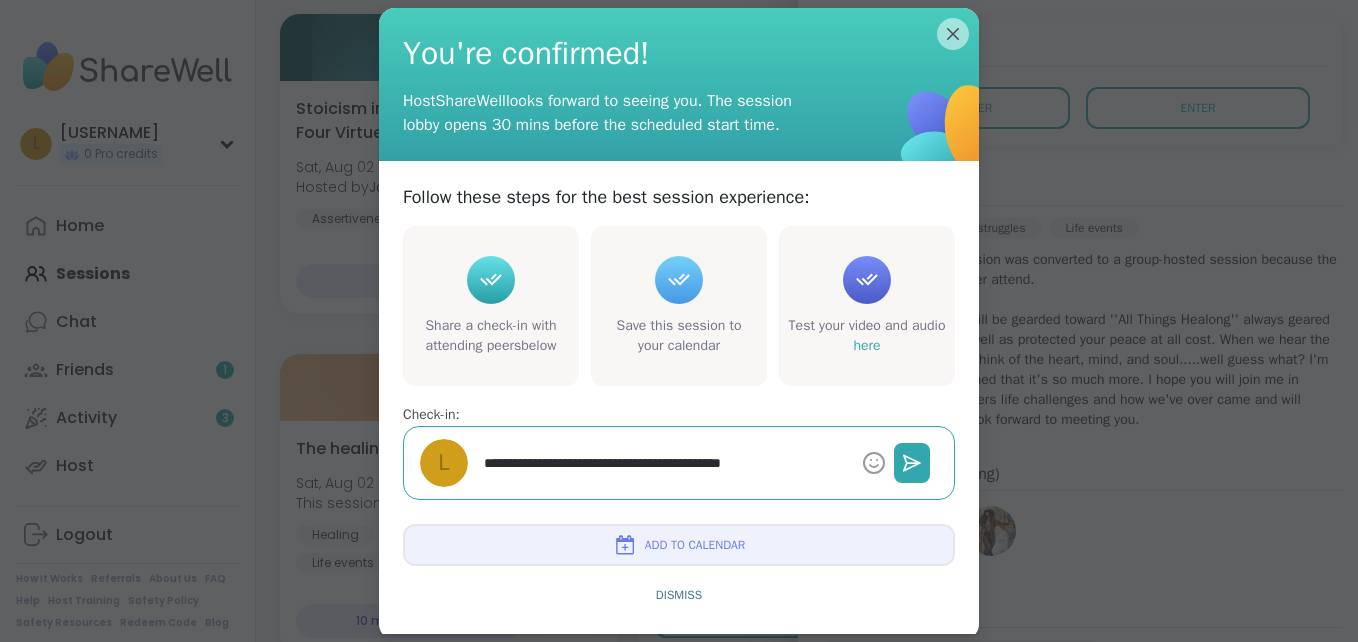 type on "*" 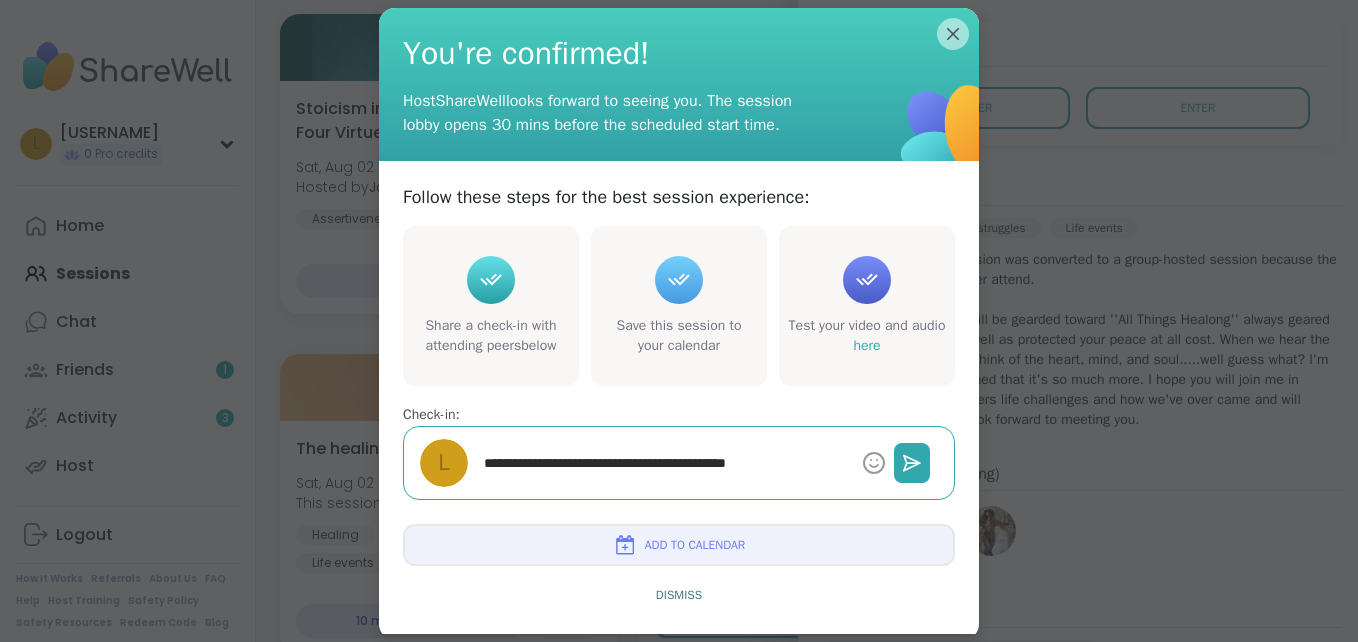 type on "*" 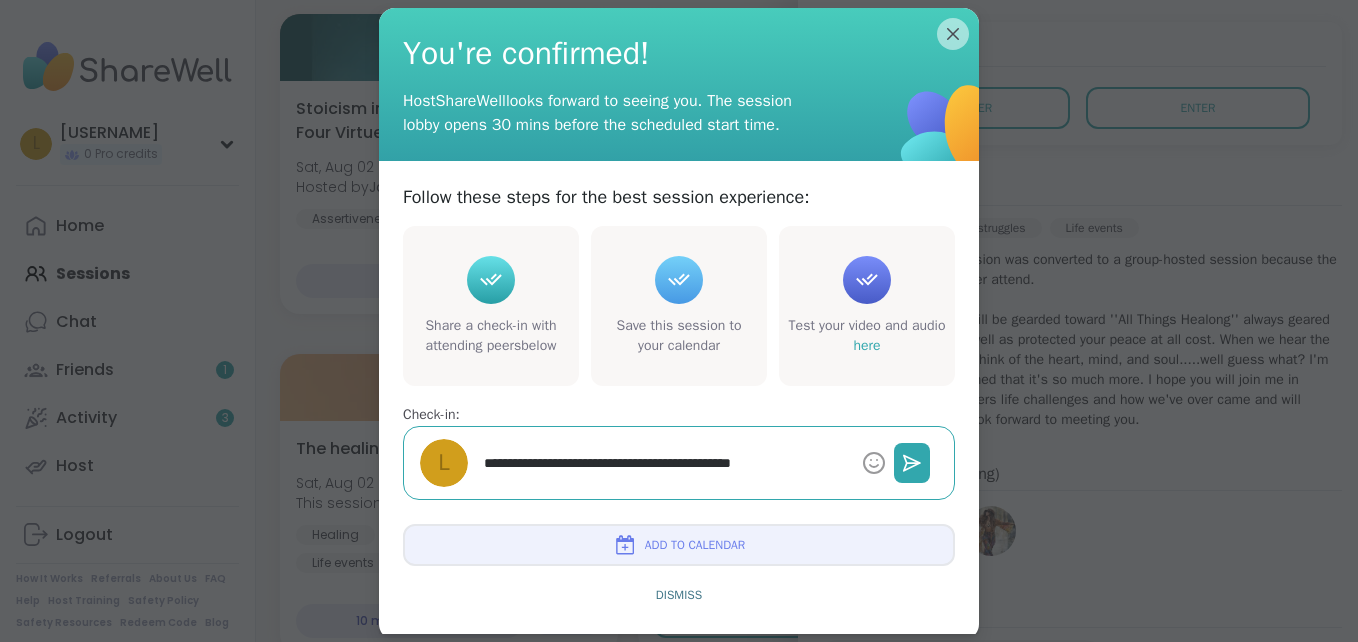 type on "*" 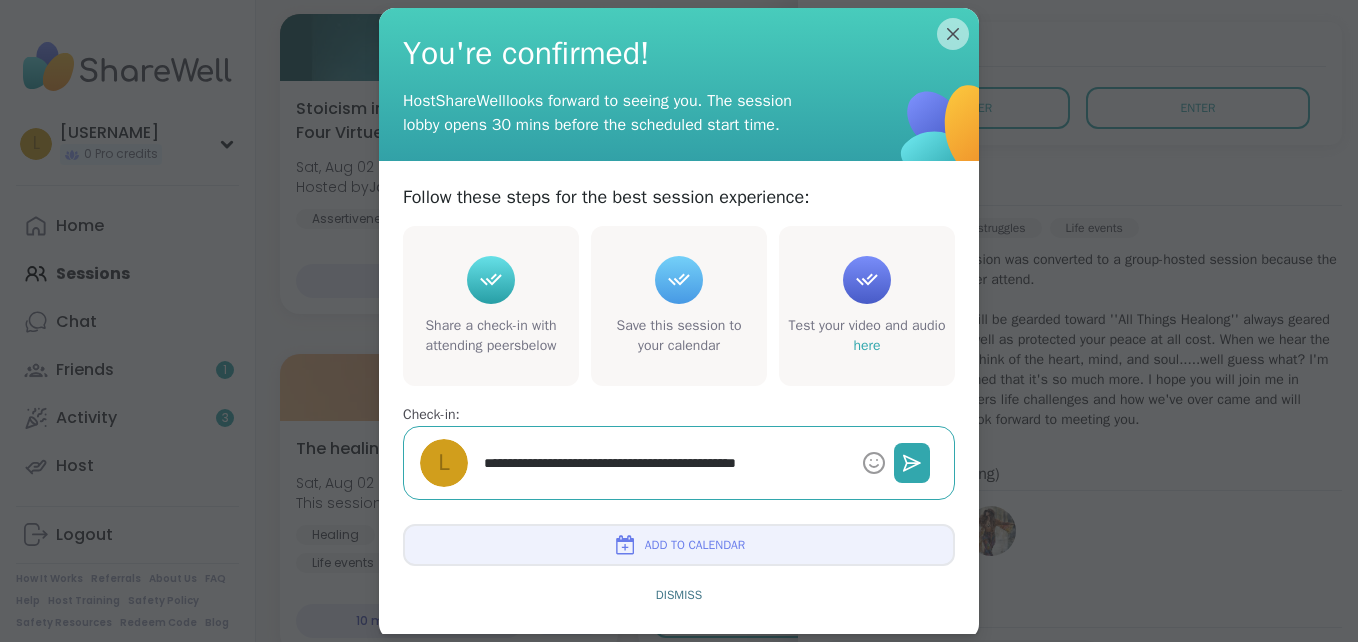 type on "*" 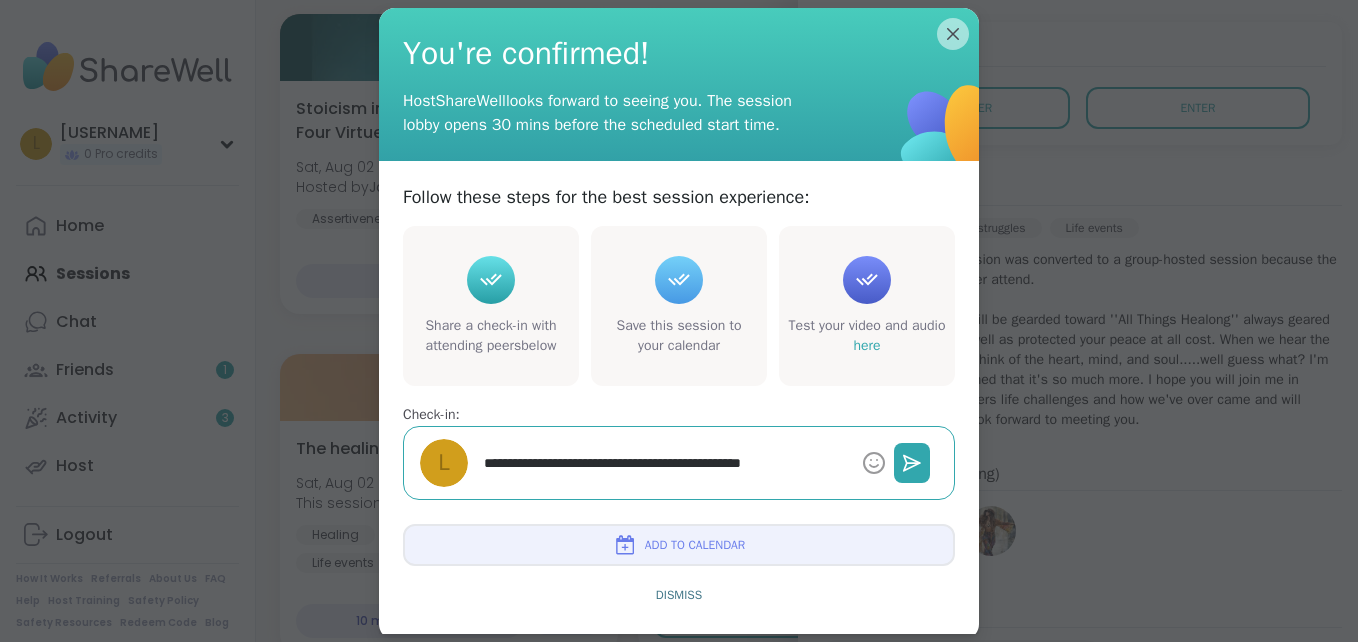 type on "*" 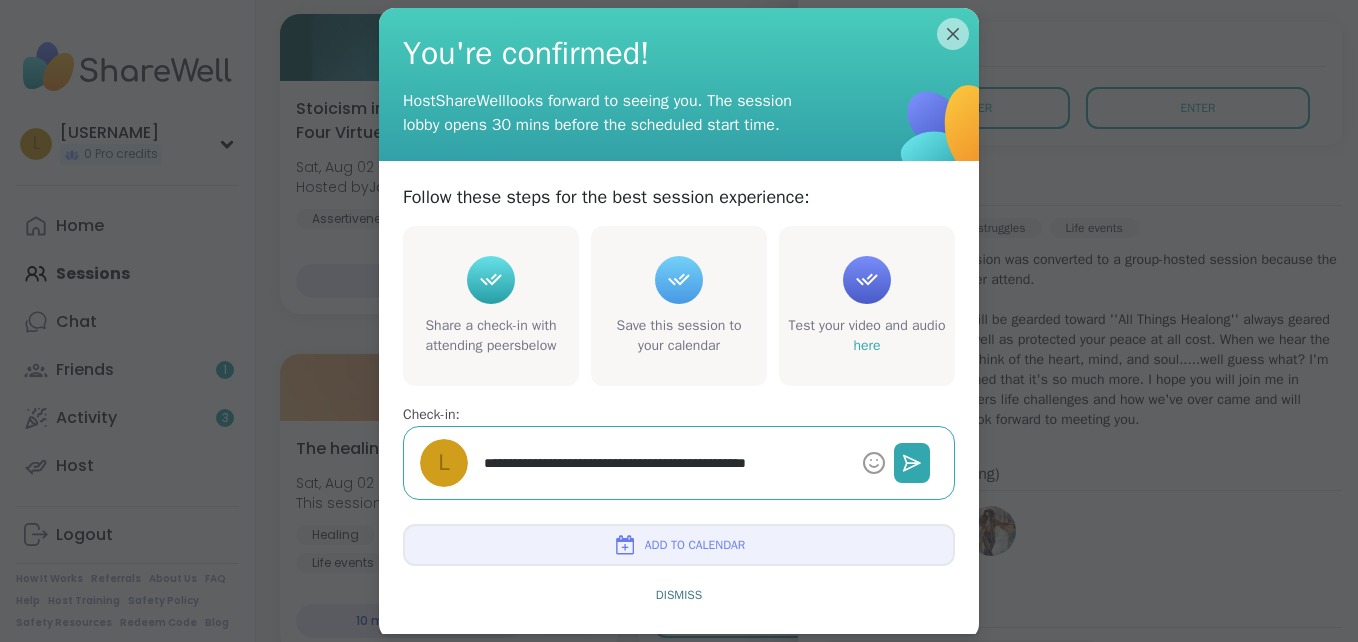 type on "*" 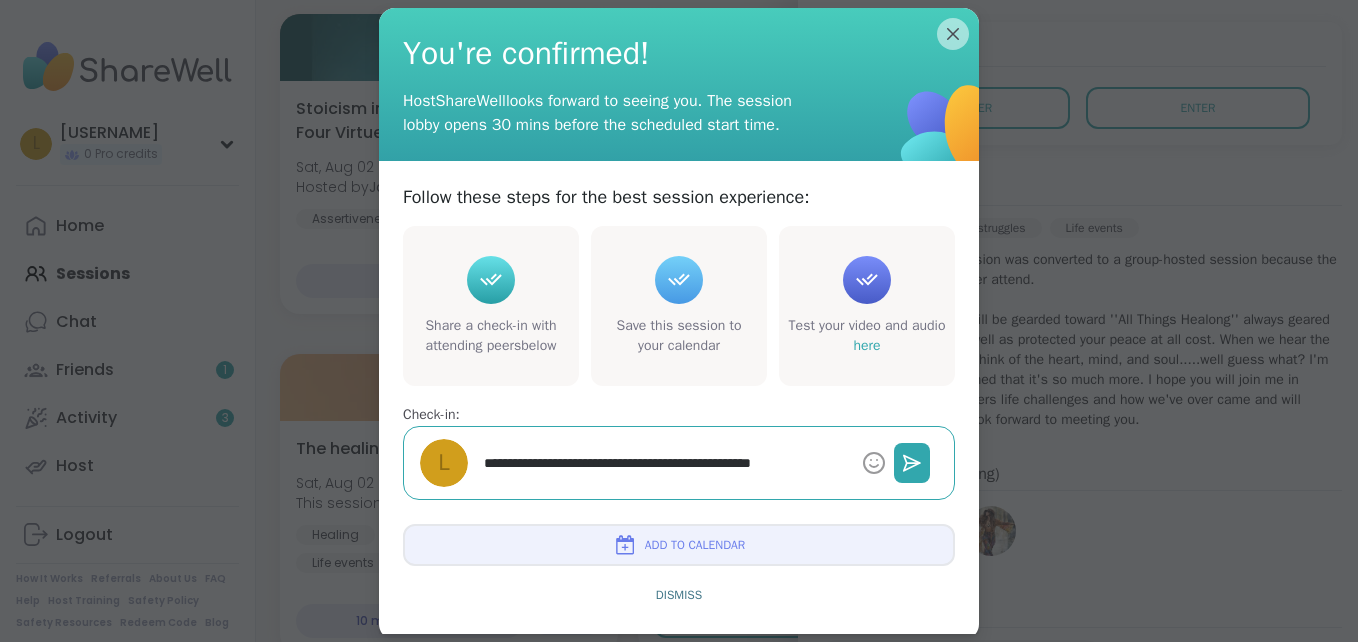 type on "*" 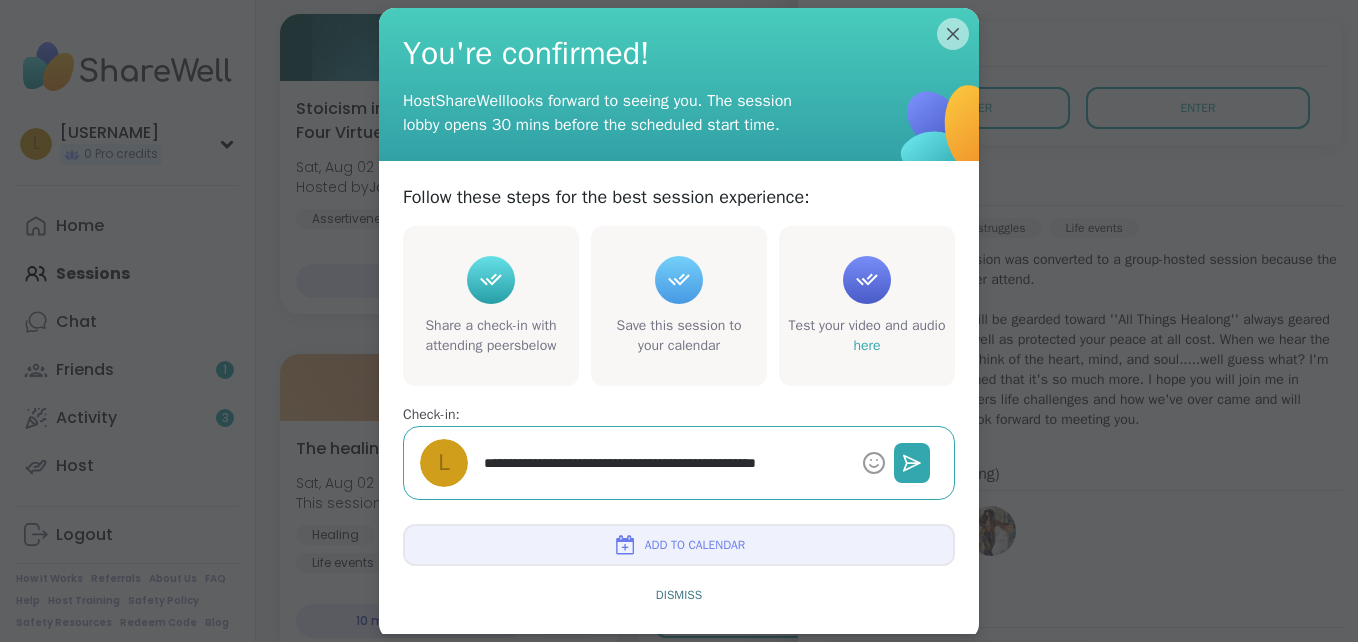 type on "*" 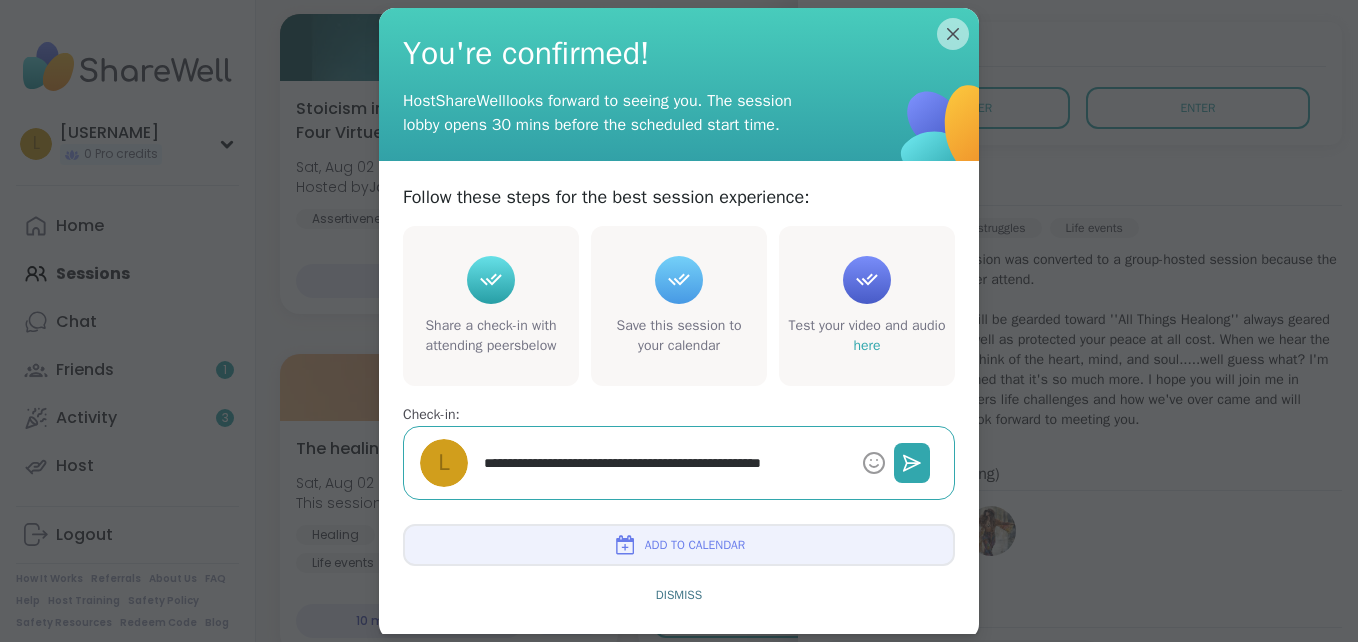 type on "*" 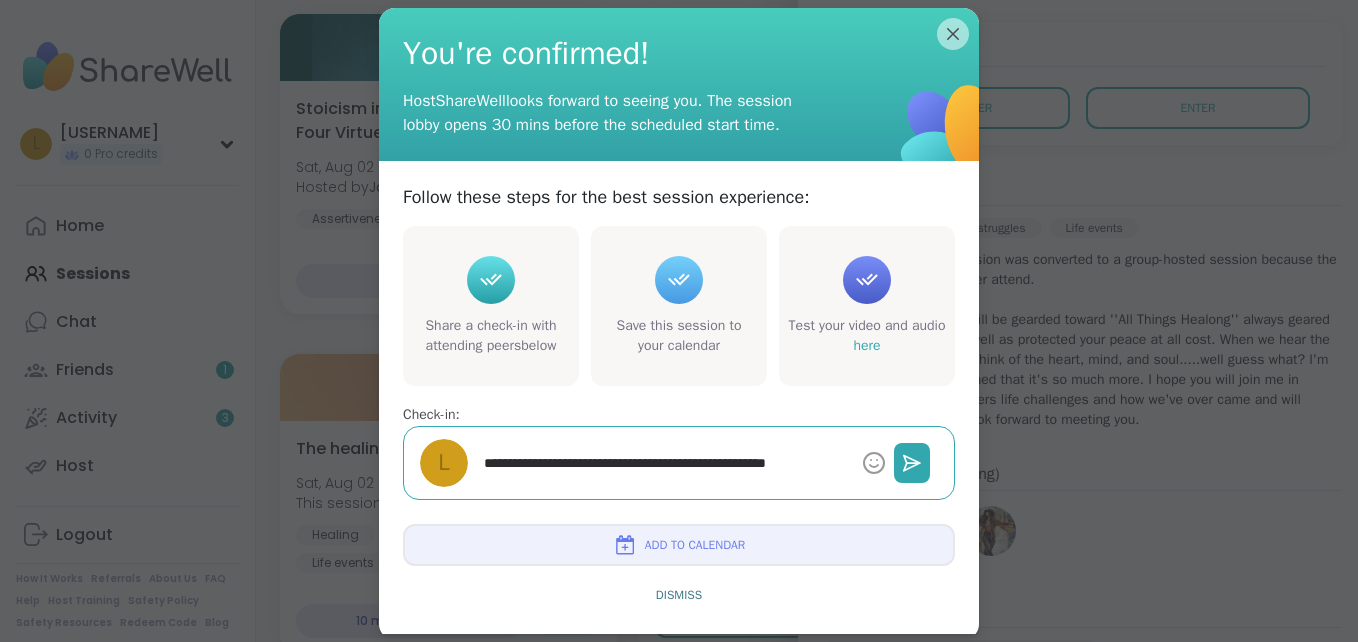 type on "*" 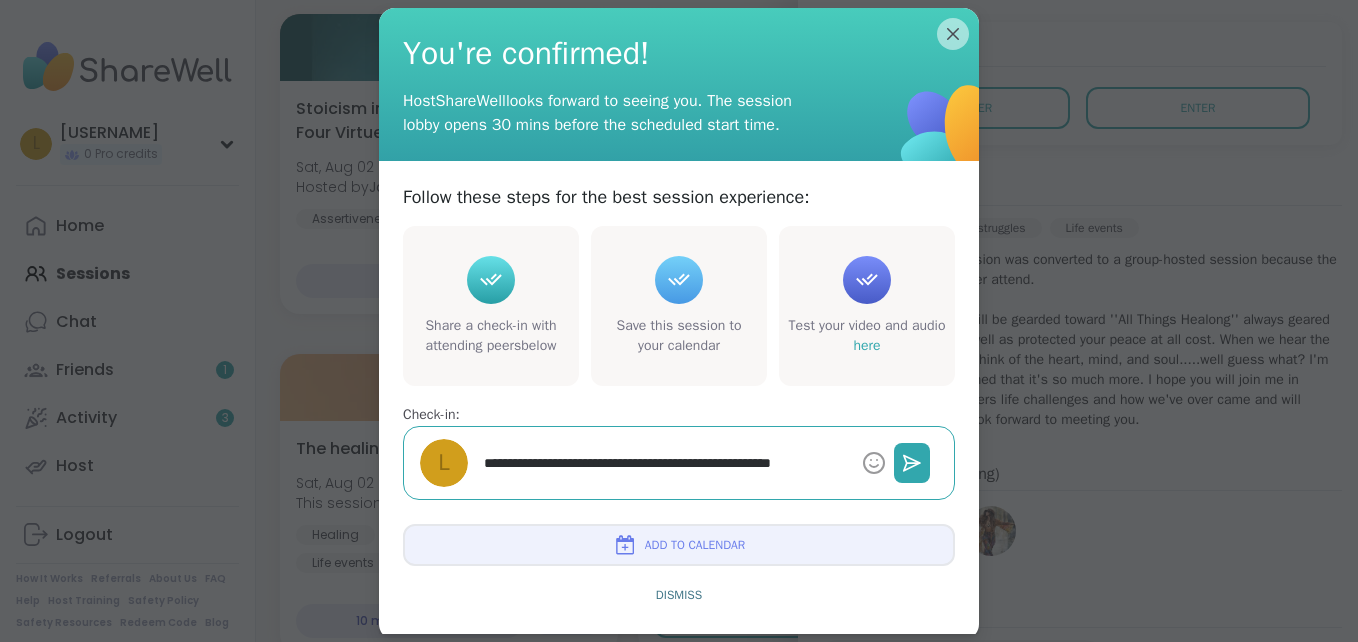 type on "*" 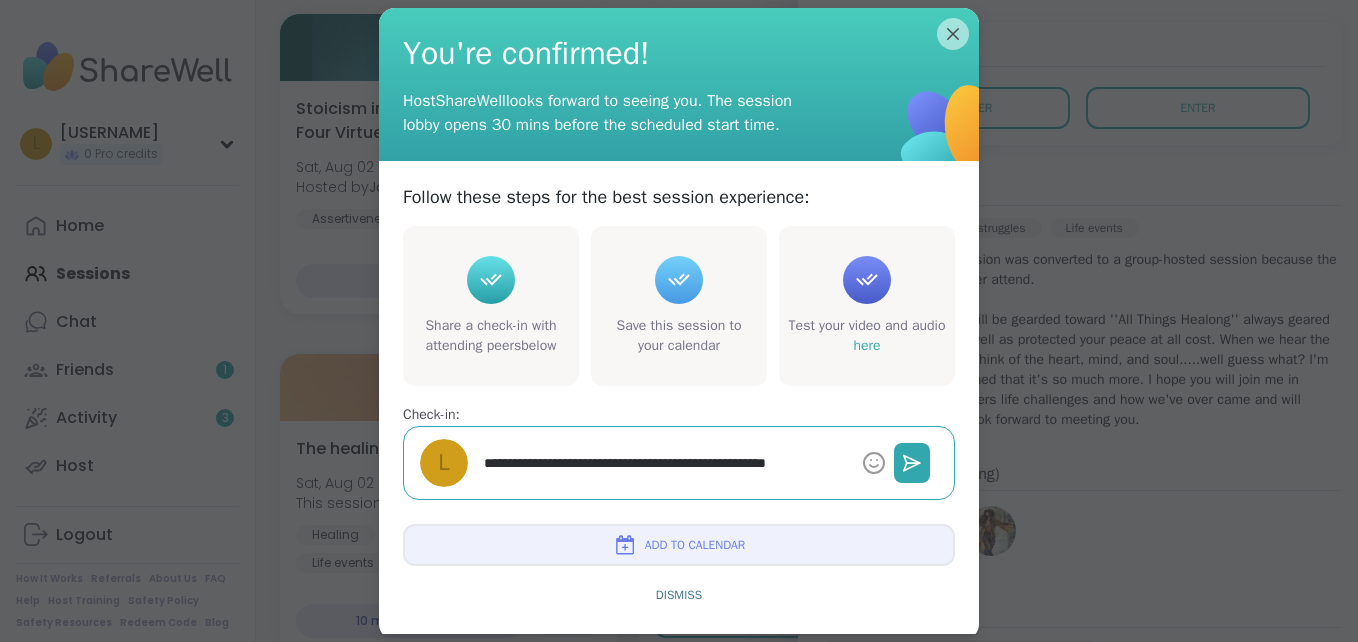 type on "*" 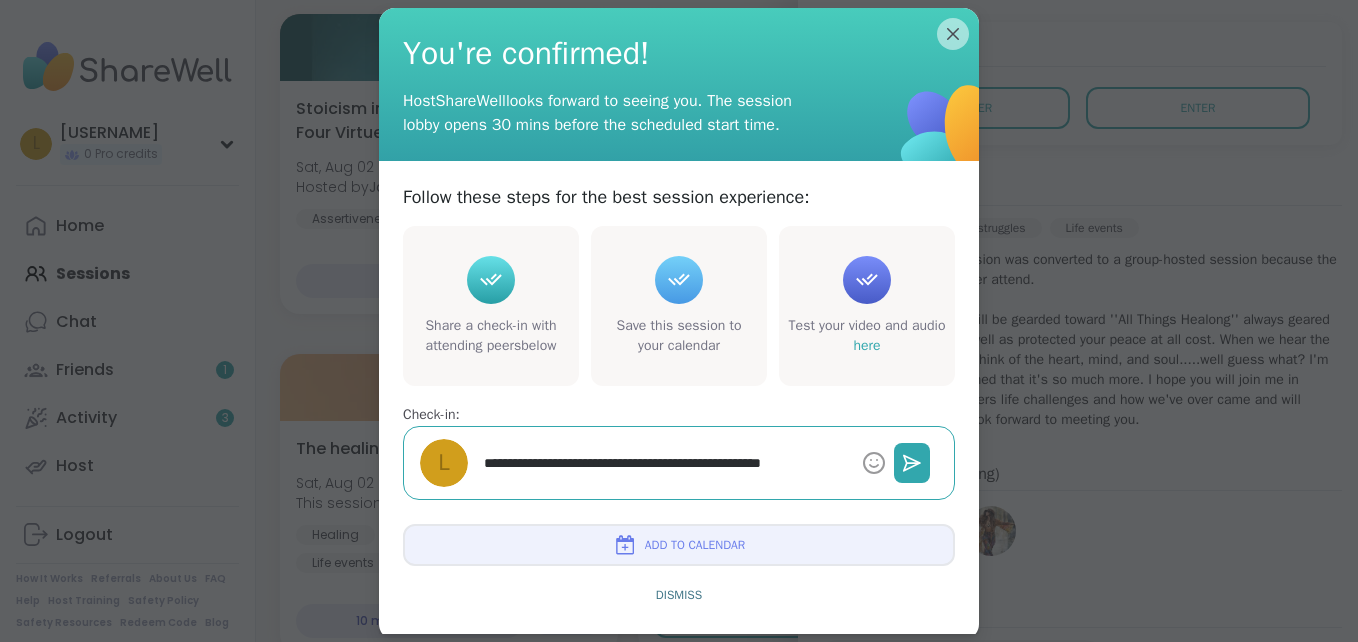 type on "*" 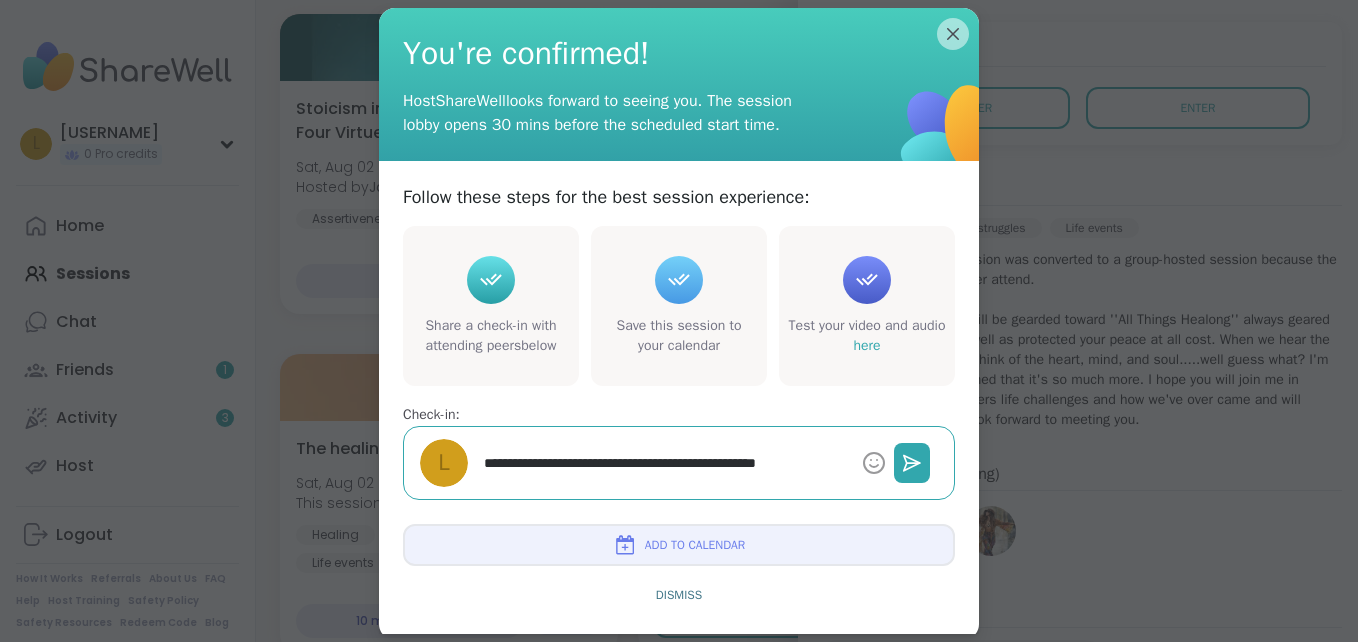 type on "*" 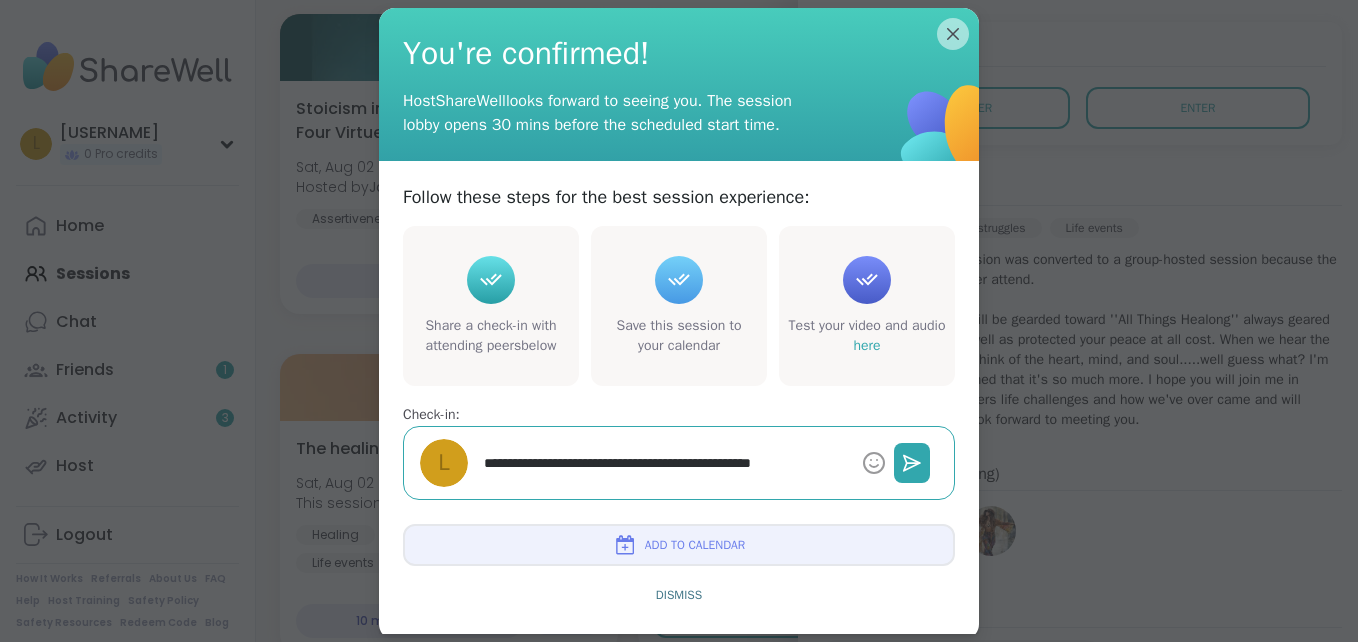 type on "*" 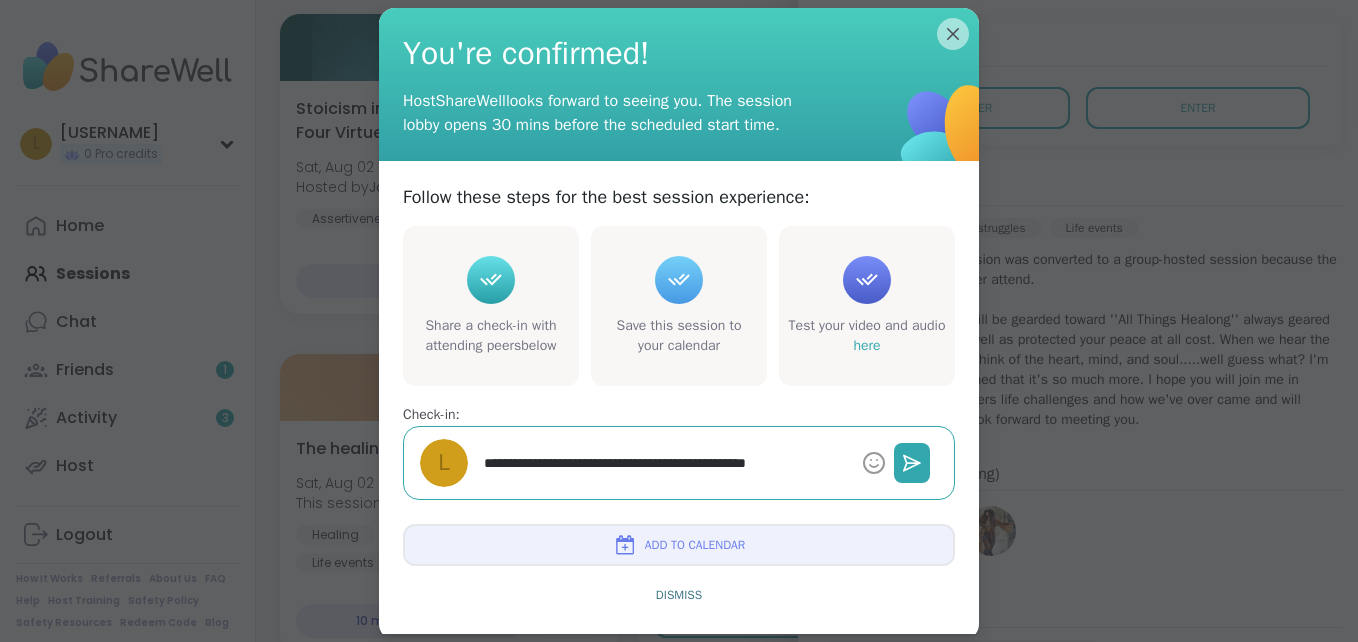 type on "*" 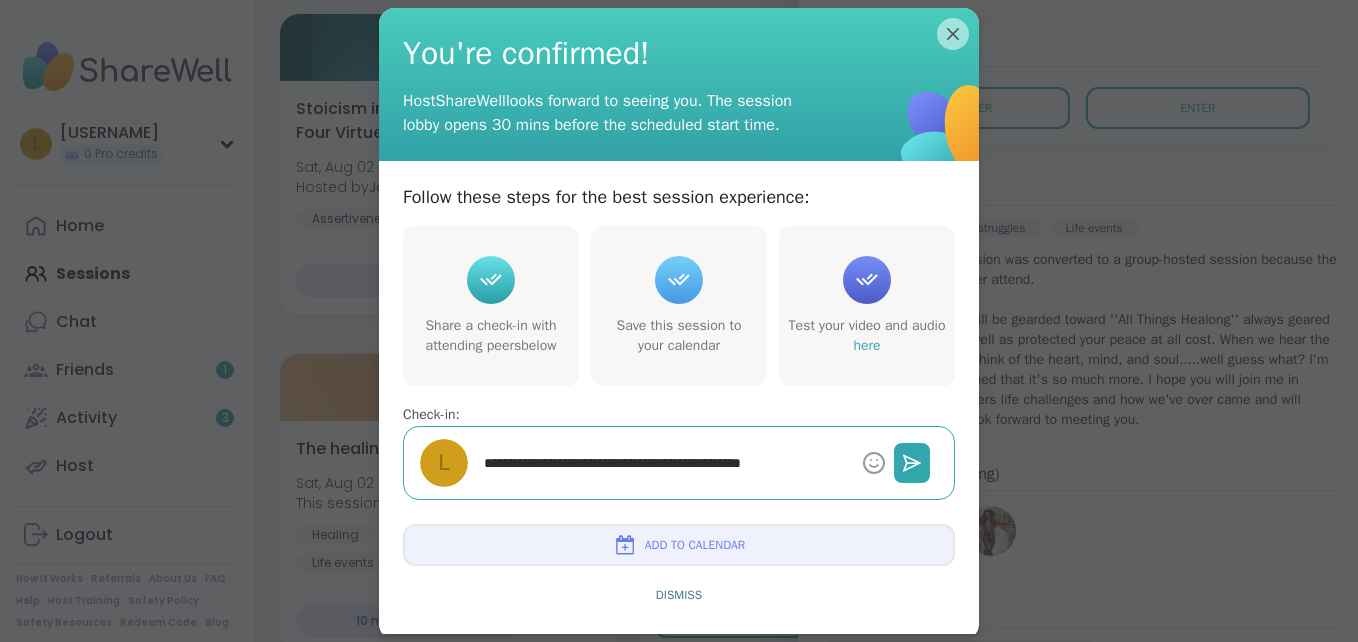 type on "*" 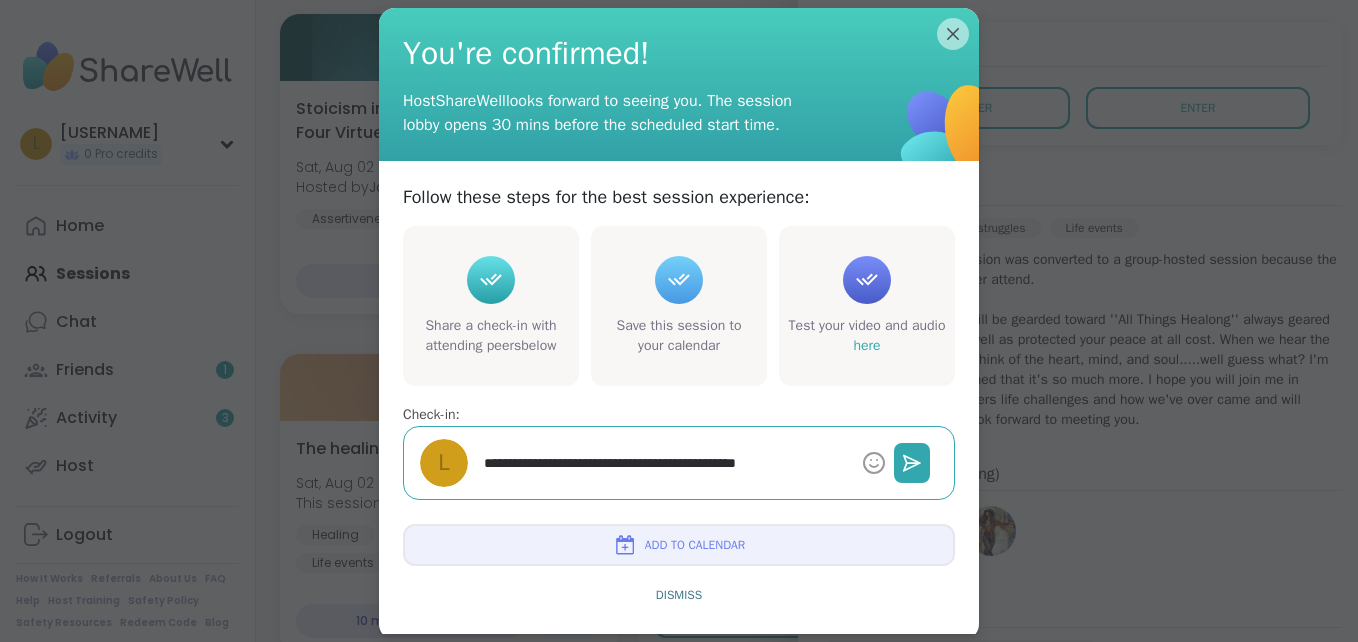 type on "*" 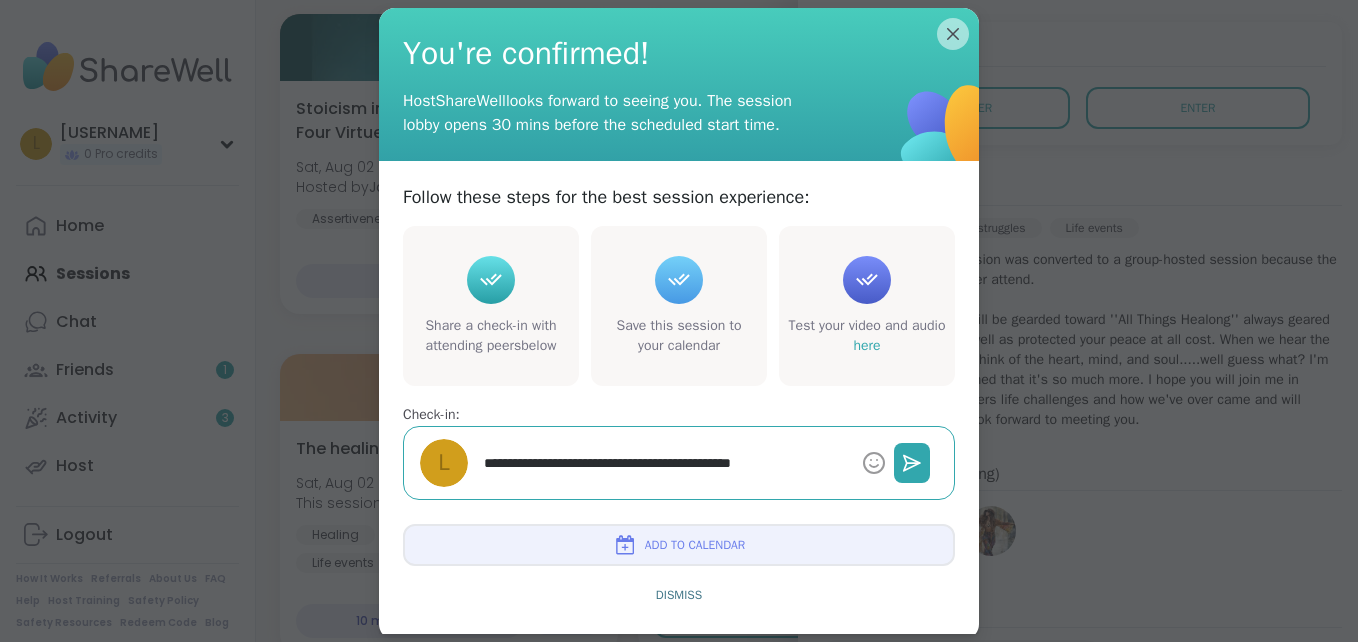 type on "*" 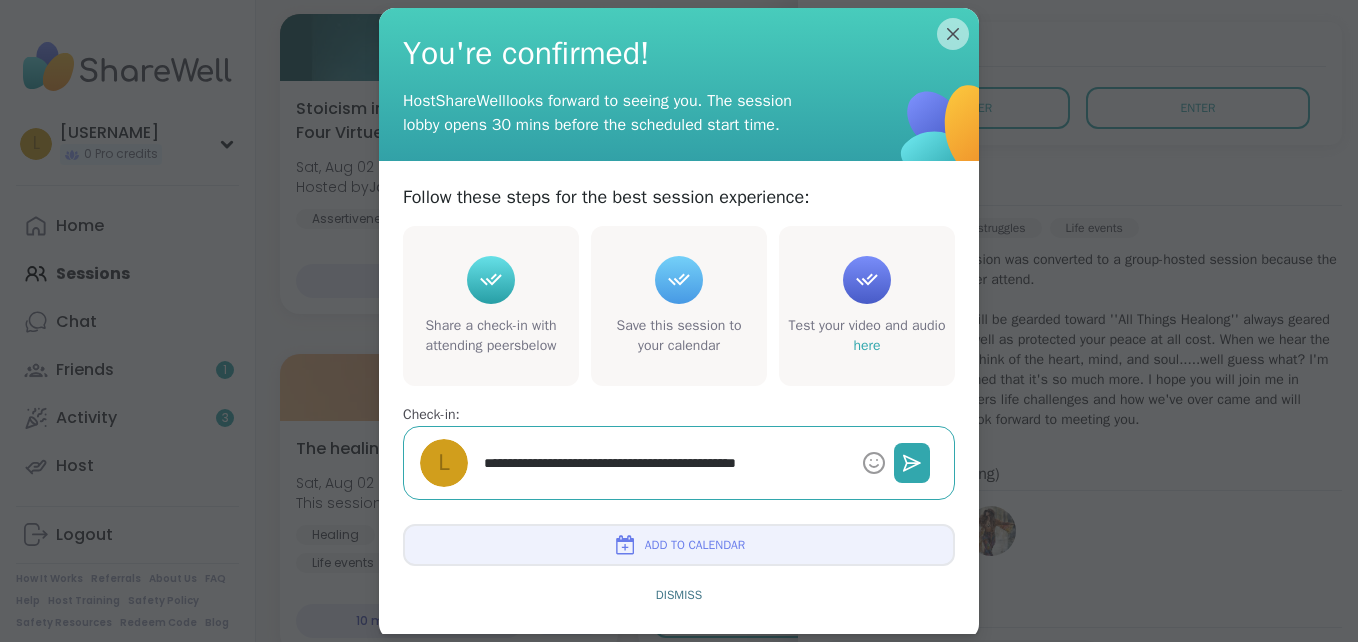 type on "*" 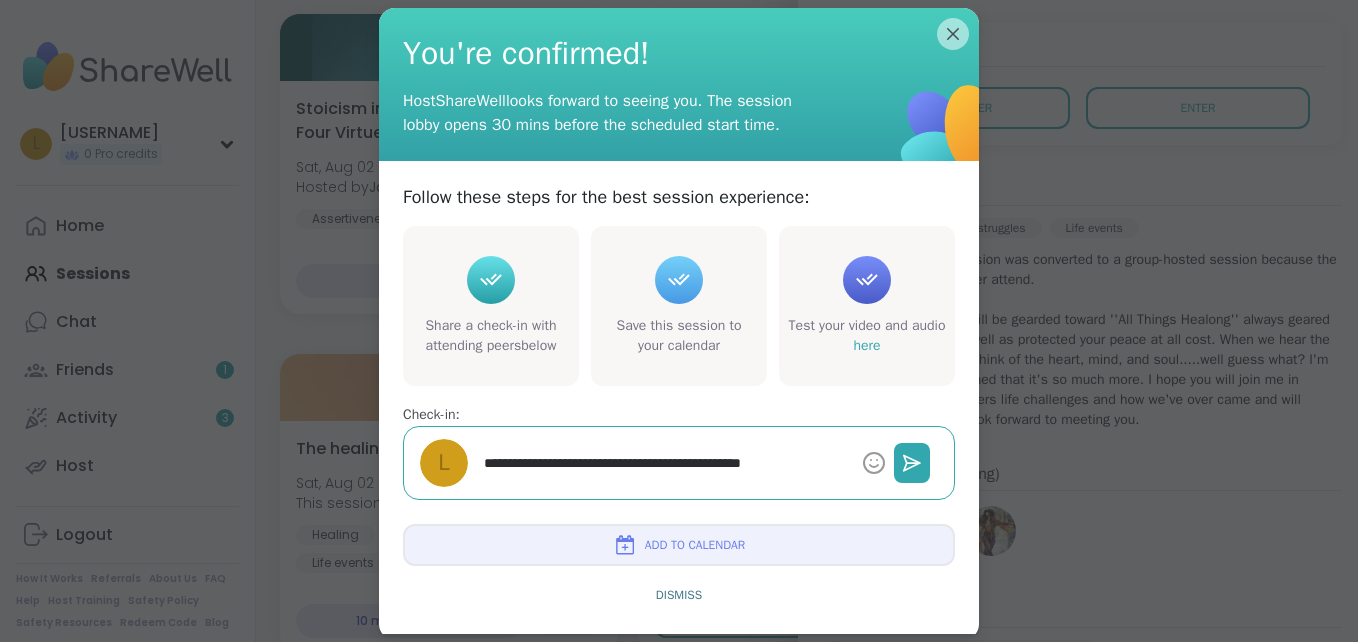 type on "*" 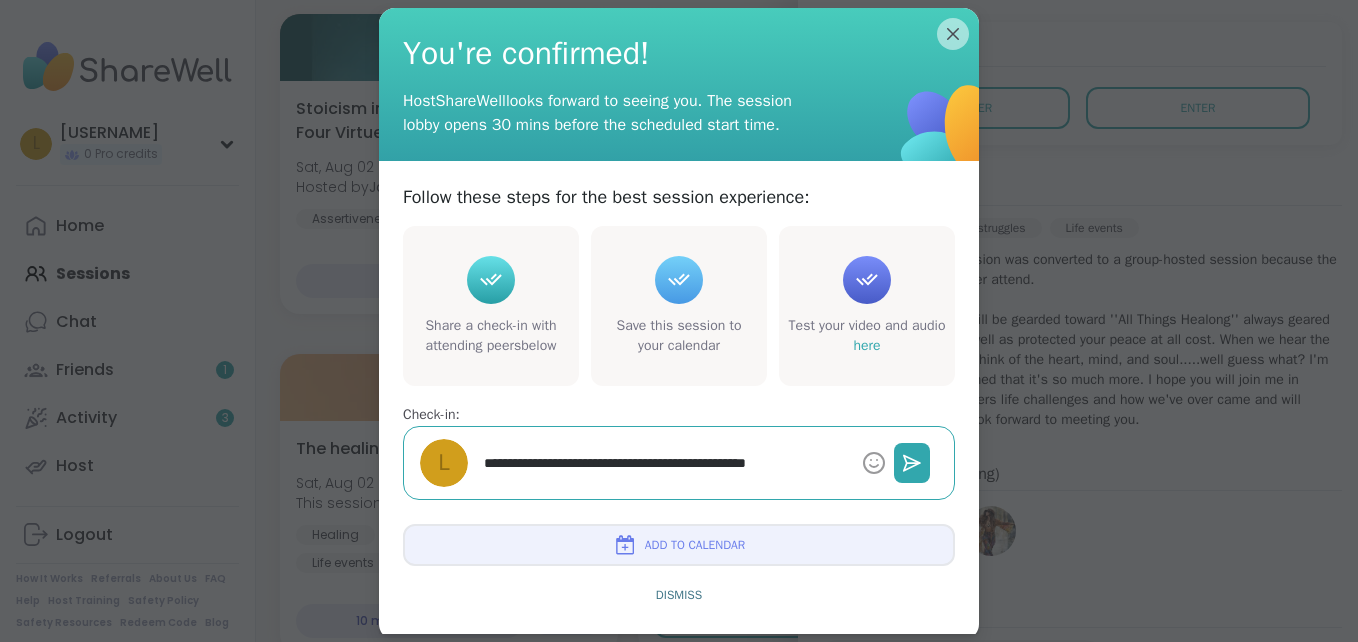type on "*" 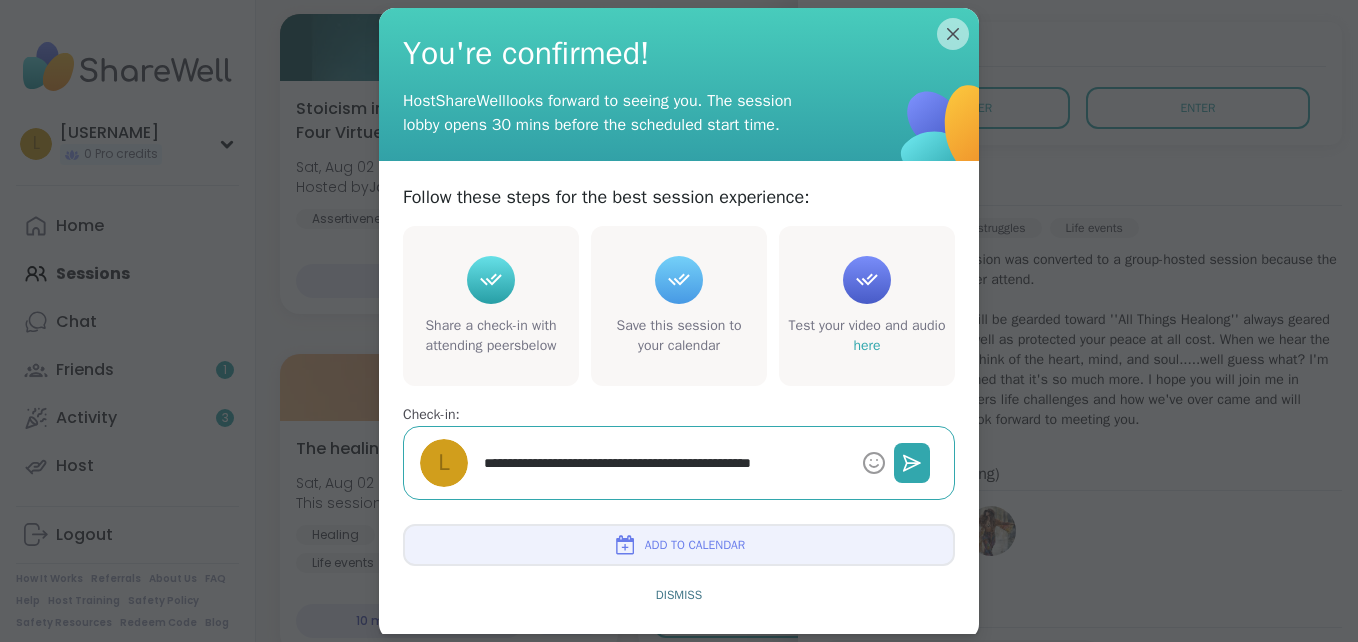 type on "*" 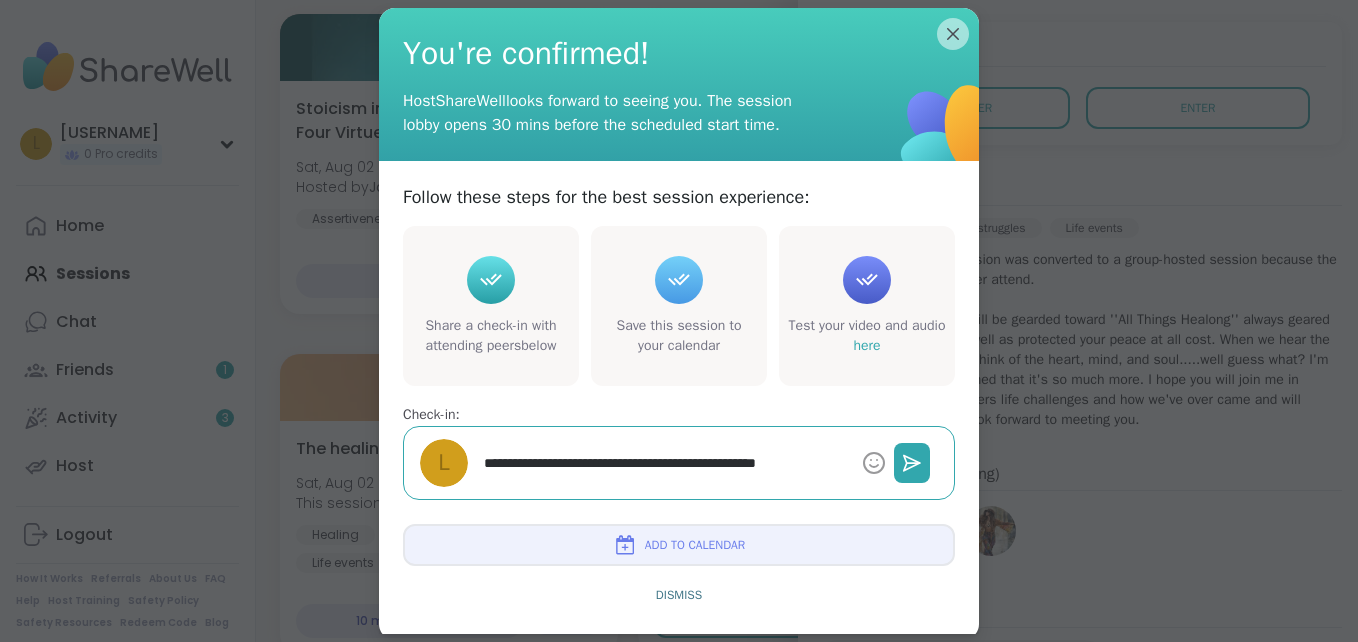 type on "*" 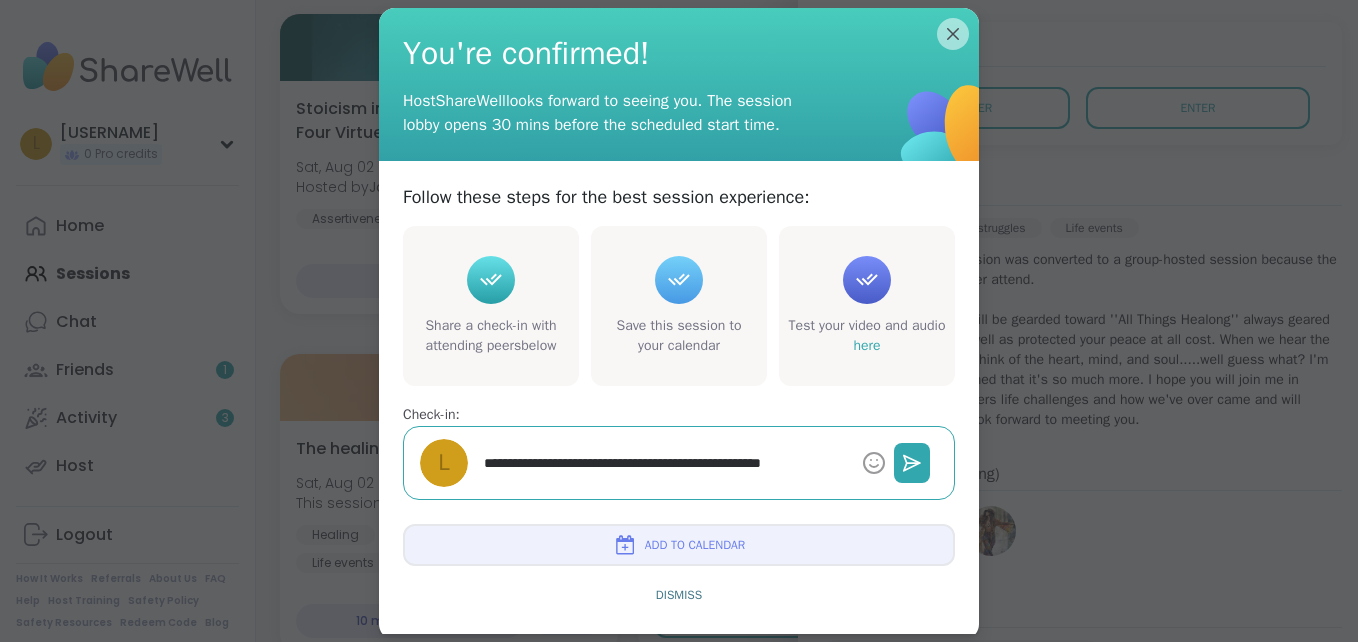 type on "*" 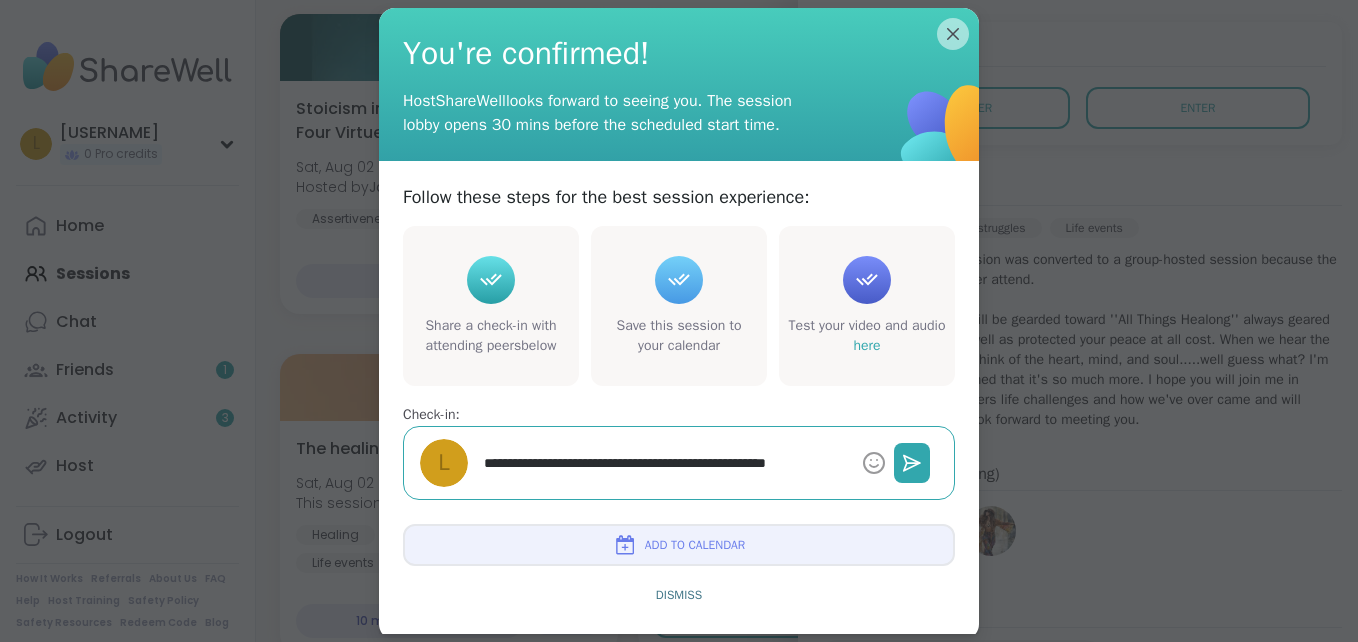 type on "*" 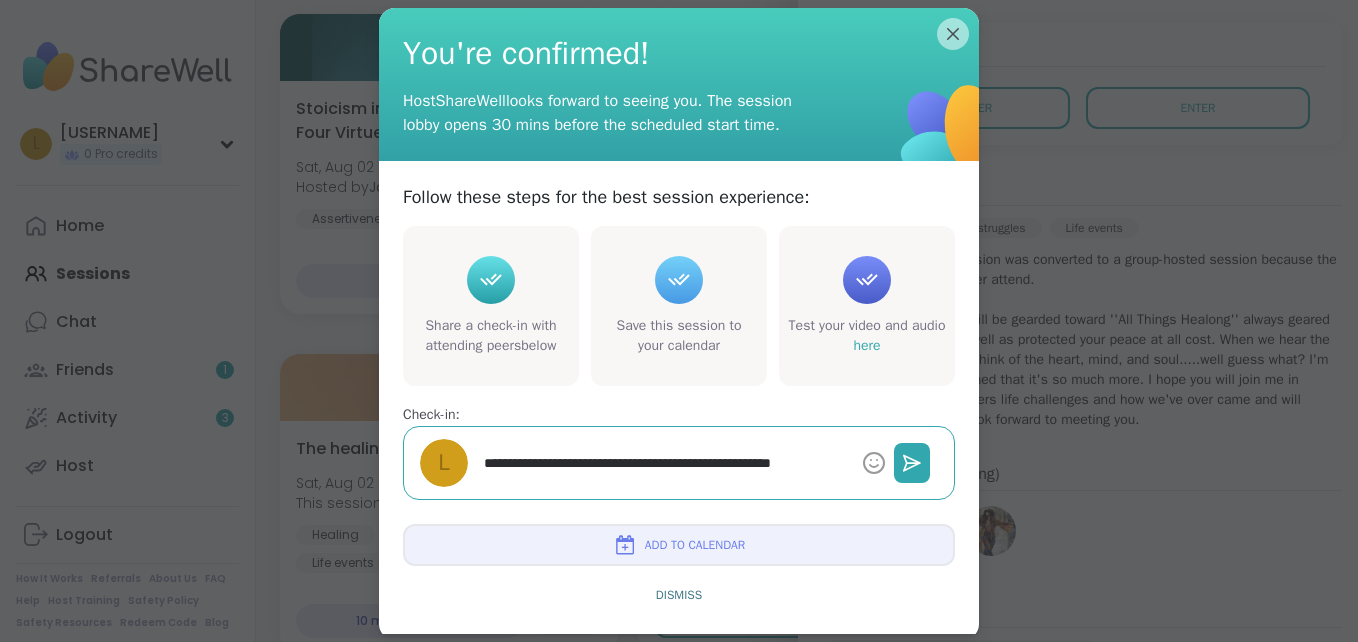 type on "*" 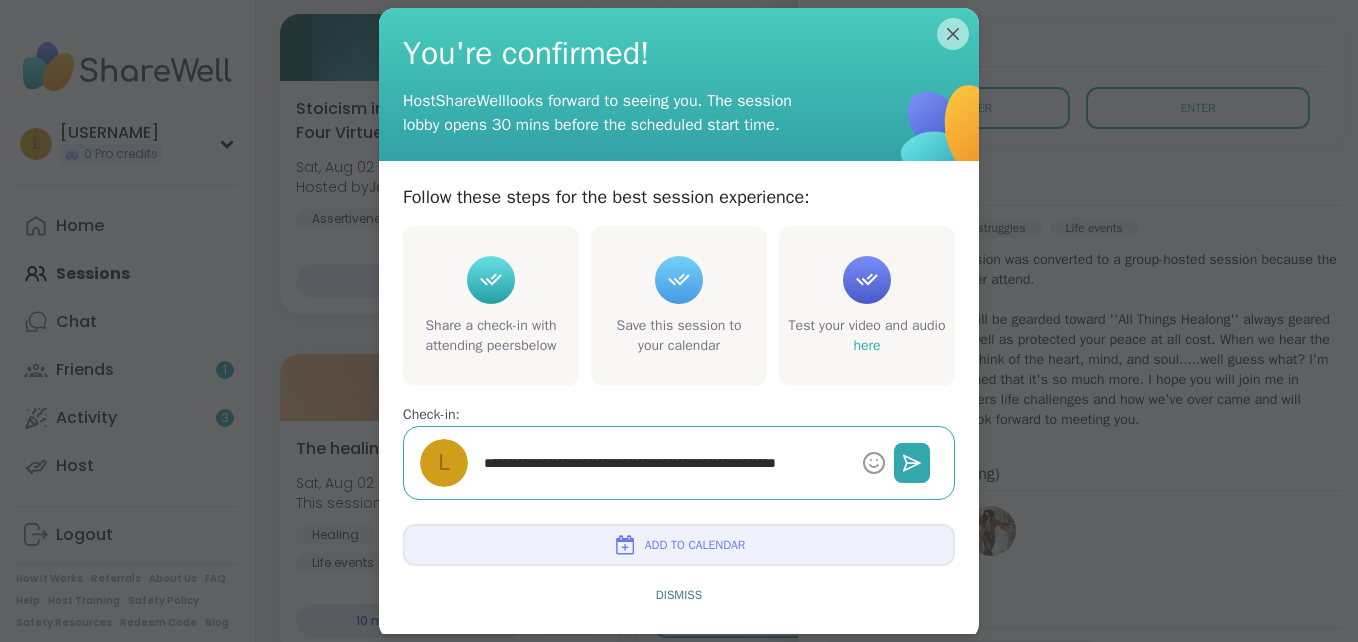 type on "*" 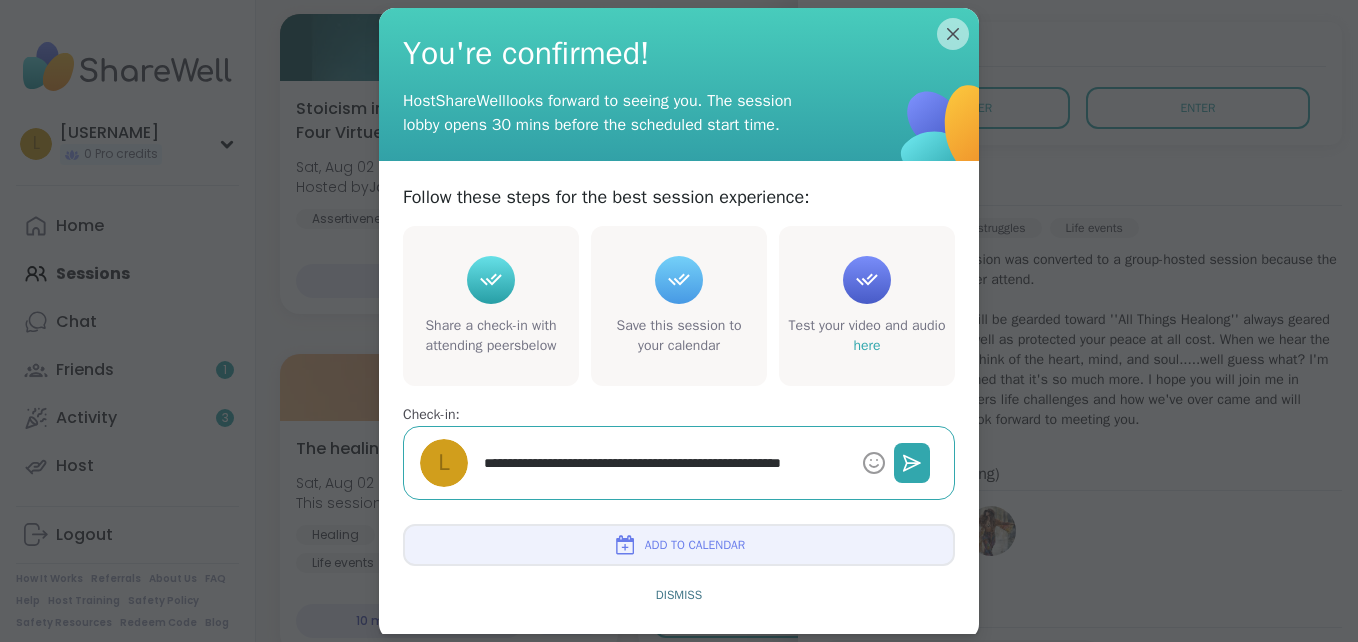 type on "*" 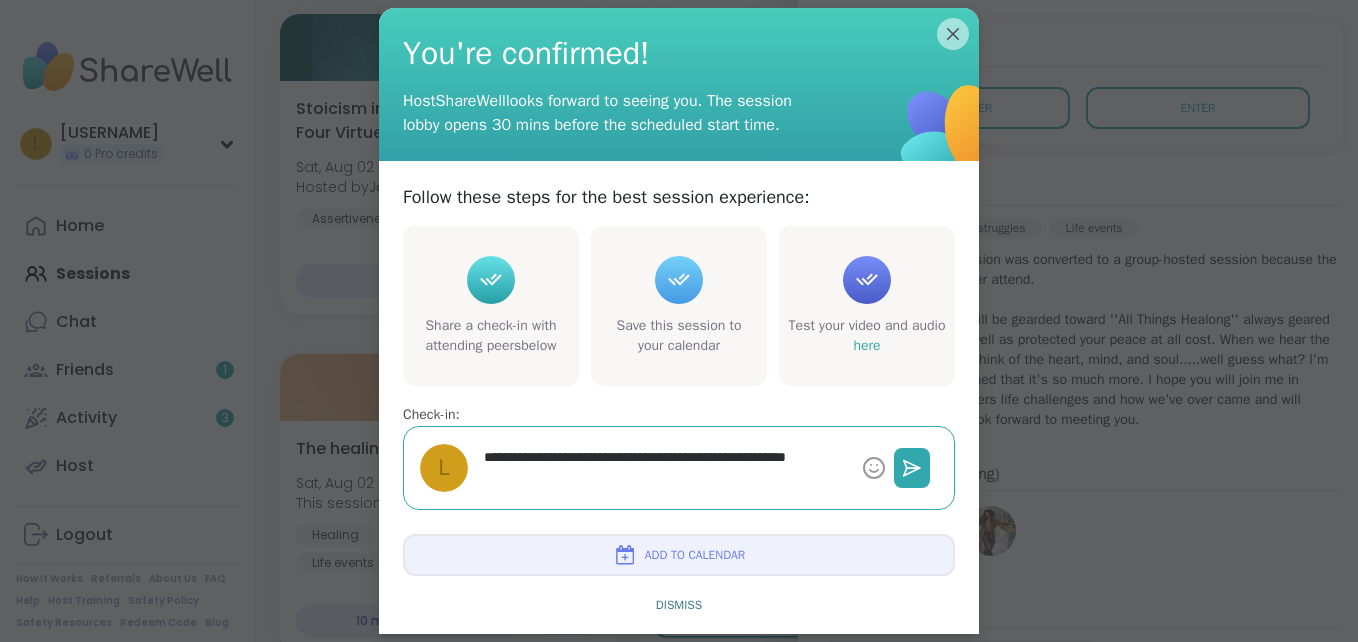 type on "*" 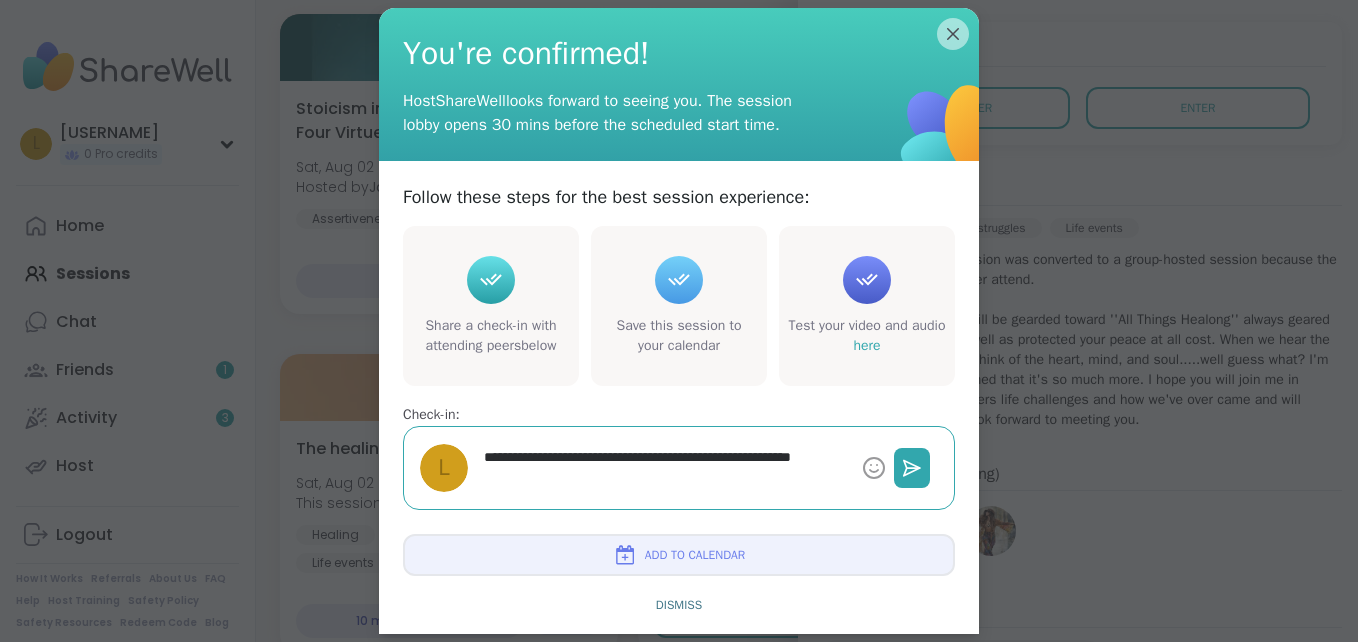 type on "*" 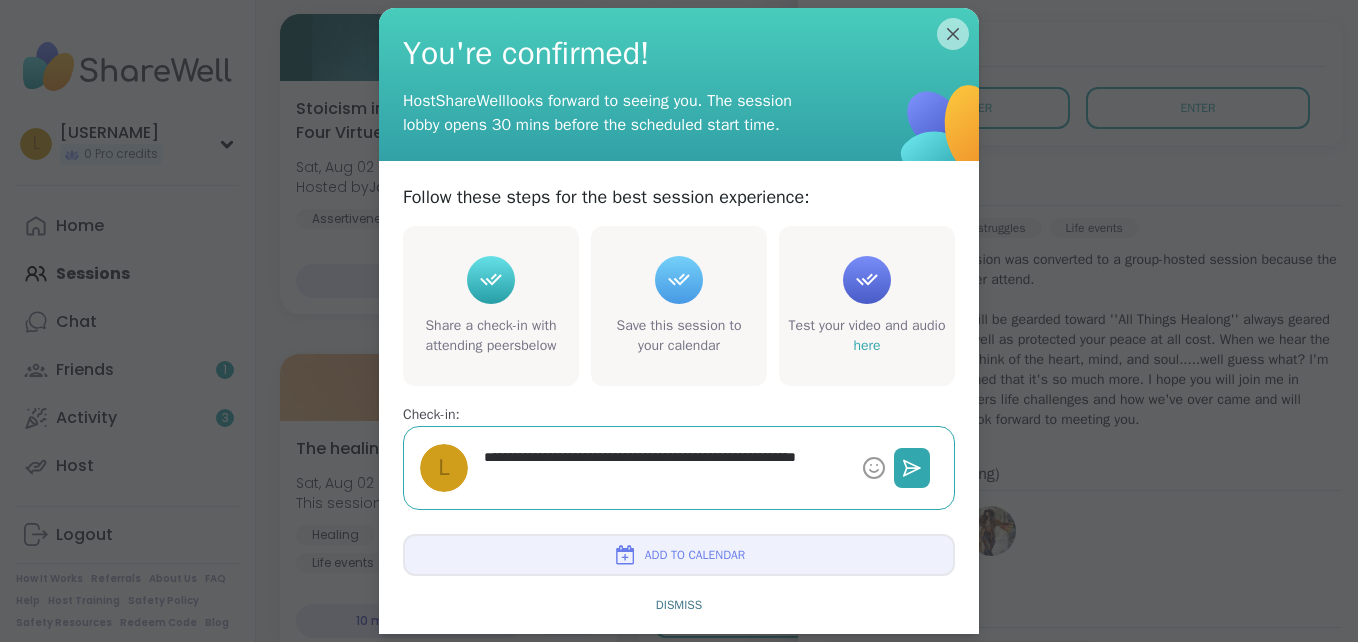 type on "*" 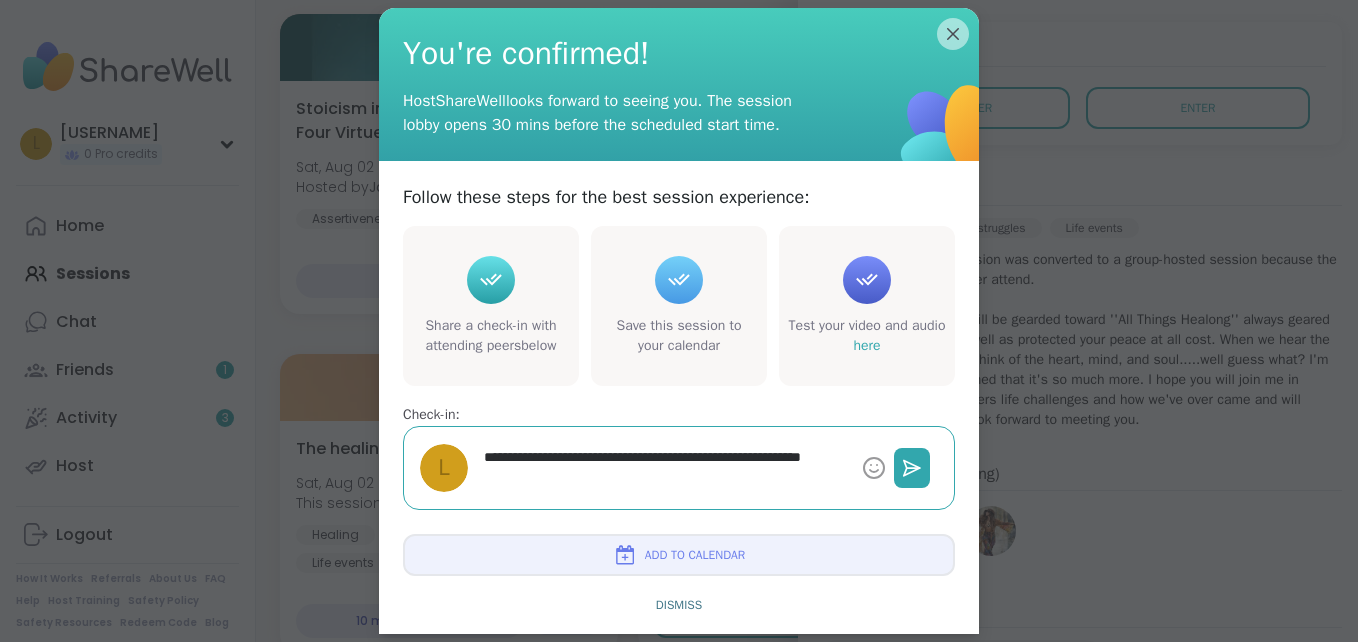 type on "*" 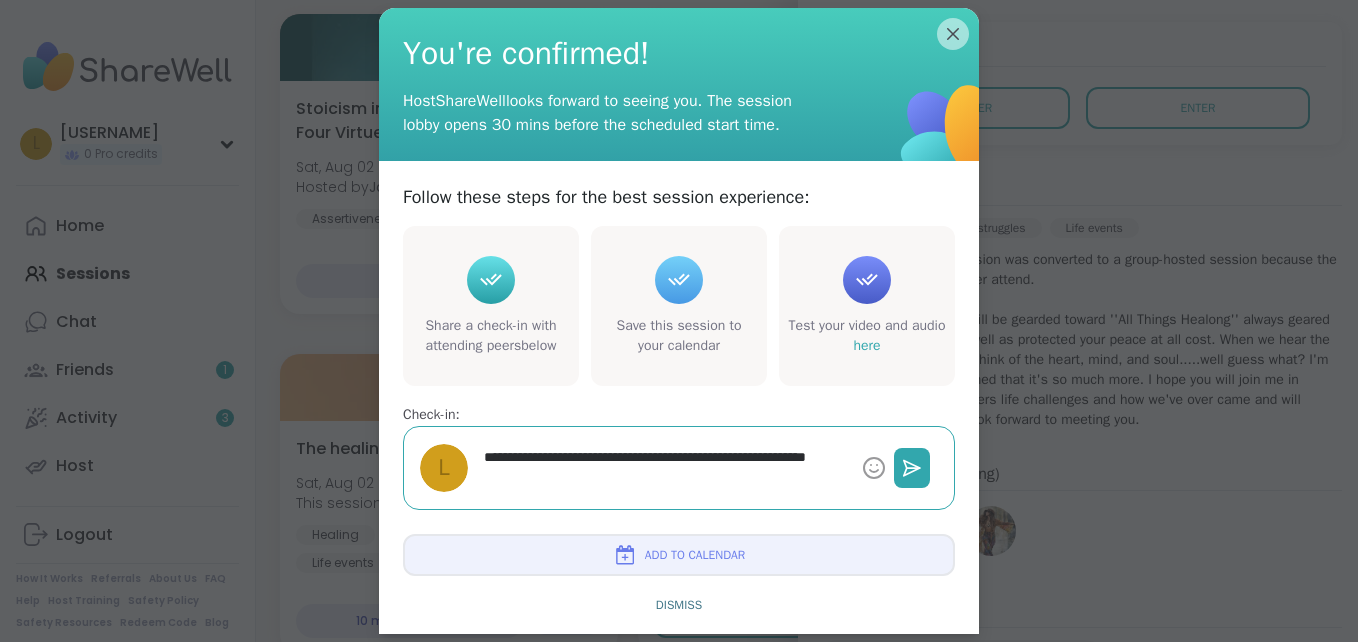type on "*" 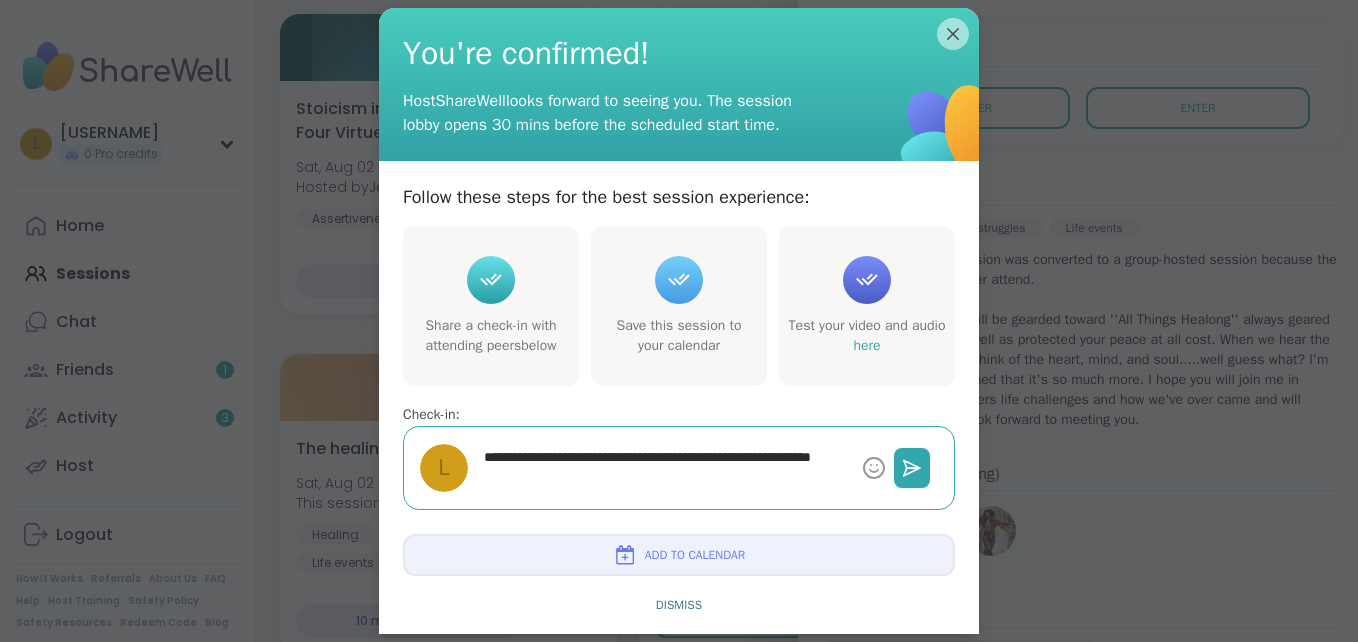 type on "*" 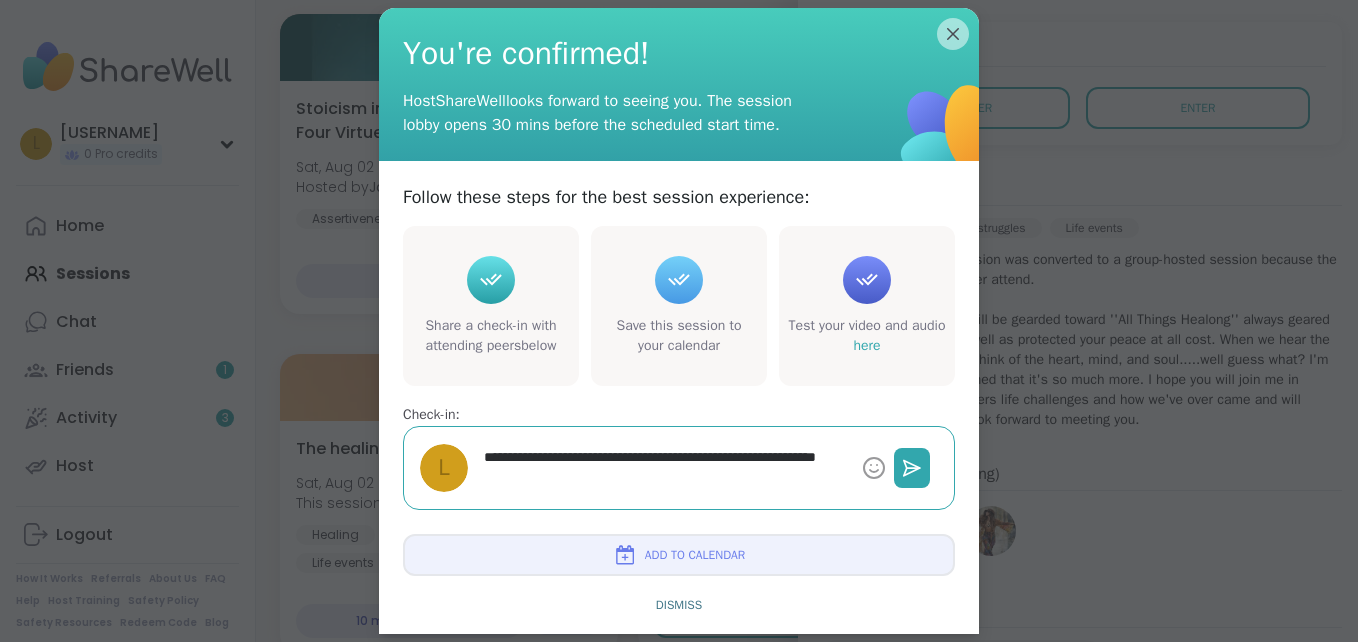 type 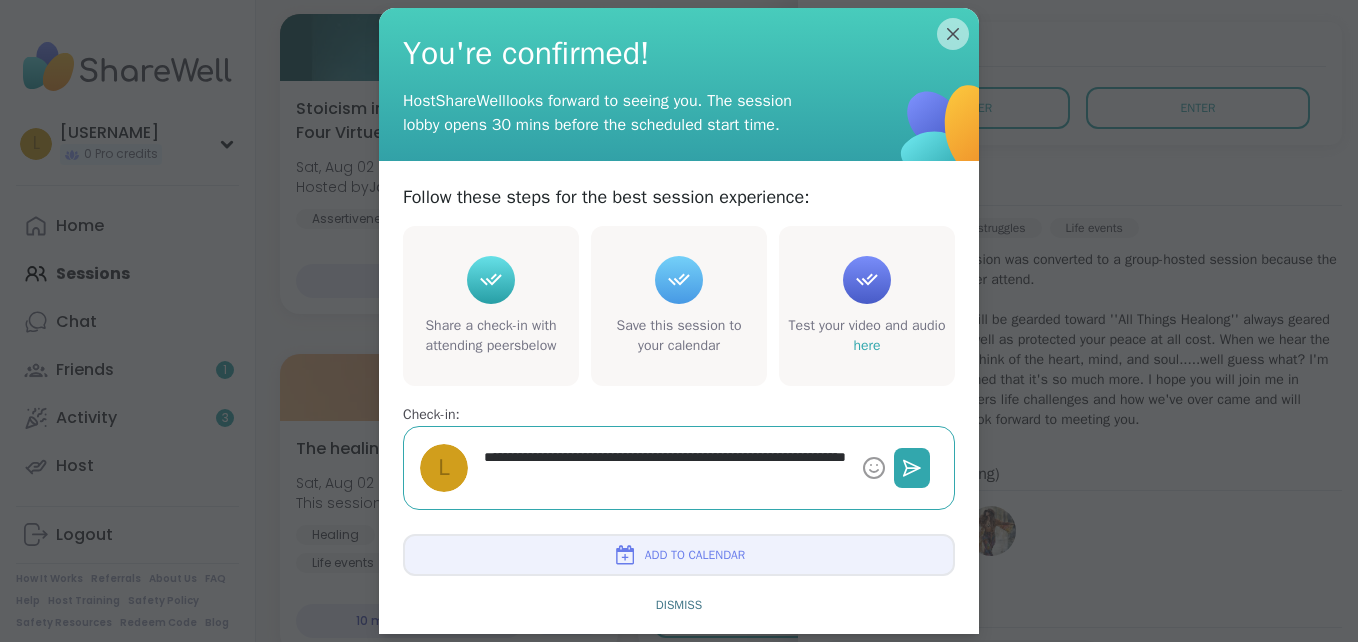 click on "**********" at bounding box center (665, 468) 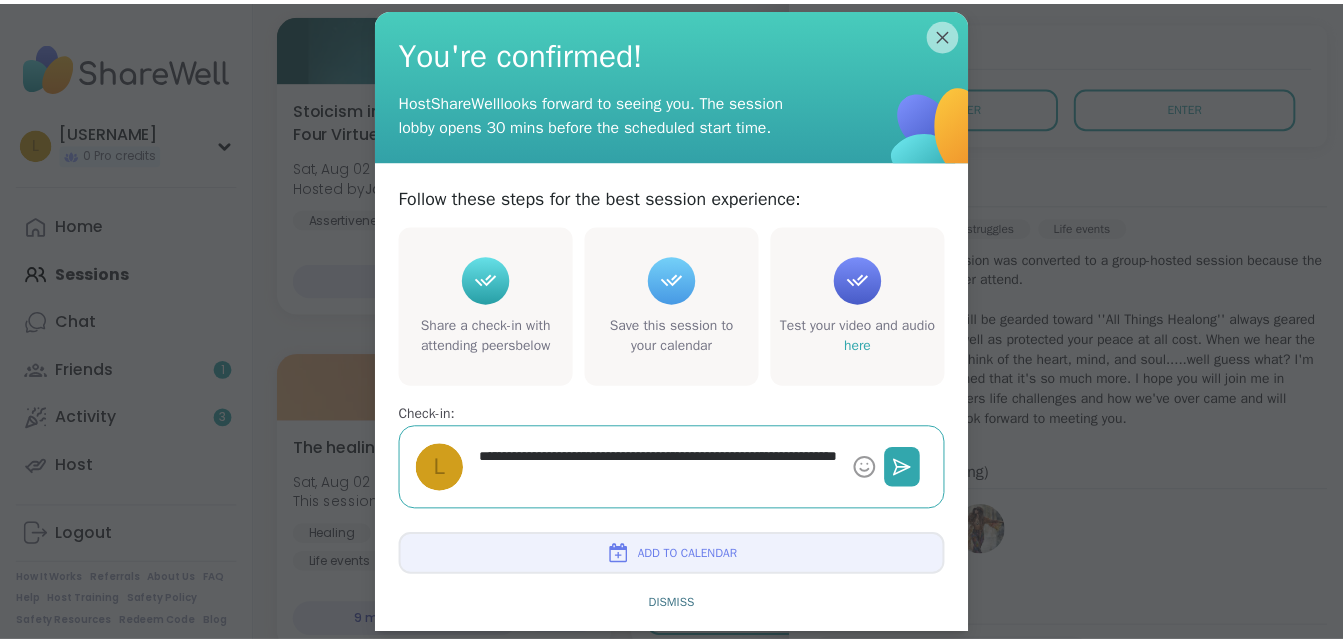 scroll, scrollTop: 400, scrollLeft: 0, axis: vertical 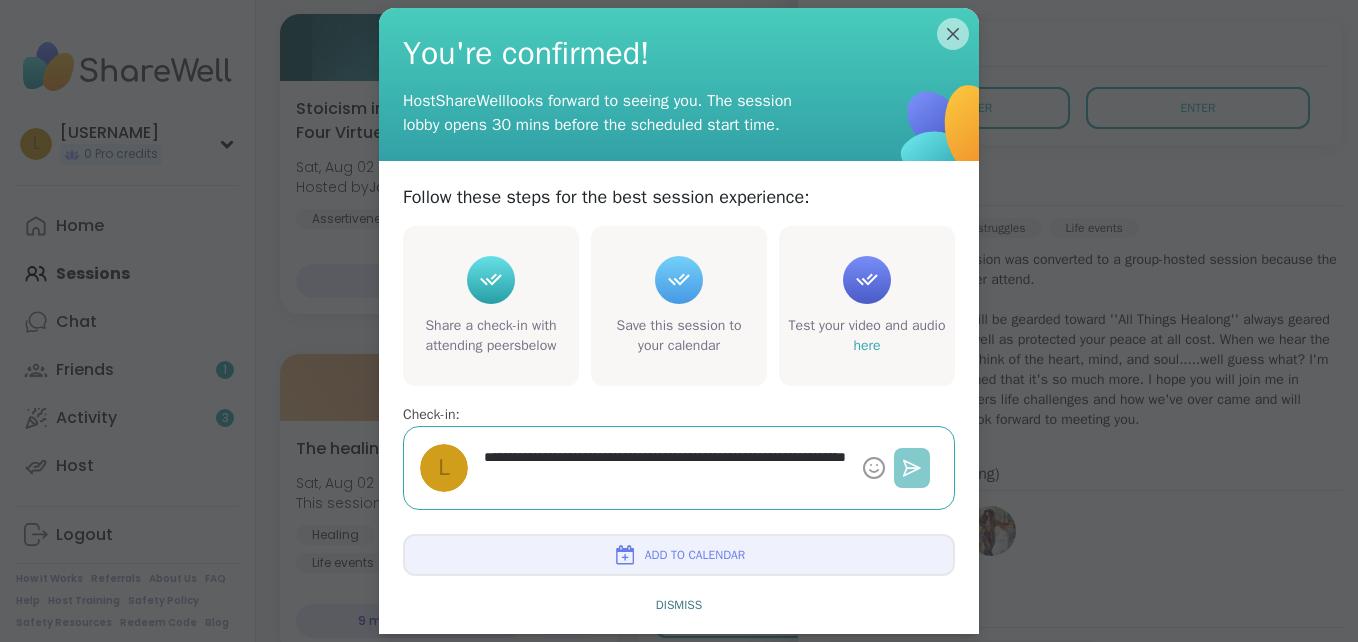 click at bounding box center (912, 468) 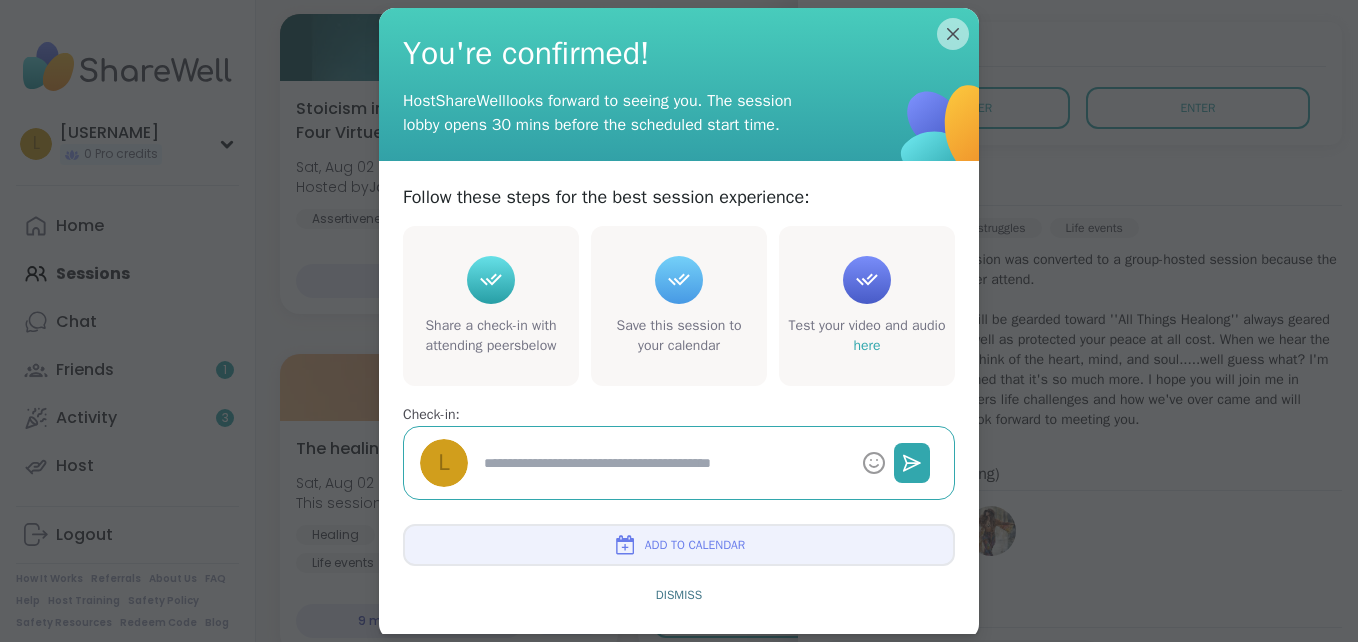 click on "Add to Calendar" at bounding box center (679, 545) 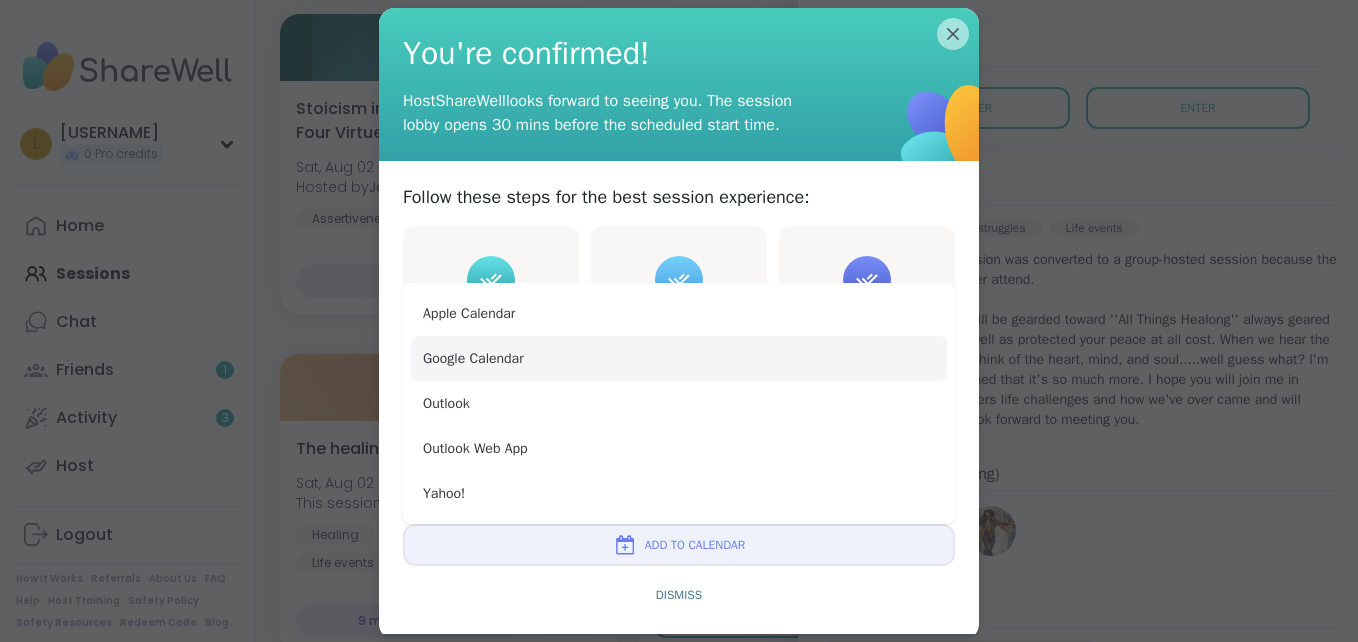 click on "Apple Calendar Google Calendar Outlook Outlook Web App Yahoo!" at bounding box center [679, 403] 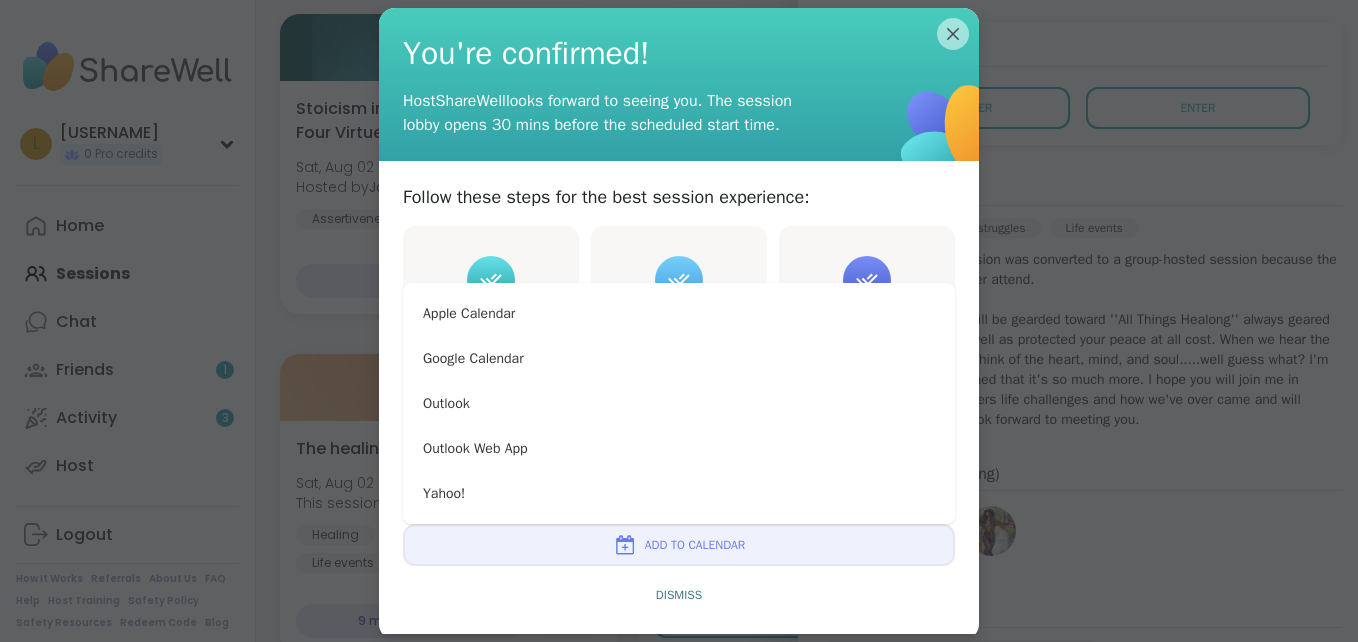 click on "Add to Calendar" at bounding box center [695, 545] 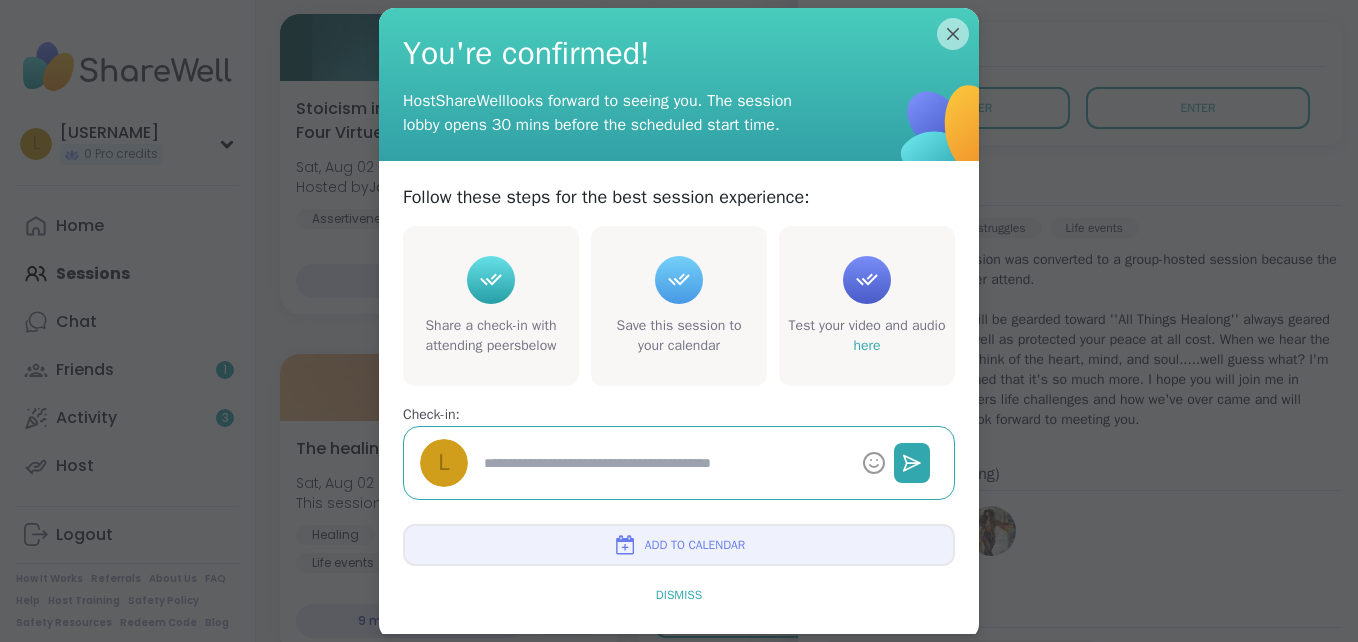 click on "Dismiss" at bounding box center (679, 595) 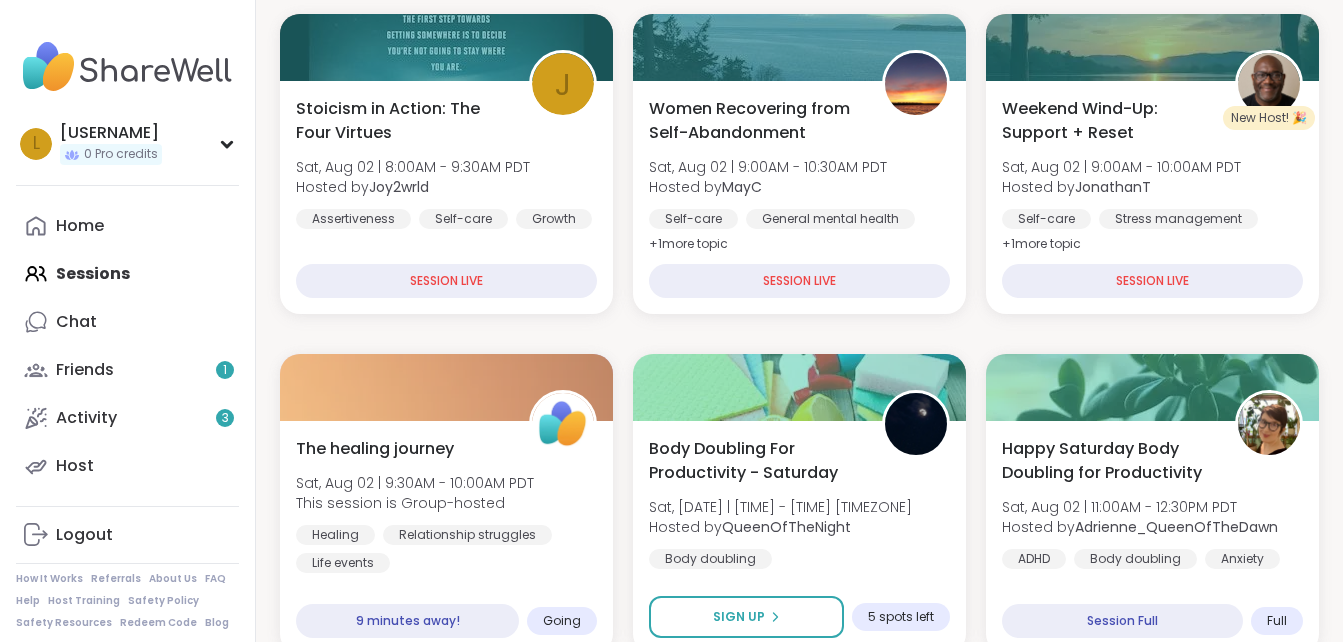 click on "J Stoicism in Action: The Four Virtues Sat, [DATE] | [TIME] - [TIME] [TIMEZONE] Hosted by [USERNAME] Assertiveness Self-care Growth SESSION LIVE Women Recovering from Self-Abandonment Sat, [DATE] | [TIME] - [TIME] [TIMEZONE] Hosted by [USERNAME] Self-care General mental health Emotional regulation + 1  more topic SESSION LIVE New Host! 🎉 Weekend Wind-Up: Support + Reset Sat, [DATE] | [TIME] - [TIME] [TIMEZONE] Hosted by [USERNAME] Self-care Stress management Self reflection + 1  more topic SESSION LIVE The healing journey Sat, [DATE] | [TIME] - [TIME] This session is Group-hosted Healing Relationship struggles Life events 9 minutes away! Going Body Doubling For Productivity - Saturday Sat, [DATE] | [TIME] - [TIME] [TIMEZONE] Hosted by [USERNAME] Body doubling Sign Up 5 spots left Happy Saturday Body Doubling for Productivity  Sat, [DATE] | [TIME] - [TIME] [TIMEZONE] Hosted by [USERNAME] ADHD Body doubling Anxiety Session Full Full The Healing Journey of Grief Sat, [DATE] | [TIME] - [TIME] [TIMEZONE] Hosted by [USERNAME]" at bounding box center [799, 2034] 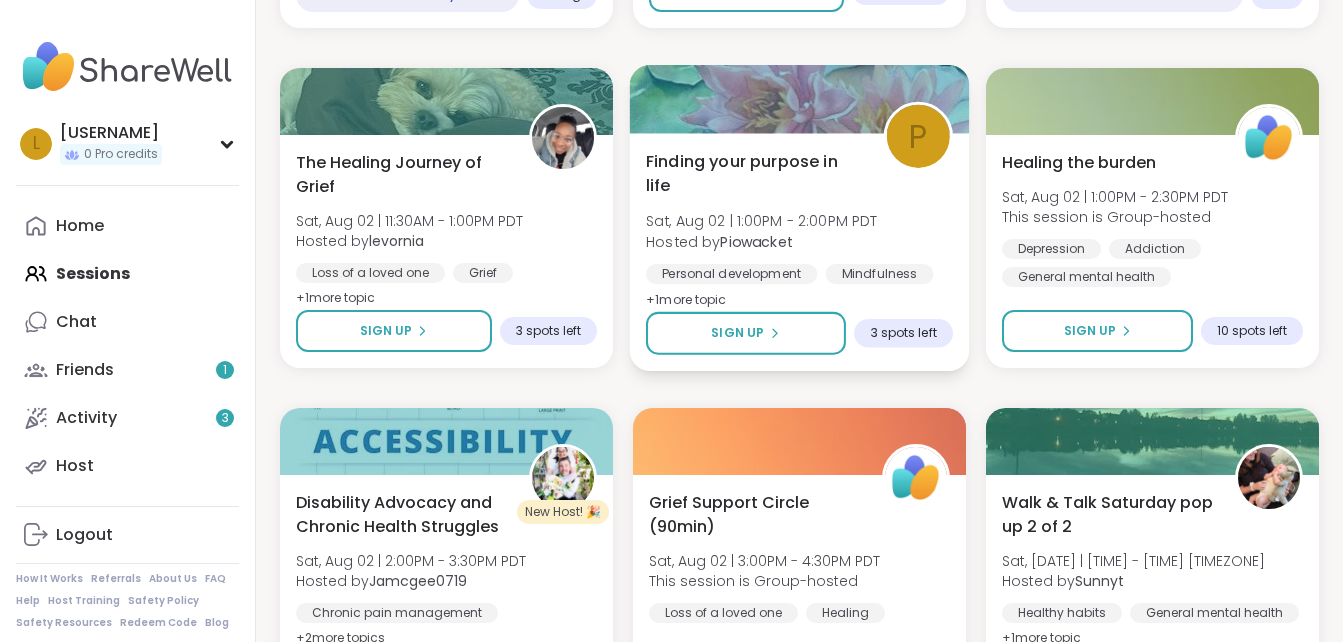 scroll, scrollTop: 1100, scrollLeft: 0, axis: vertical 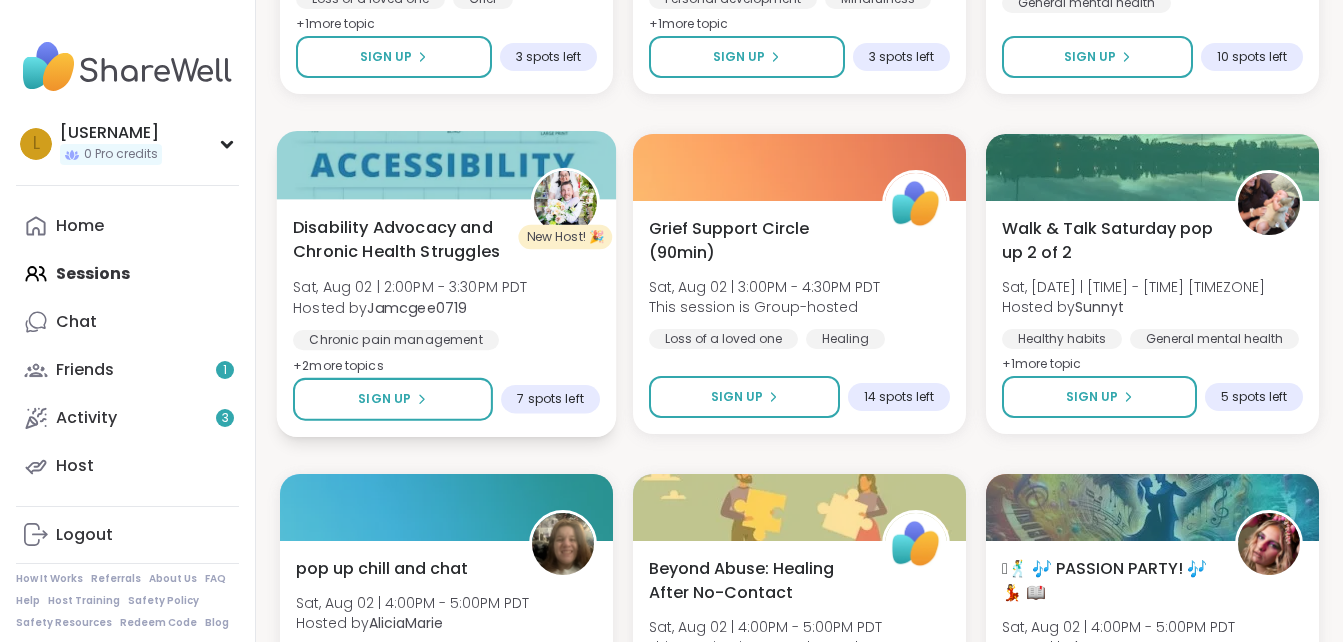 drag, startPoint x: 621, startPoint y: 373, endPoint x: 582, endPoint y: 339, distance: 51.739735 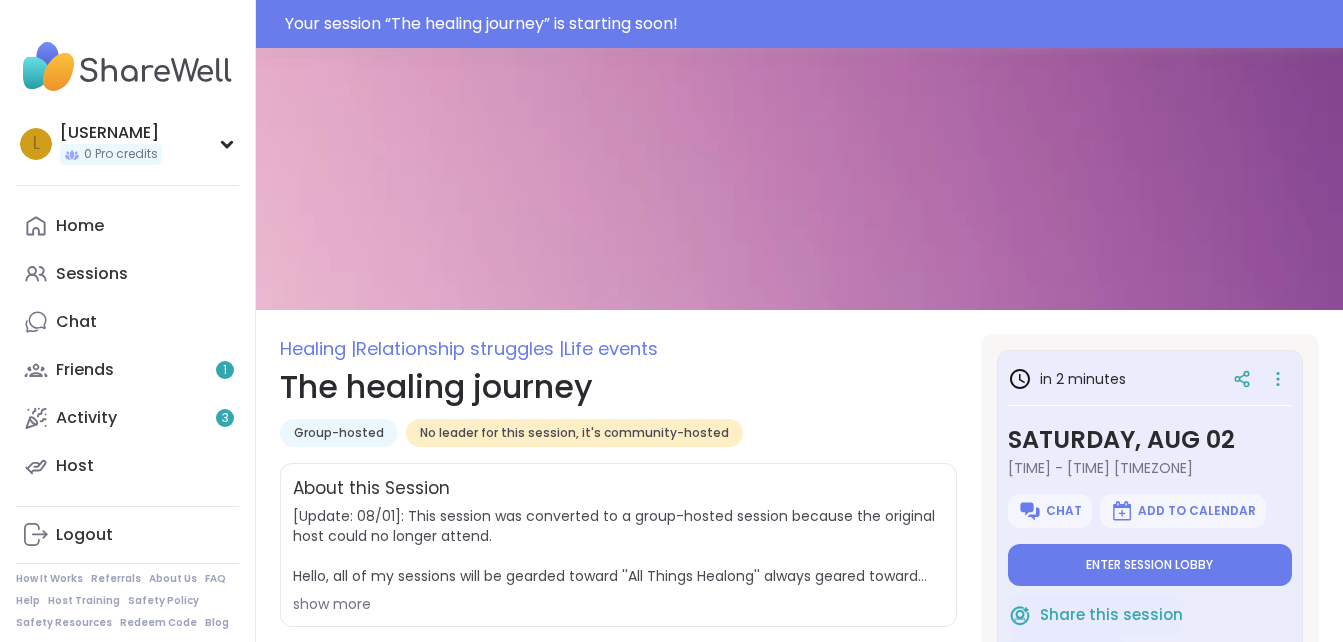 scroll, scrollTop: 0, scrollLeft: 0, axis: both 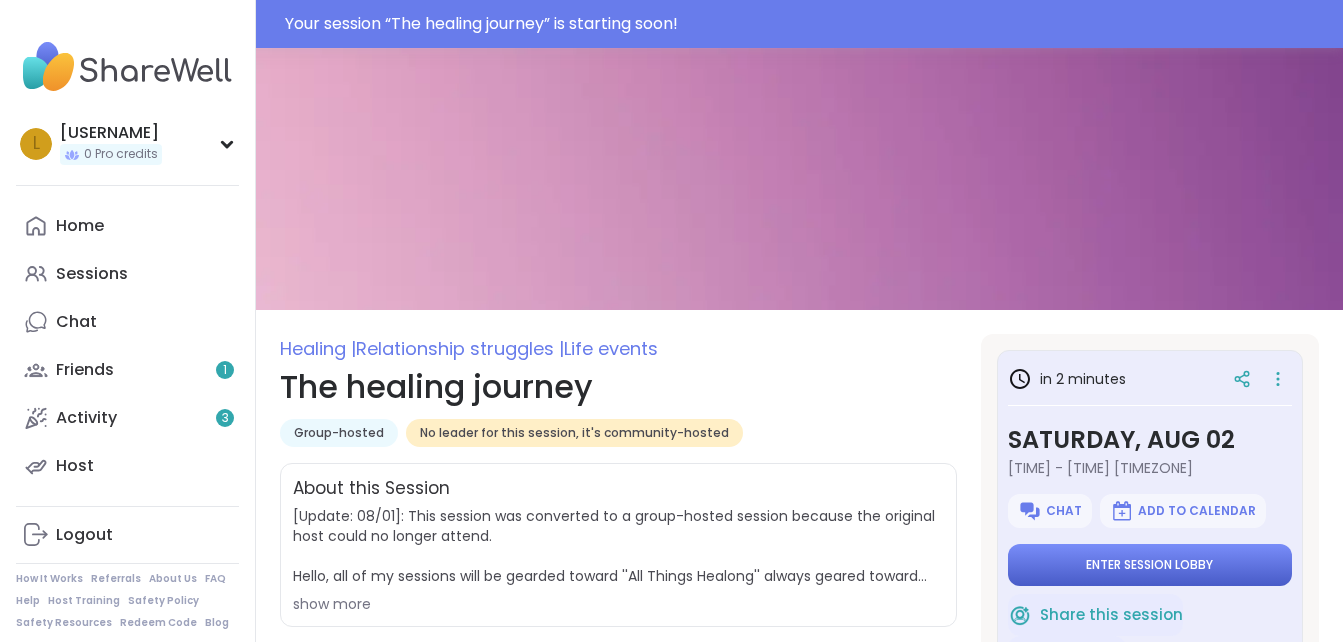 click on "Enter session lobby" at bounding box center [1149, 565] 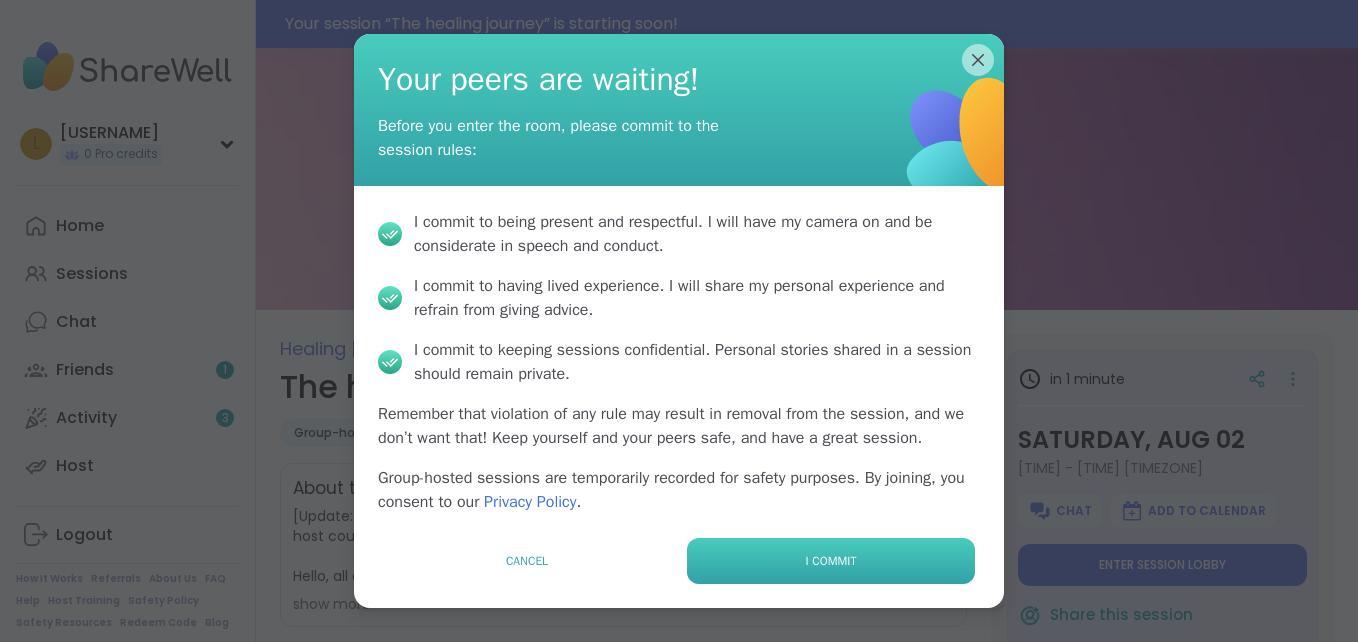 click on "I commit" at bounding box center (831, 561) 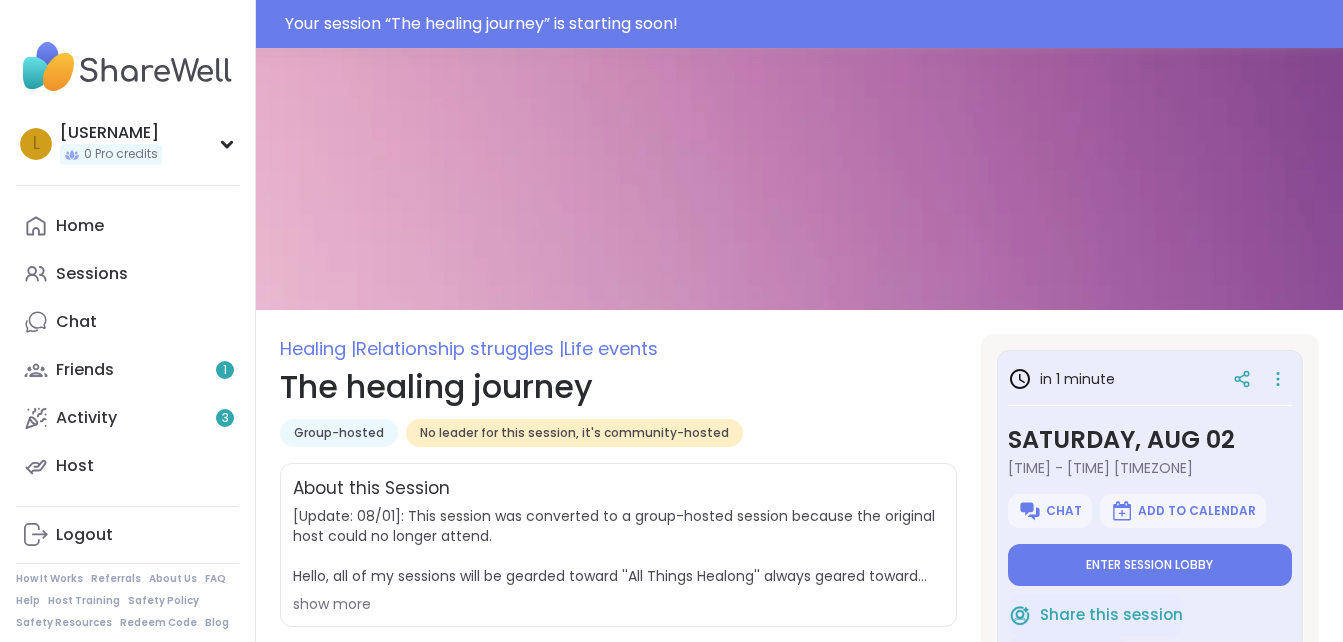 type on "*" 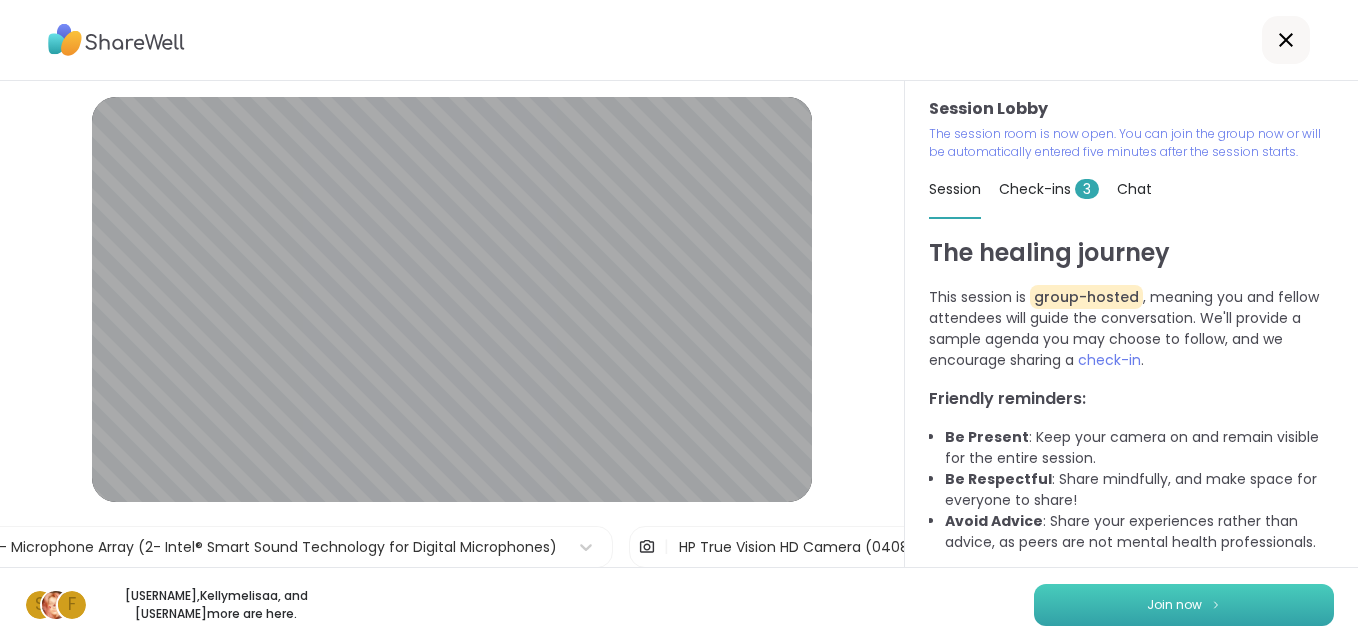 click on "Join now" at bounding box center (1184, 605) 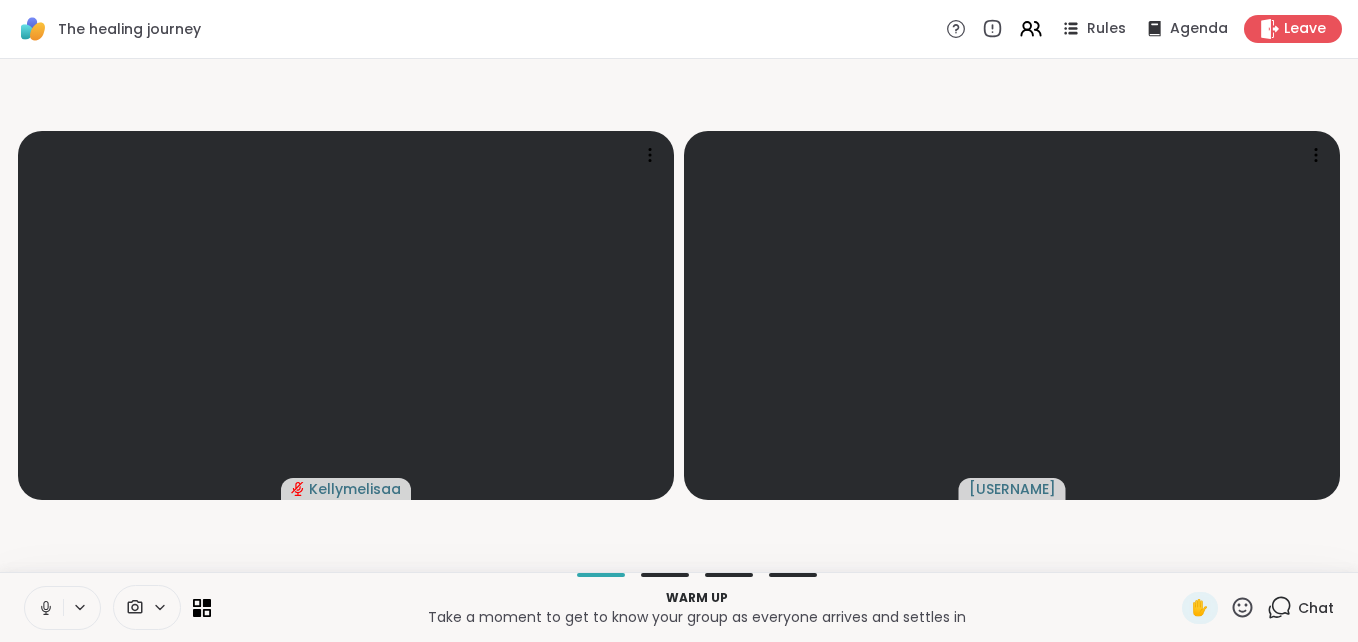 click on "Warm up" at bounding box center [696, 598] 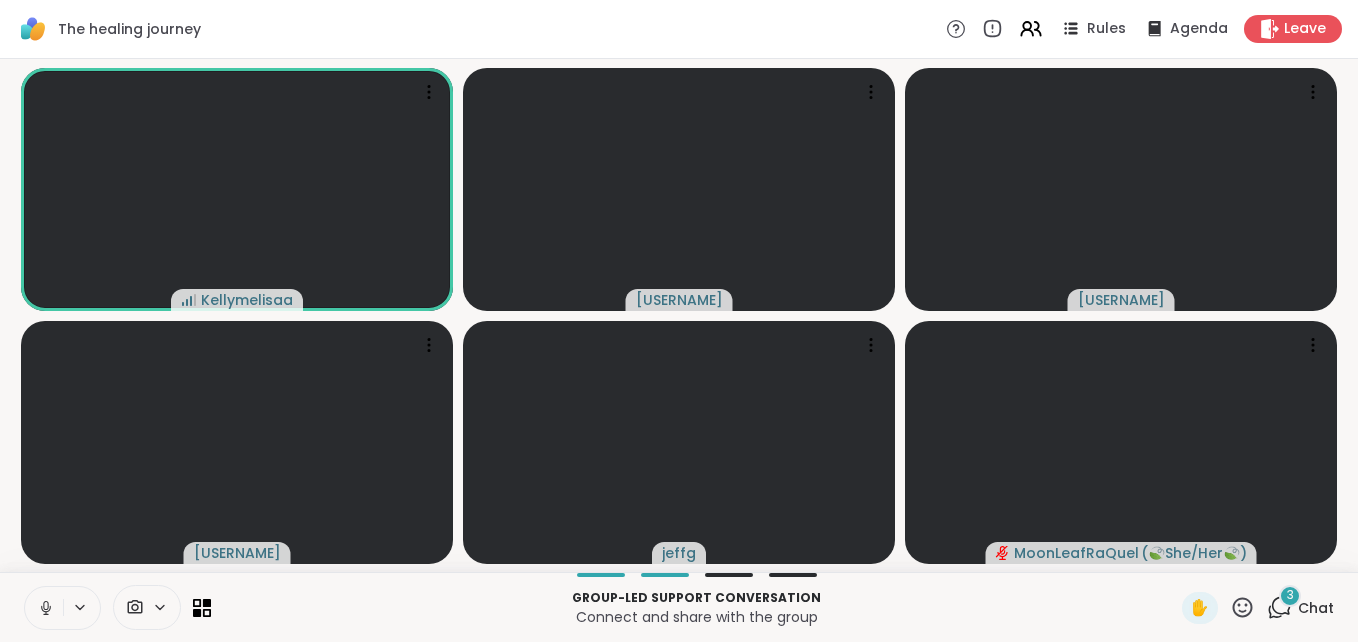click 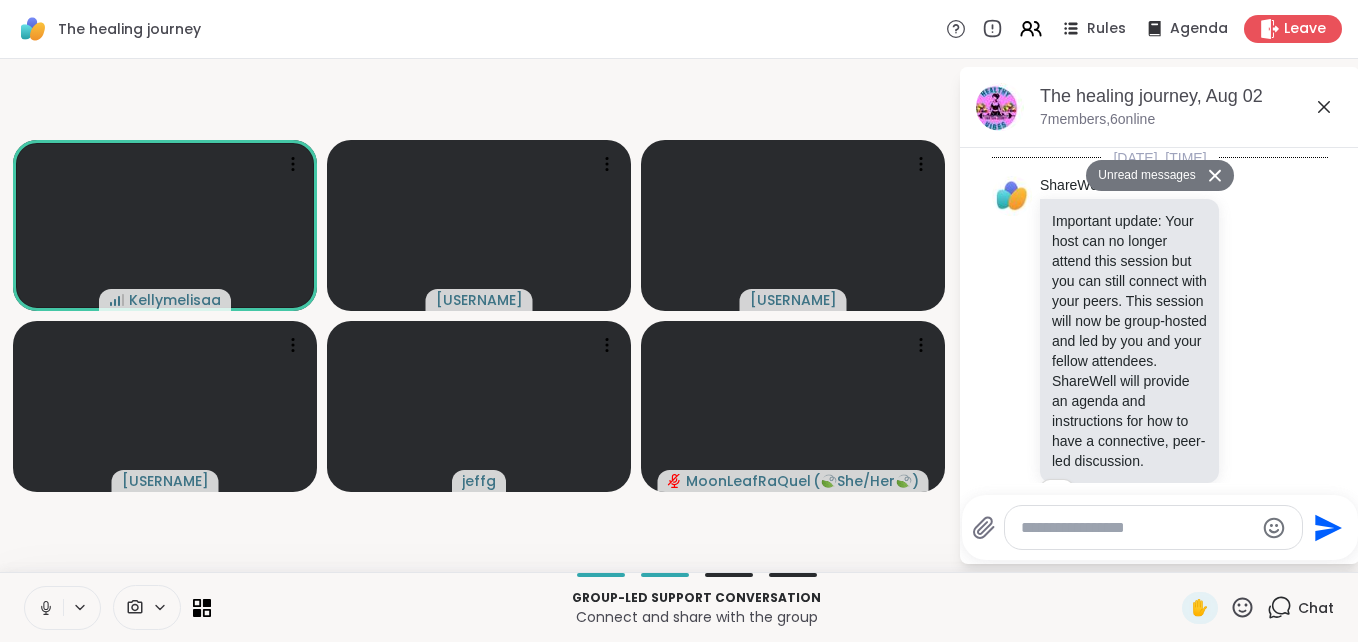 scroll, scrollTop: 1088, scrollLeft: 0, axis: vertical 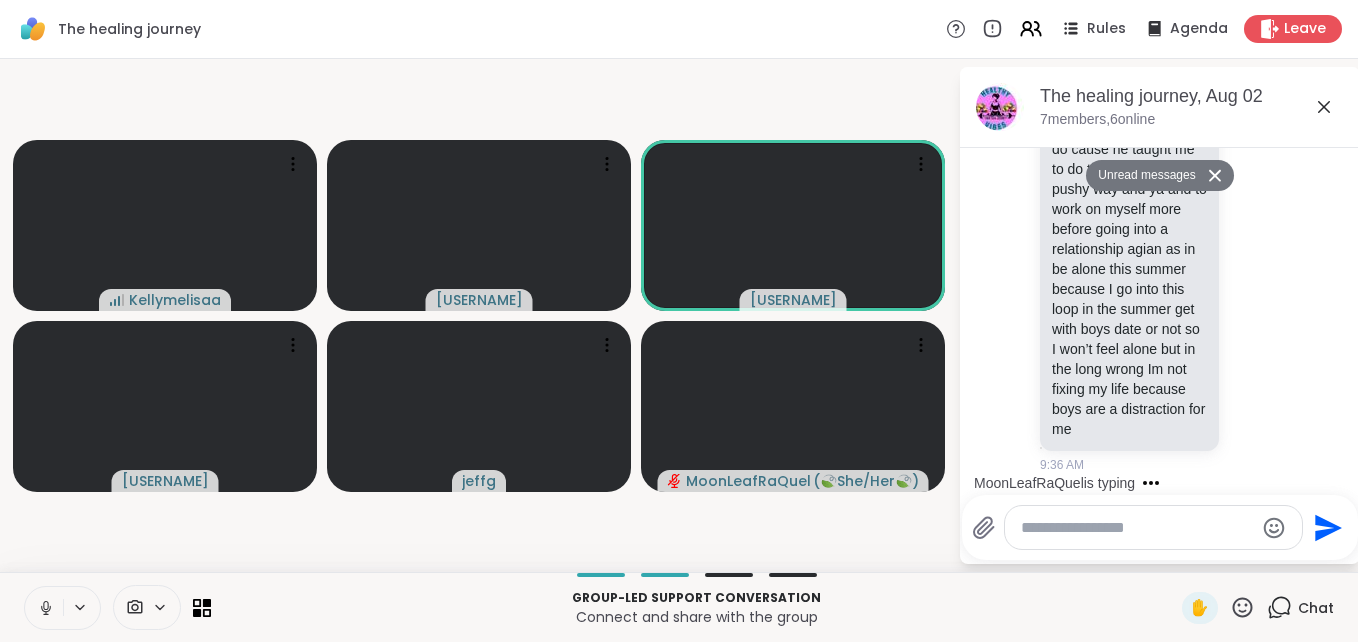 click on "8/1/2025, 4:57 PM ShareWell Important update: Your host can no longer attend this session but you can still connect with your peers. This session will now be group-hosted and led by you and your fellow attendees. ShareWell will provide an agenda and instructions for how to have a connective, peer-led discussion.   1 1 9:31 AM • Edited Today Unread messages f fonsecabrianna58 hi my name is brianna and ive been an addict for 6 years 9:33 AM j jeffg Not sure why but cant hear anyone 9:35 AM Kellymelisaa 9:36 AM MoonLeafRaQuel  is typing" at bounding box center (1160, -179) 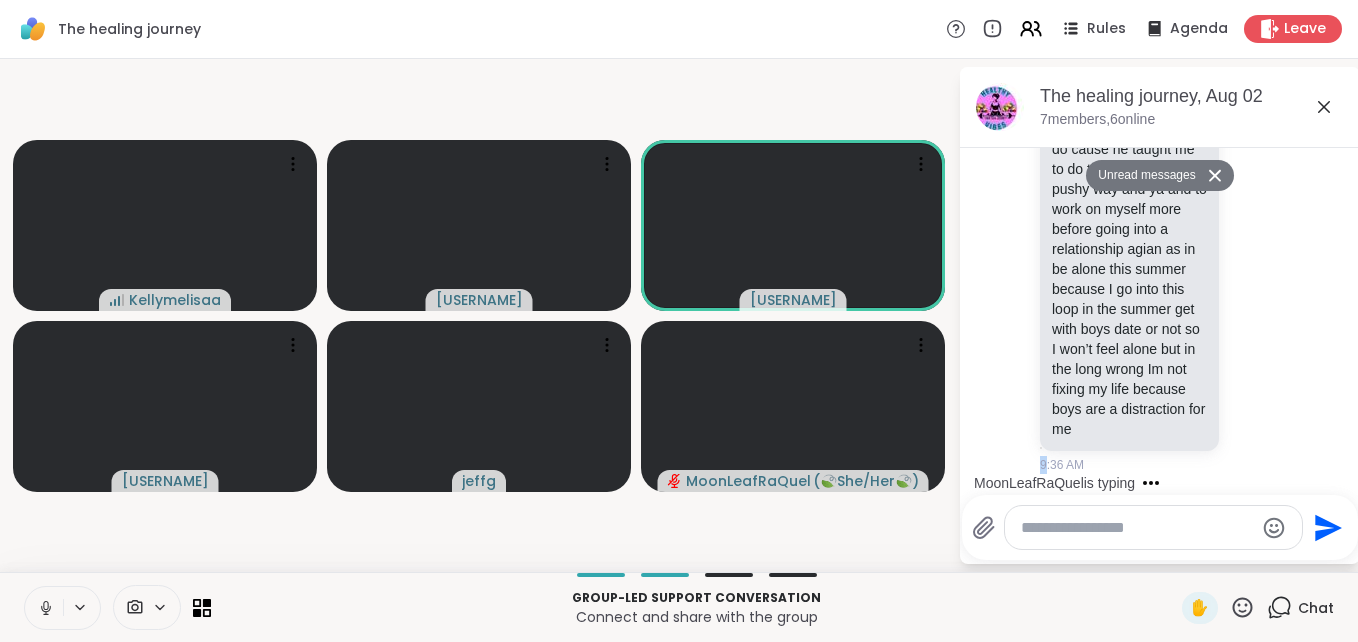 click on "8/1/2025, 4:57 PM ShareWell Important update: Your host can no longer attend this session but you can still connect with your peers. This session will now be group-hosted and led by you and your fellow attendees. ShareWell will provide an agenda and instructions for how to have a connective, peer-led discussion.   1 1 9:31 AM • Edited Today Unread messages f fonsecabrianna58 hi my name is brianna and ive been an addict for 6 years 9:33 AM j jeffg Not sure why but cant hear anyone 9:35 AM Kellymelisaa 9:36 AM MoonLeafRaQuel  is typing" at bounding box center [1160, -179] 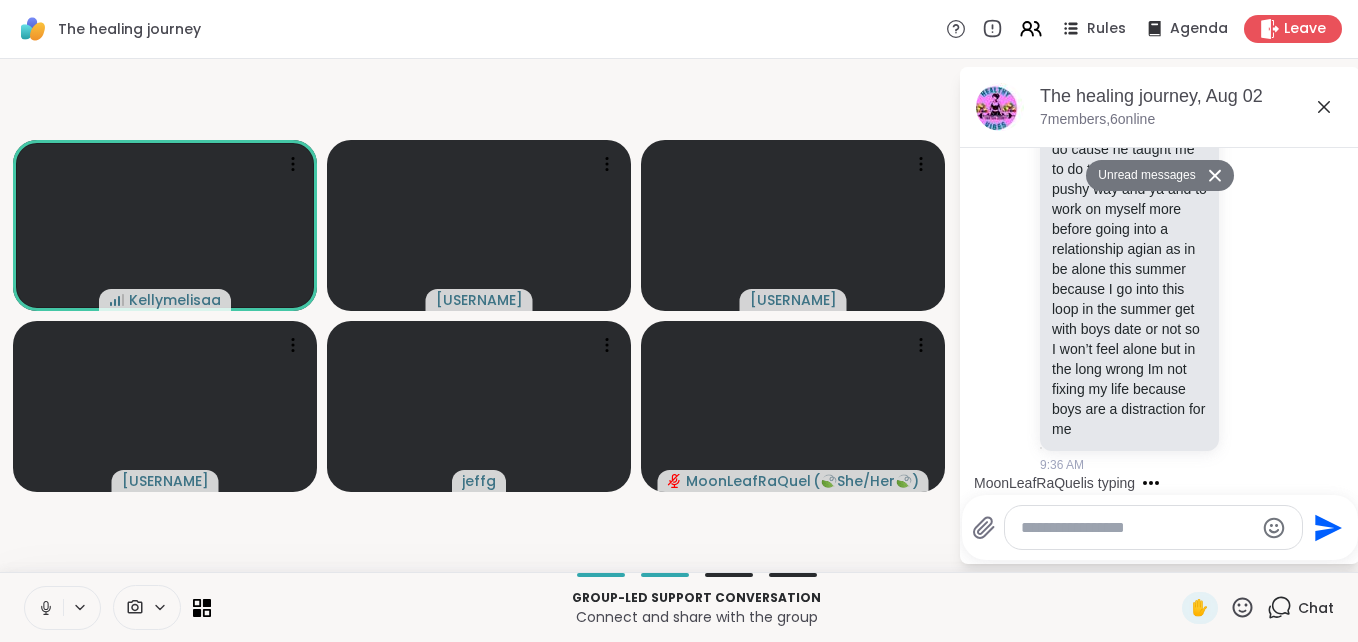 drag, startPoint x: 1327, startPoint y: 452, endPoint x: 1344, endPoint y: 443, distance: 19.235384 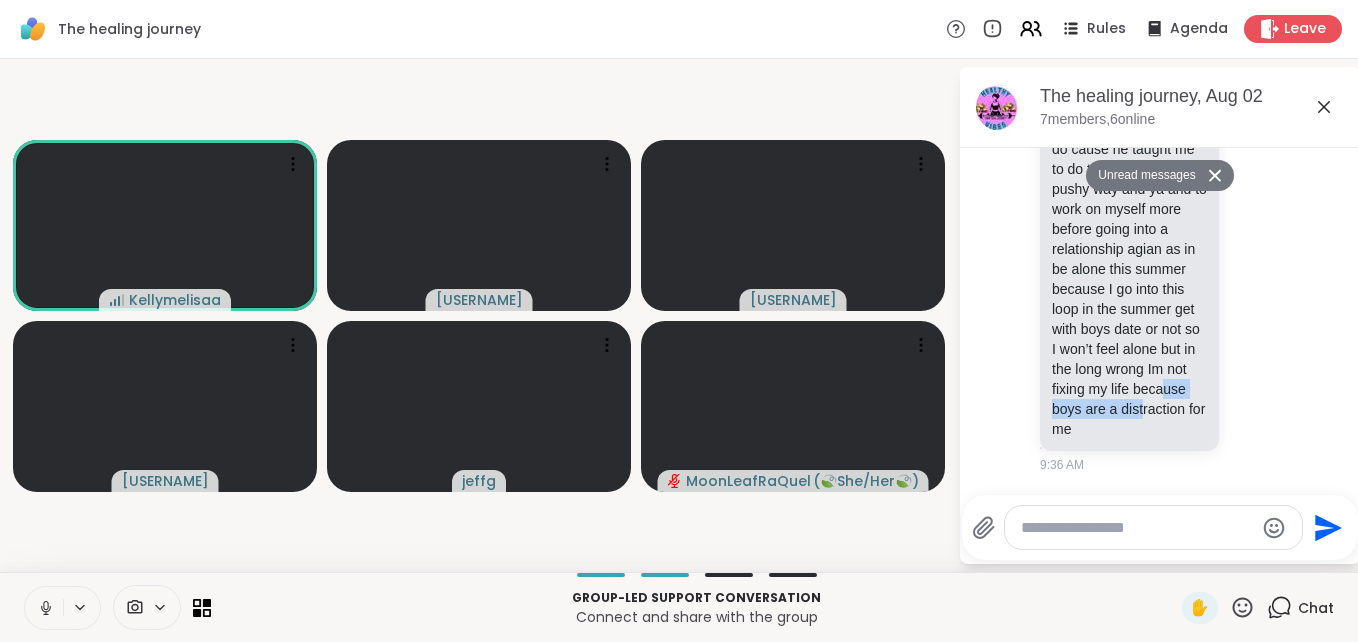 drag, startPoint x: 1344, startPoint y: 433, endPoint x: 1344, endPoint y: 402, distance: 31 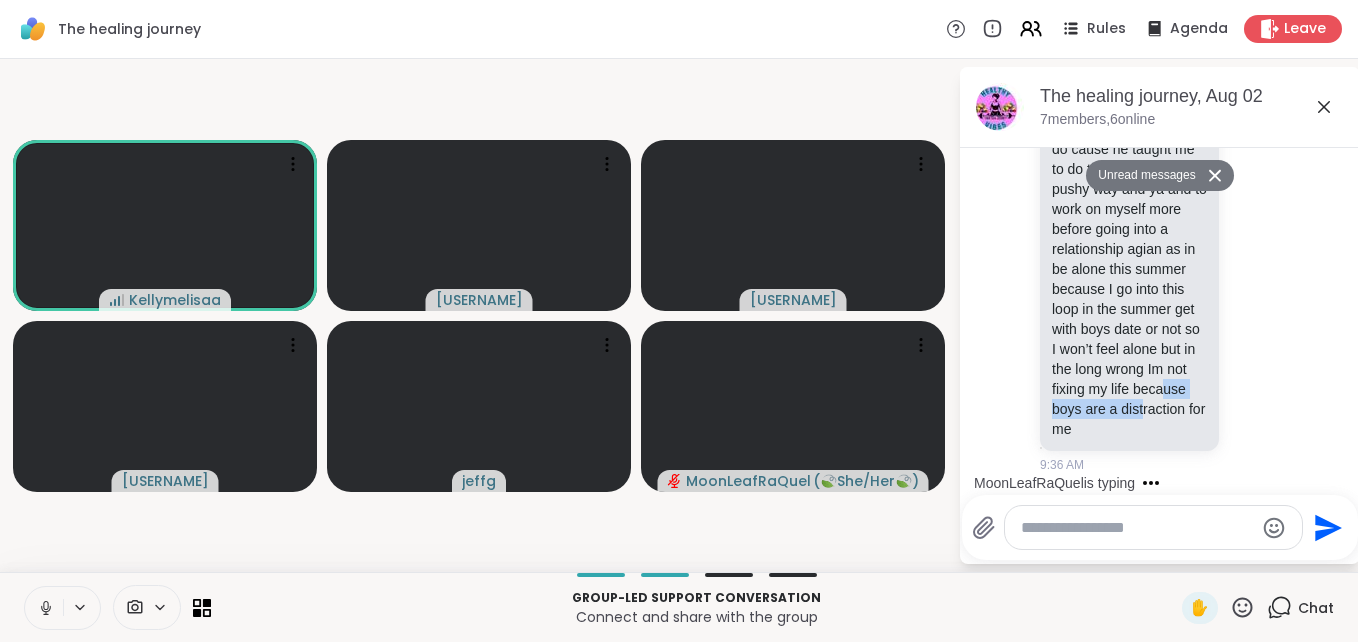 scroll, scrollTop: 1087, scrollLeft: 0, axis: vertical 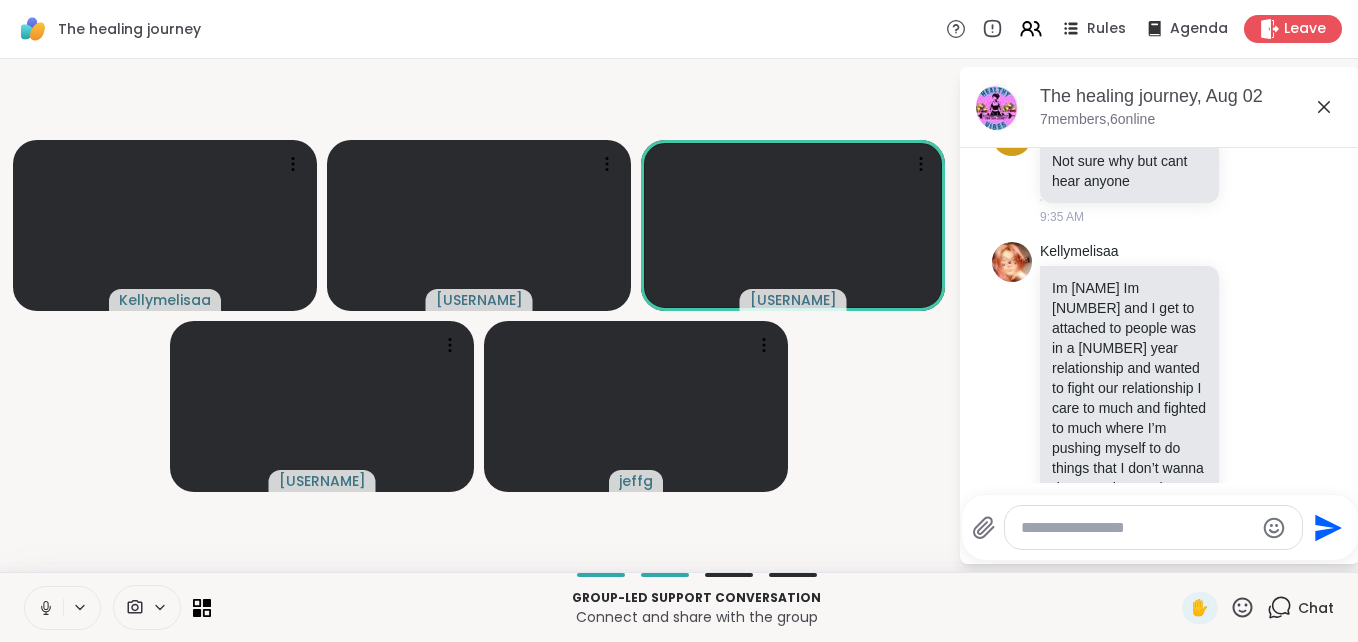 click on "8/1/2025, 4:57 PM ShareWell Important update: Your host can no longer attend this session but you can still connect with your peers. This session will now be group-hosted and led by you and your fellow attendees. ShareWell will provide an agenda and instructions for how to have a connective, peer-led discussion.   1 1 9:31 AM • Edited Today f fonsecabrianna58 hi my name is brianna and ive been an addict for 6 years 9:33 AM j jeffg Not sure why but cant hear anyone 9:35 AM Kellymelisaa 9:36 AM MoonLeafRaQuel I can't hear anyone. Bye now. 9:37 AM" at bounding box center [1160, 247] 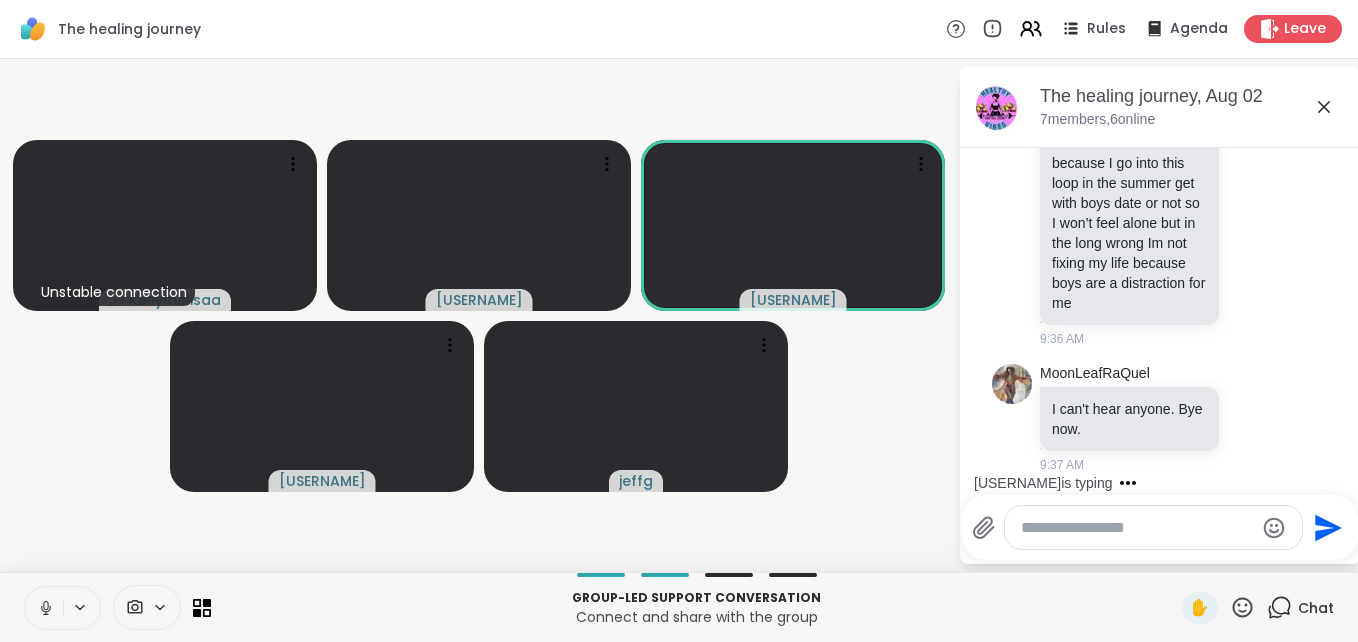scroll, scrollTop: 1100, scrollLeft: 0, axis: vertical 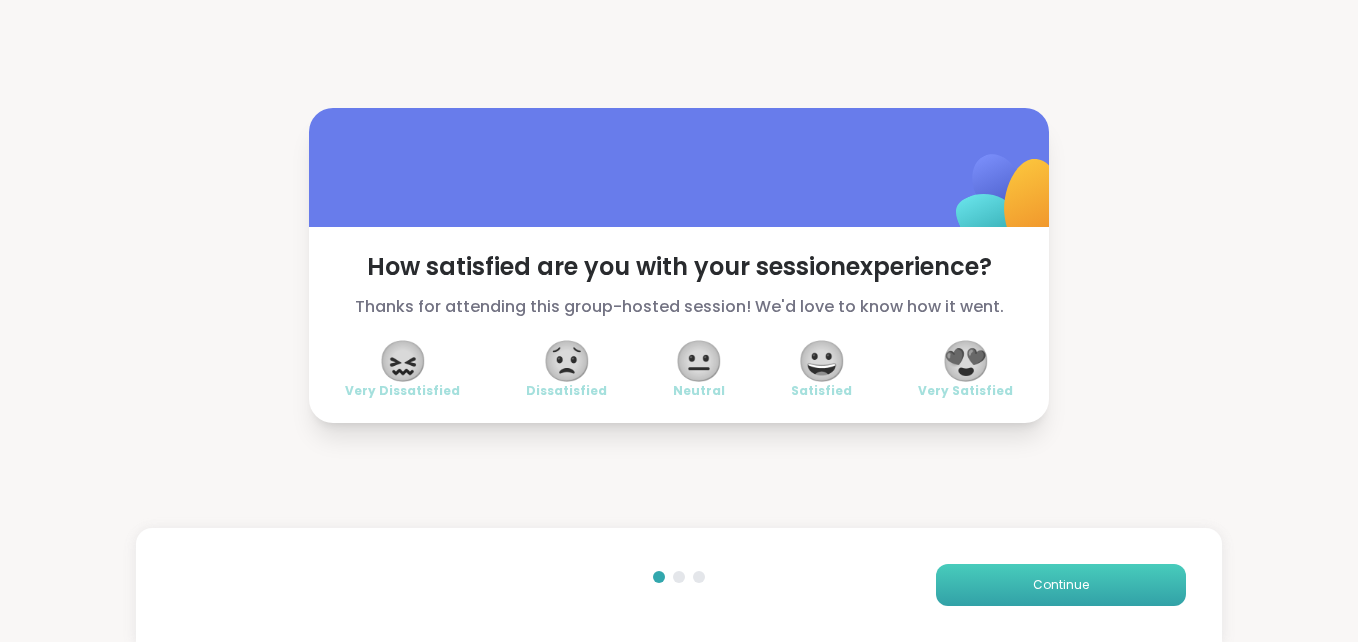 click on "Continue" at bounding box center (1061, 585) 